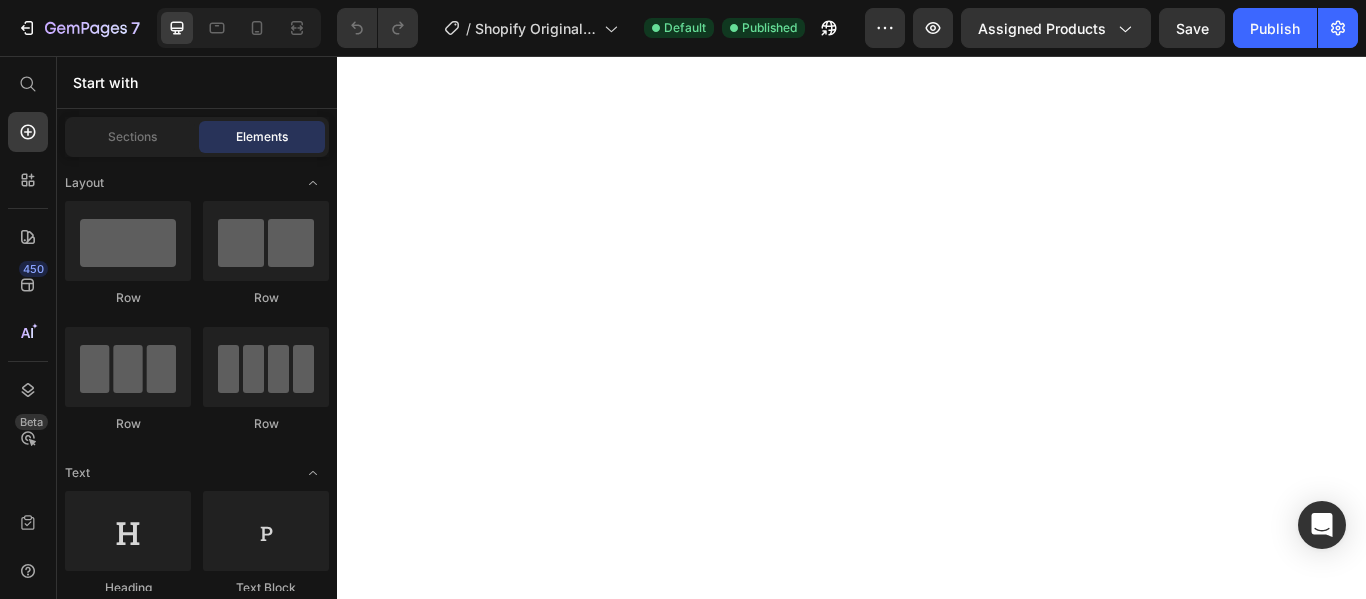 scroll, scrollTop: 0, scrollLeft: 0, axis: both 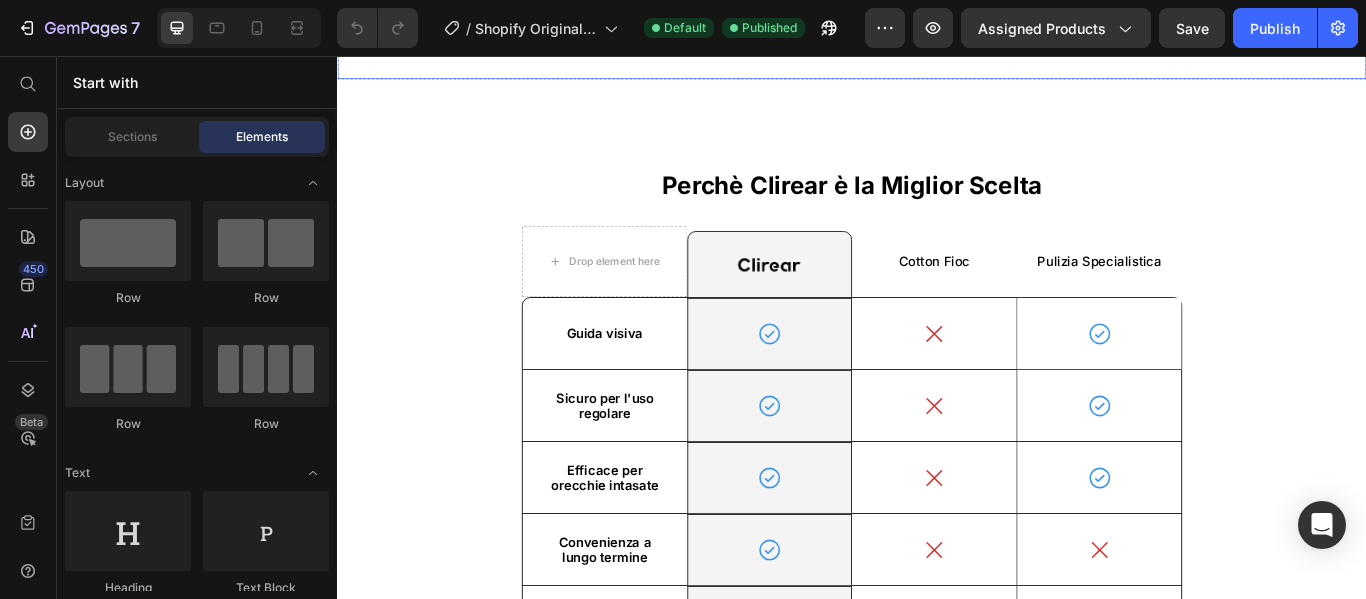 drag, startPoint x: 741, startPoint y: 89, endPoint x: 1079, endPoint y: 688, distance: 687.78265 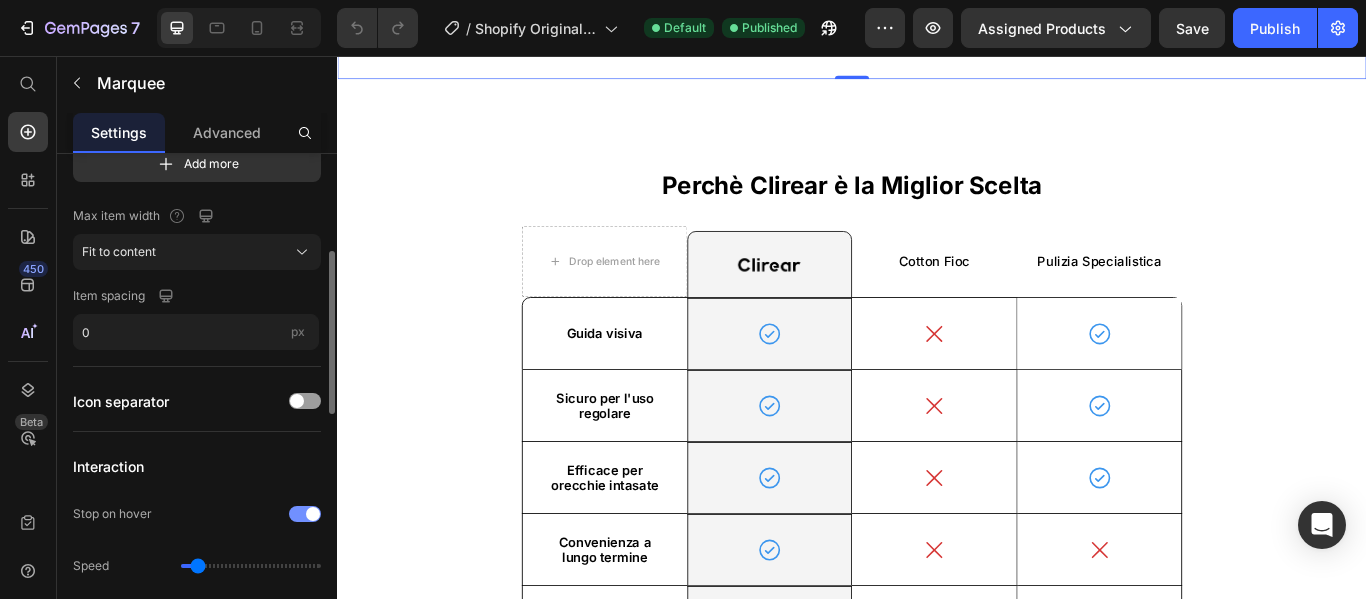 scroll, scrollTop: 400, scrollLeft: 0, axis: vertical 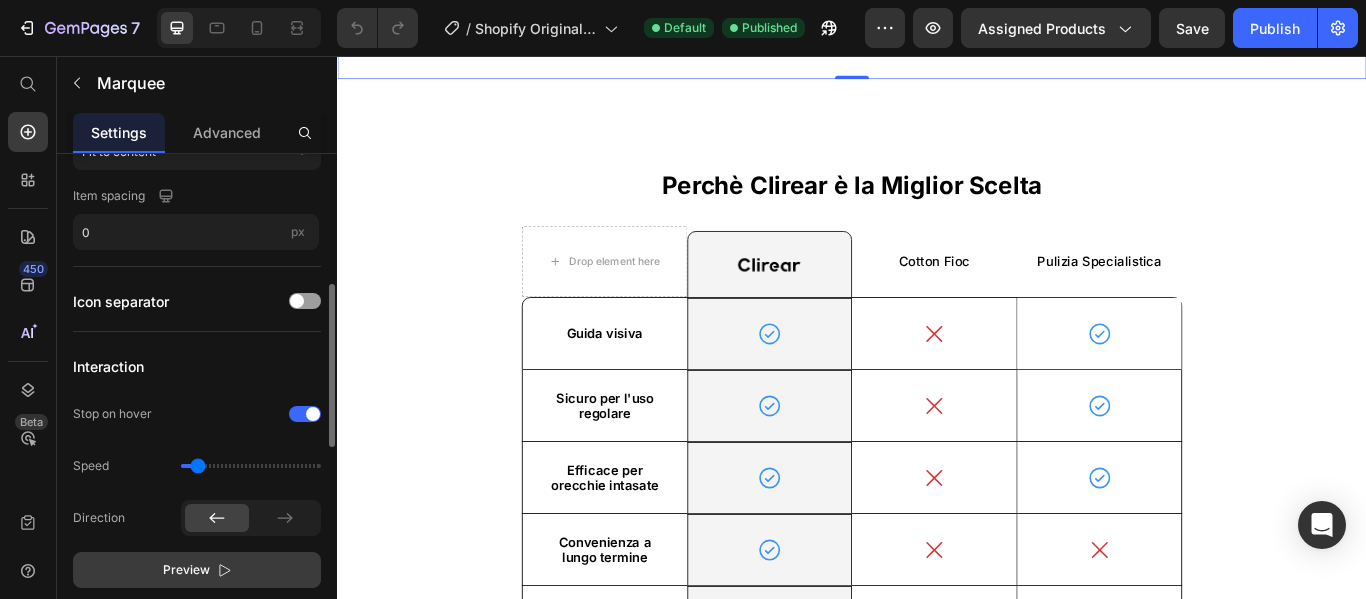click on "Preview" at bounding box center [197, 570] 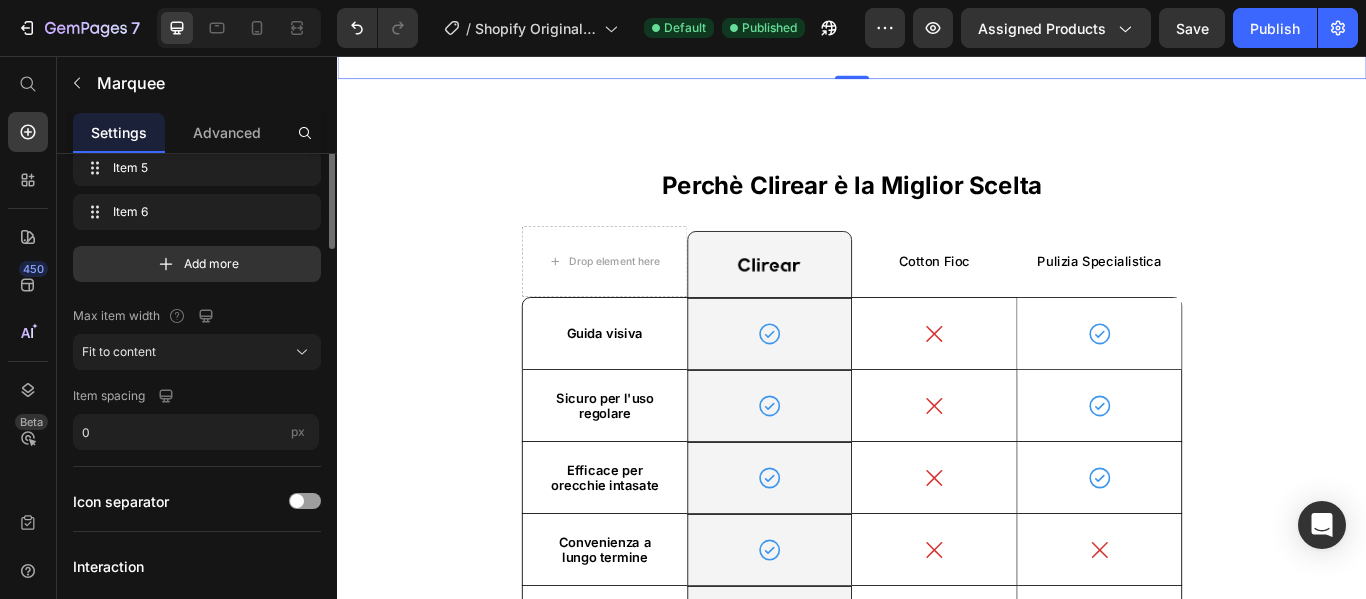 scroll, scrollTop: 0, scrollLeft: 0, axis: both 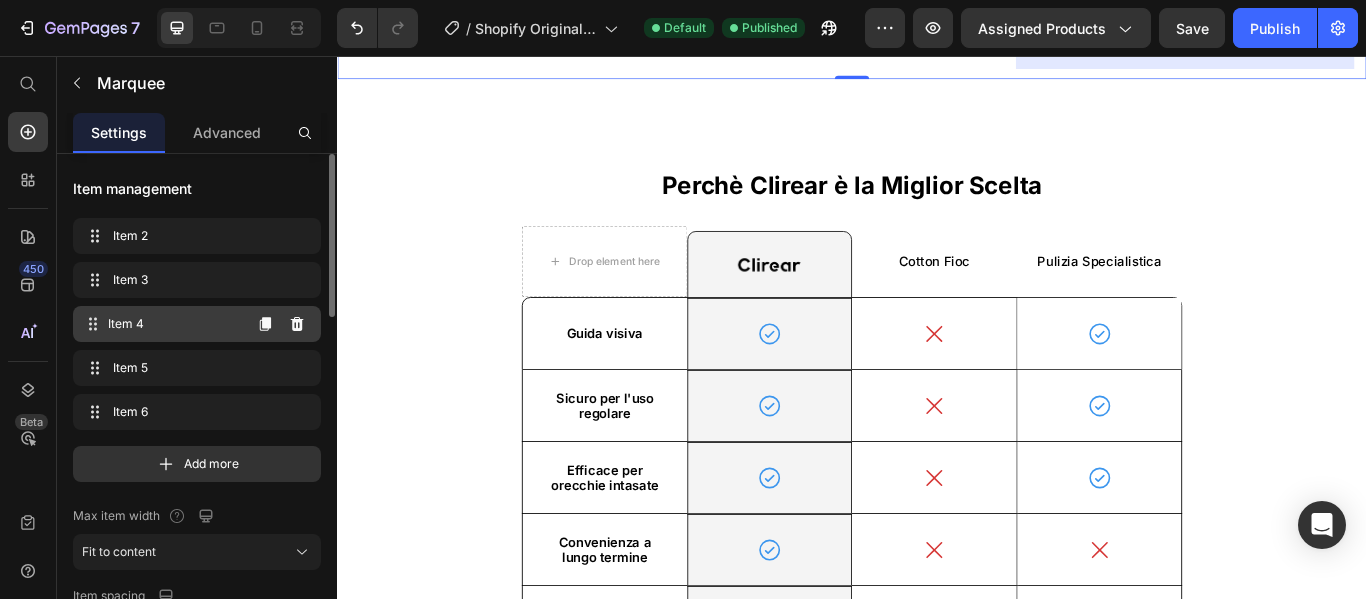 click on "Item 4" at bounding box center [174, 324] 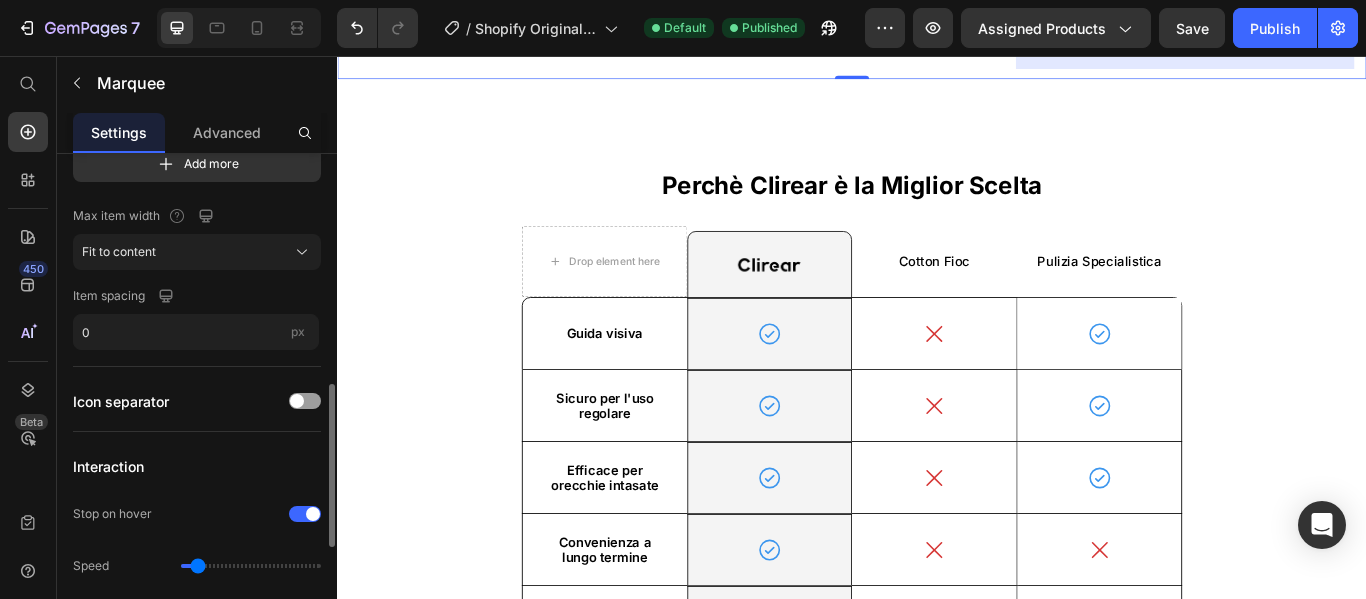 scroll, scrollTop: 400, scrollLeft: 0, axis: vertical 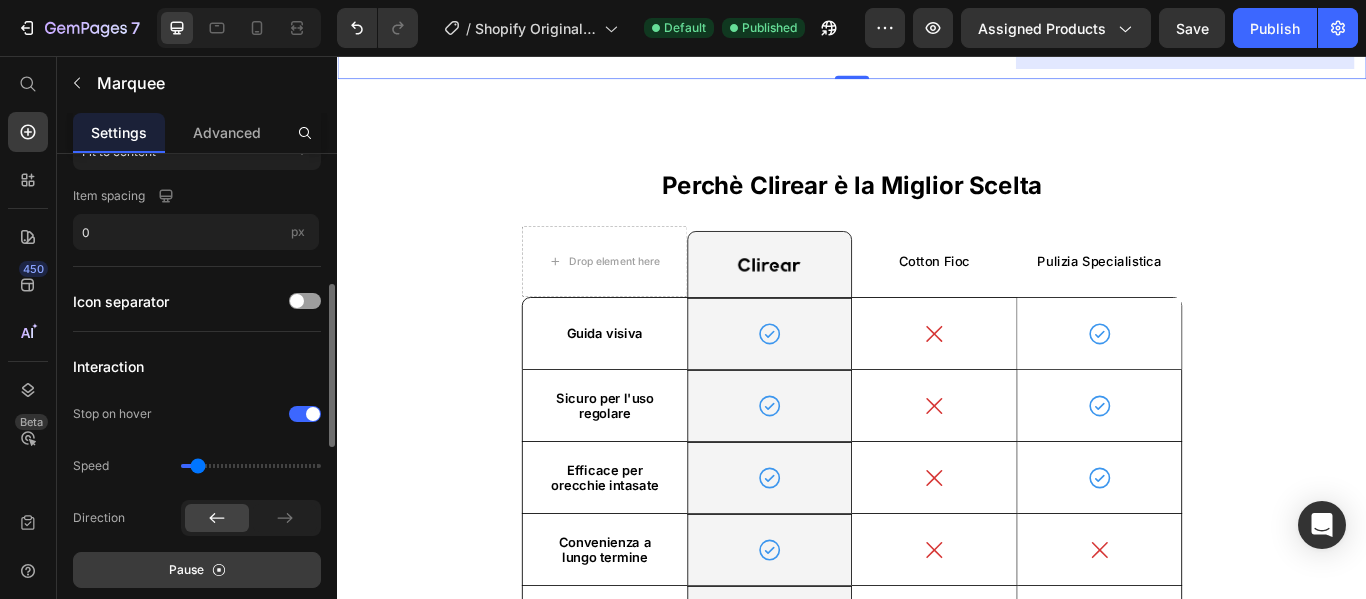 click on "Pause" at bounding box center [186, 570] 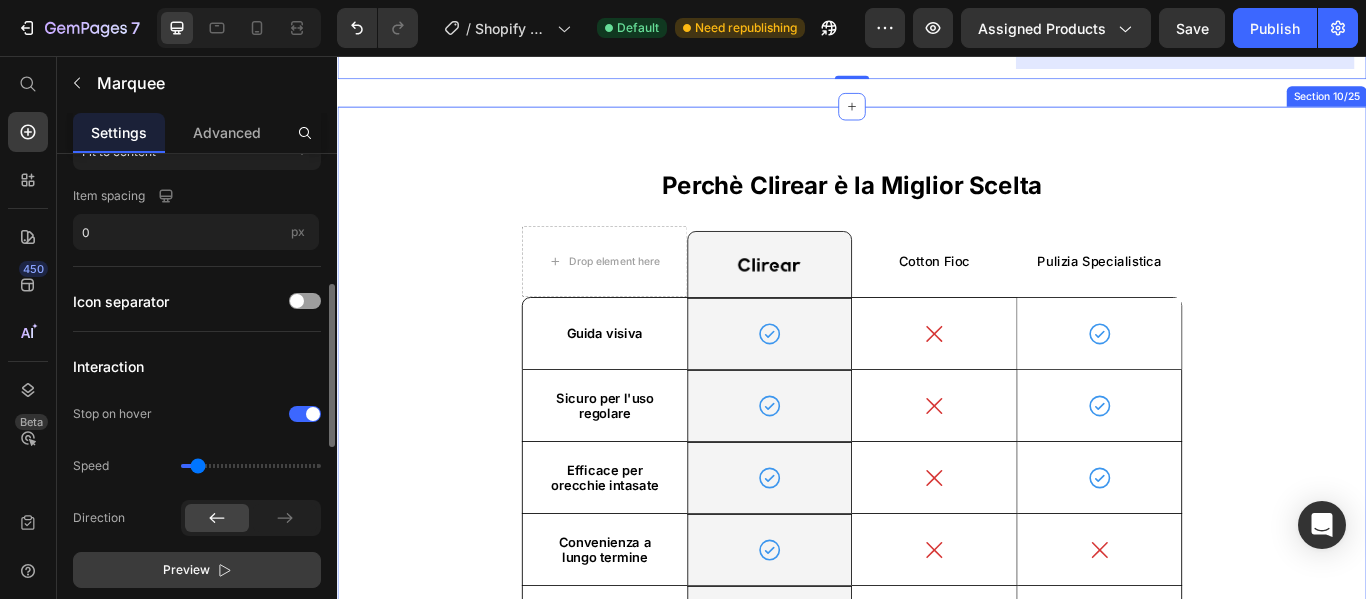 scroll, scrollTop: 3000, scrollLeft: 0, axis: vertical 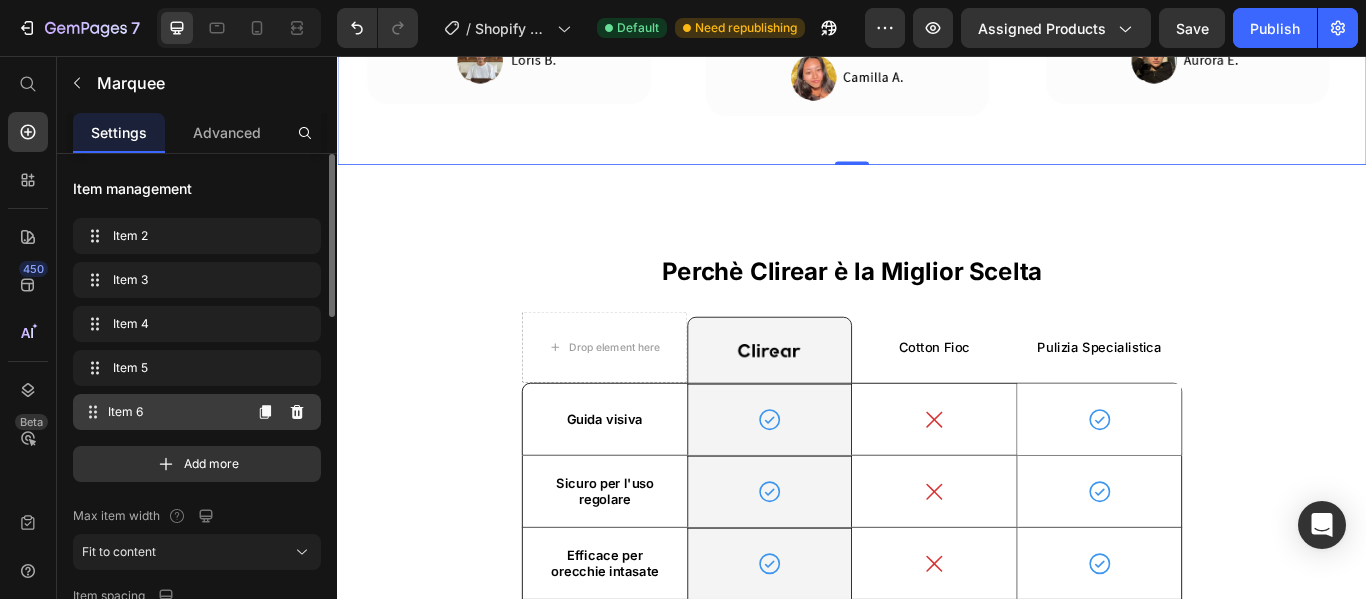 click on "Item 6 Item 6" at bounding box center (161, 412) 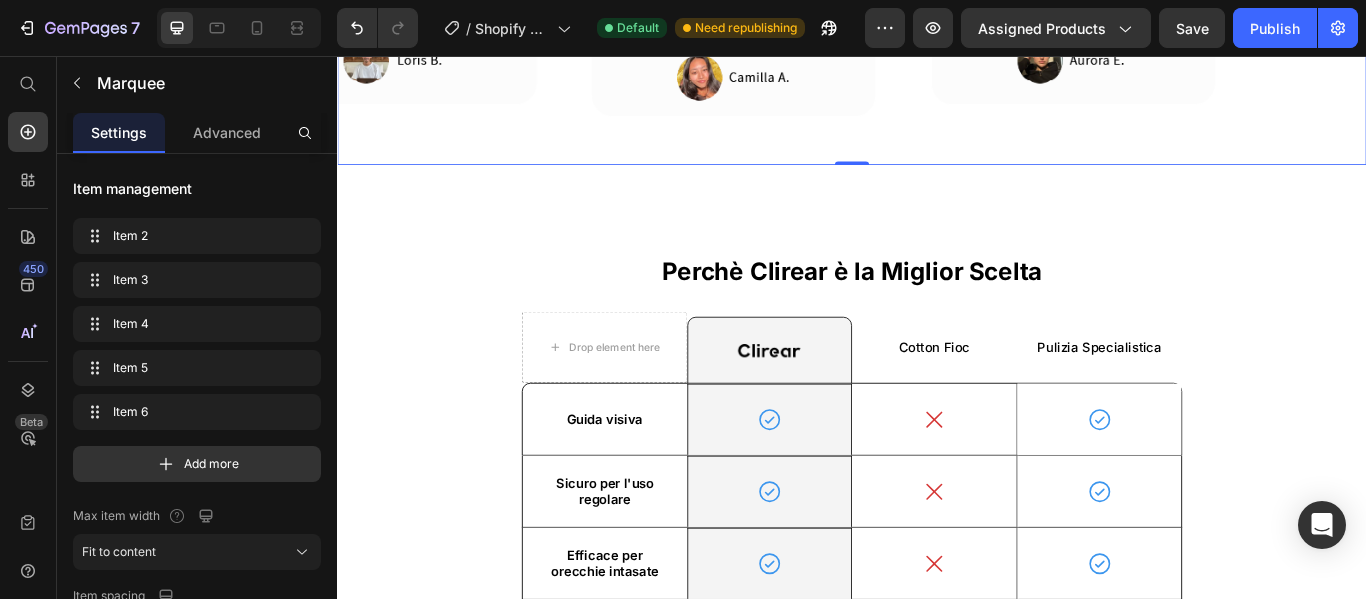 scroll, scrollTop: 0, scrollLeft: 984, axis: horizontal 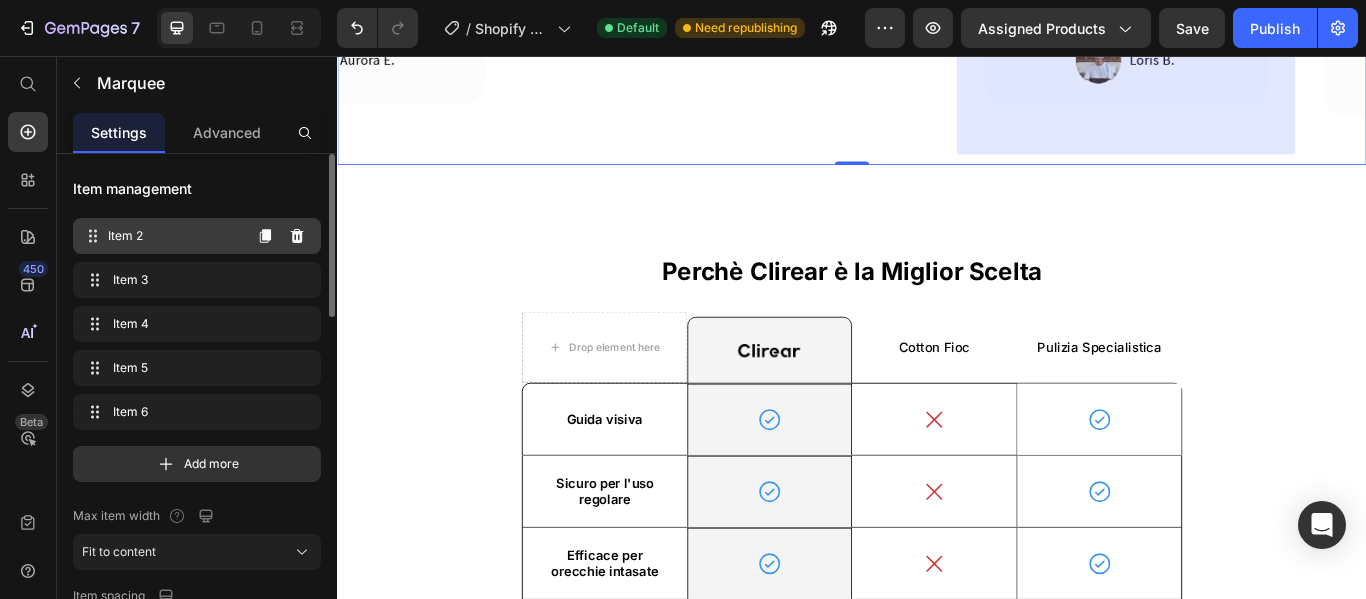 click on "Item 2" at bounding box center [174, 236] 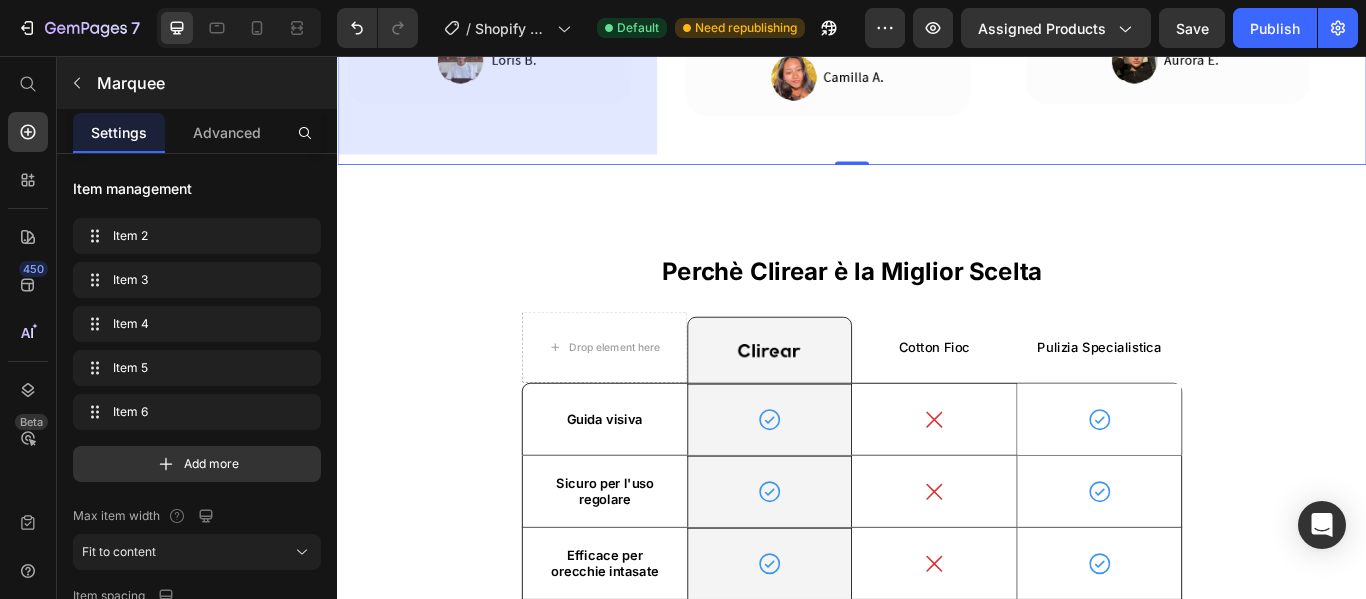 scroll, scrollTop: 0, scrollLeft: 0, axis: both 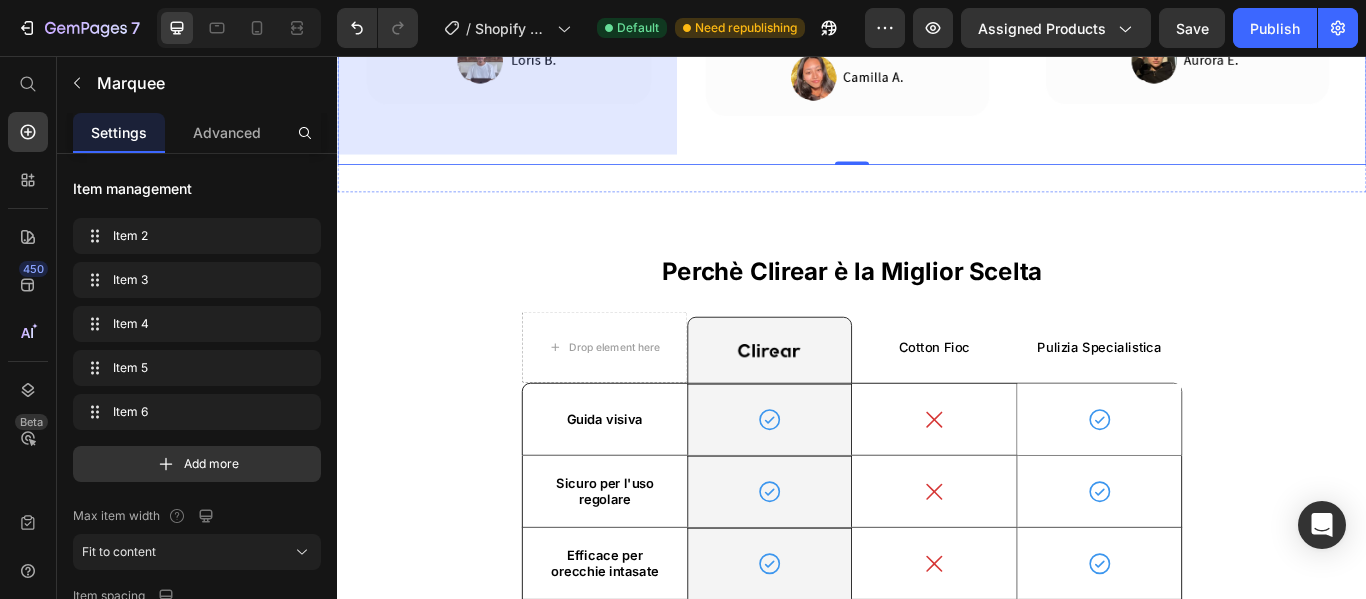 click on "I Nostri Clienti Parlano per Noi" at bounding box center [937, -365] 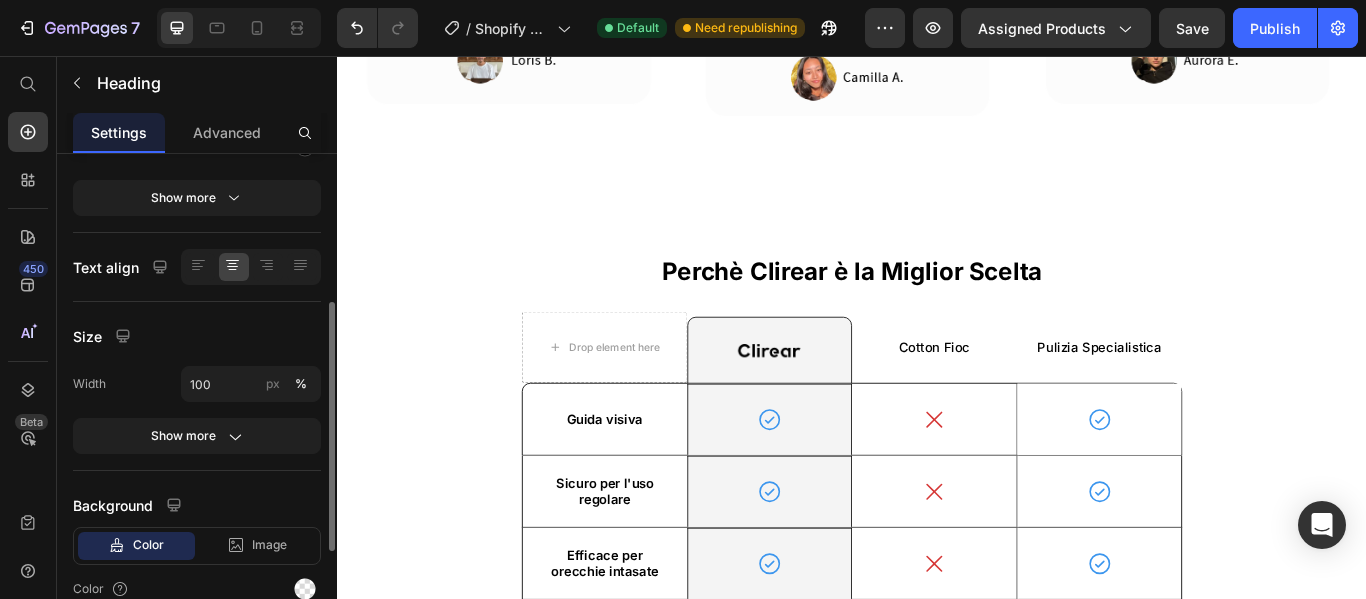 scroll, scrollTop: 500, scrollLeft: 0, axis: vertical 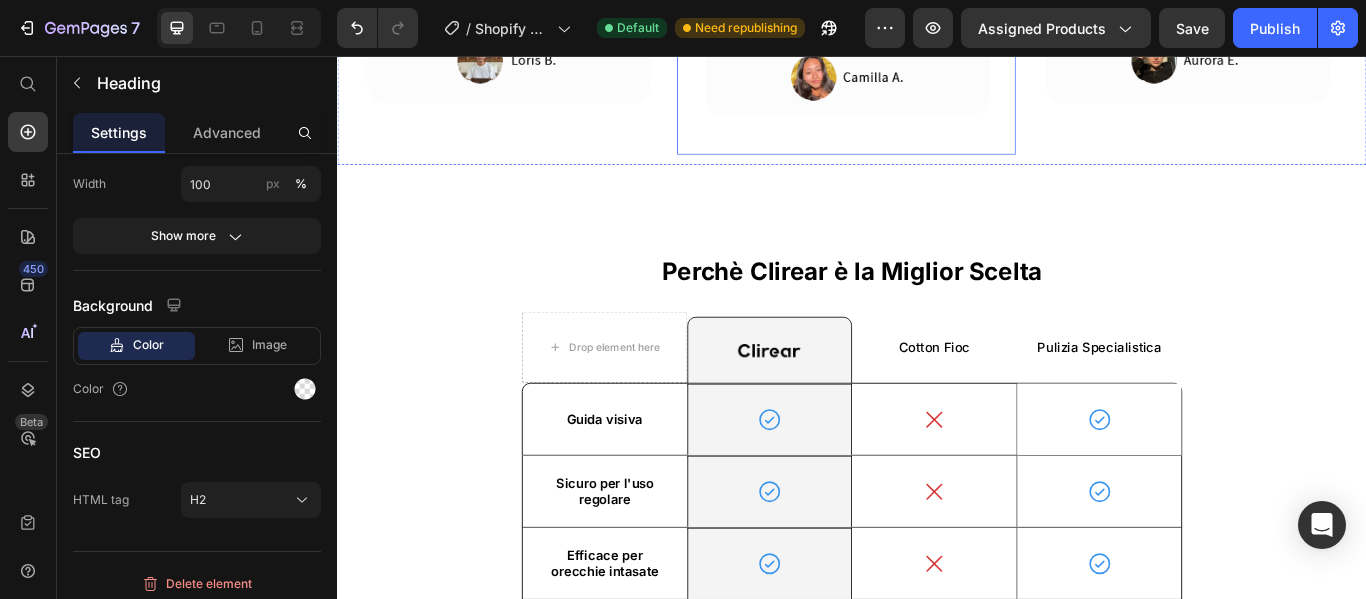 click on "Image" at bounding box center (929, -66) 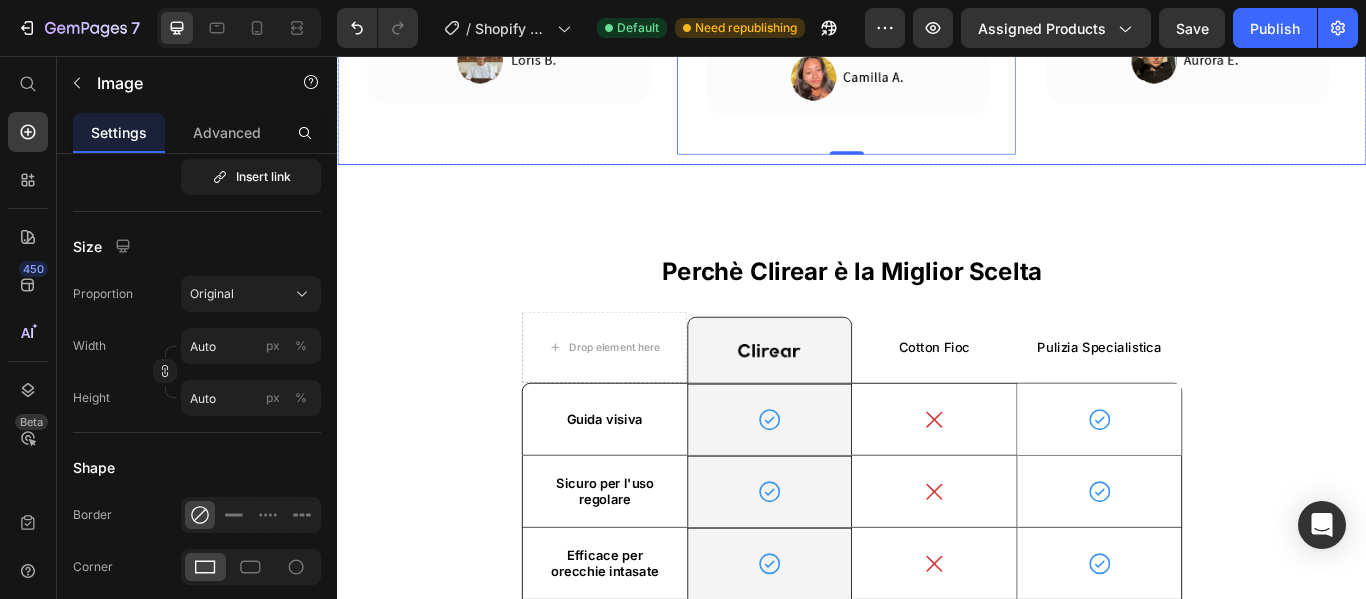 click on "Image Image   0 Image Image Image Image Image   0 Image Image Image Marquee" at bounding box center (937, -66) 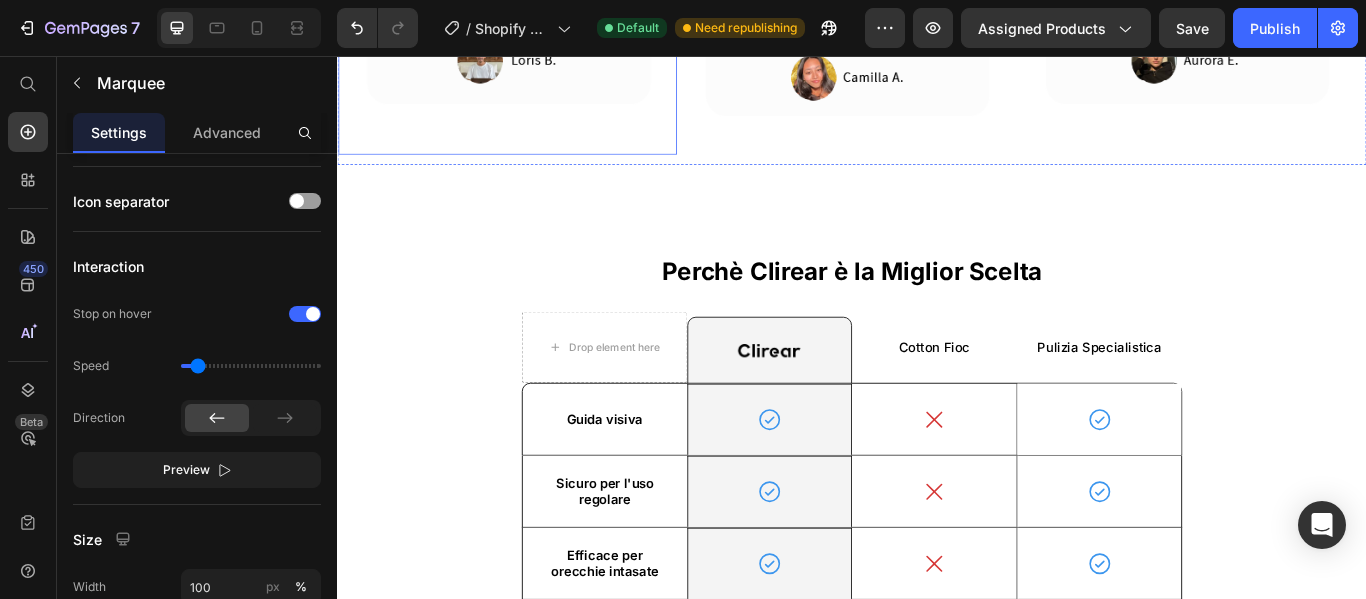scroll, scrollTop: 0, scrollLeft: 0, axis: both 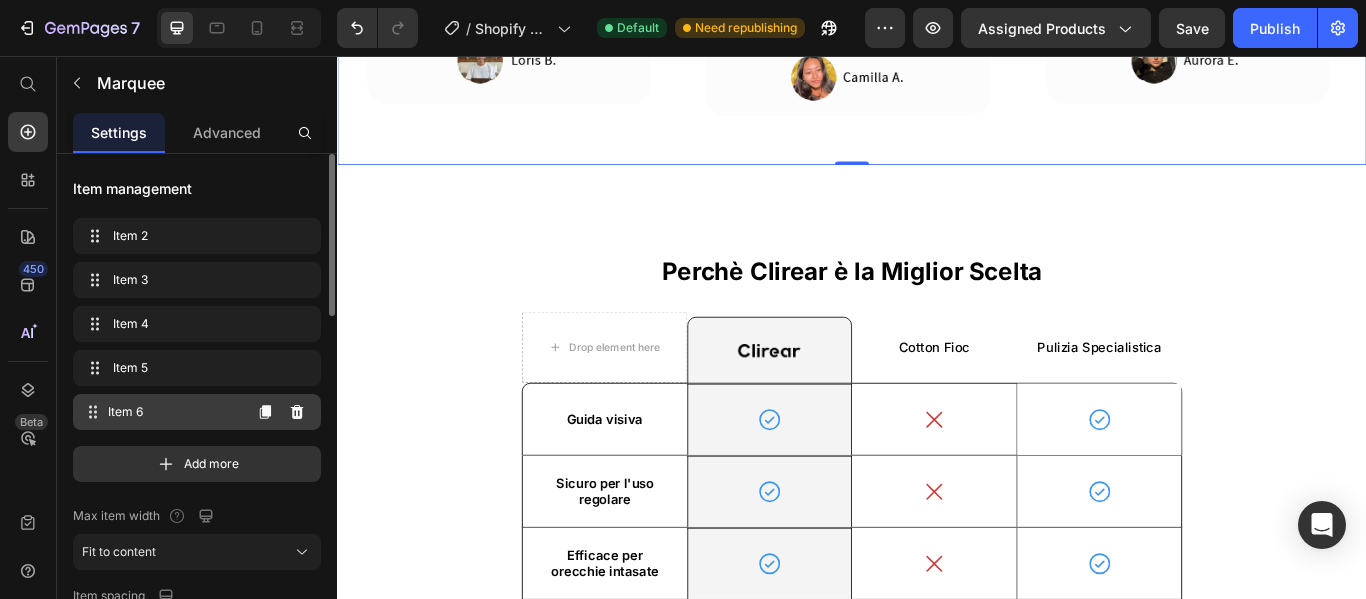 click on "Item 6" at bounding box center [174, 412] 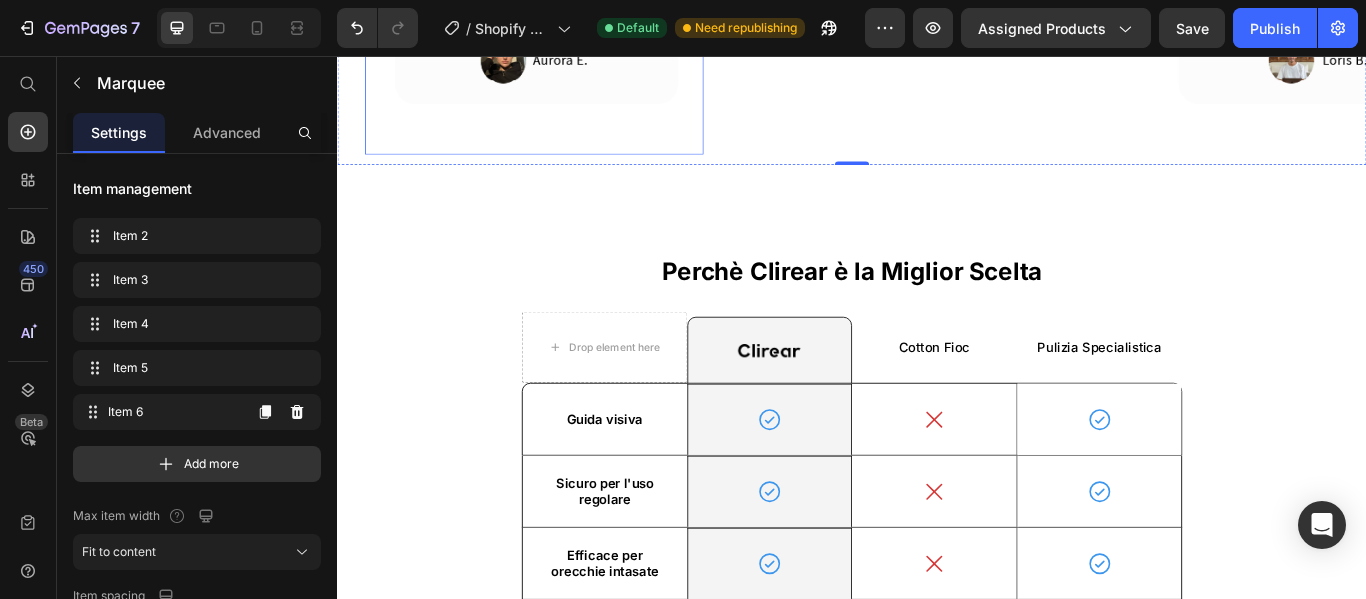 scroll, scrollTop: 0, scrollLeft: 984, axis: horizontal 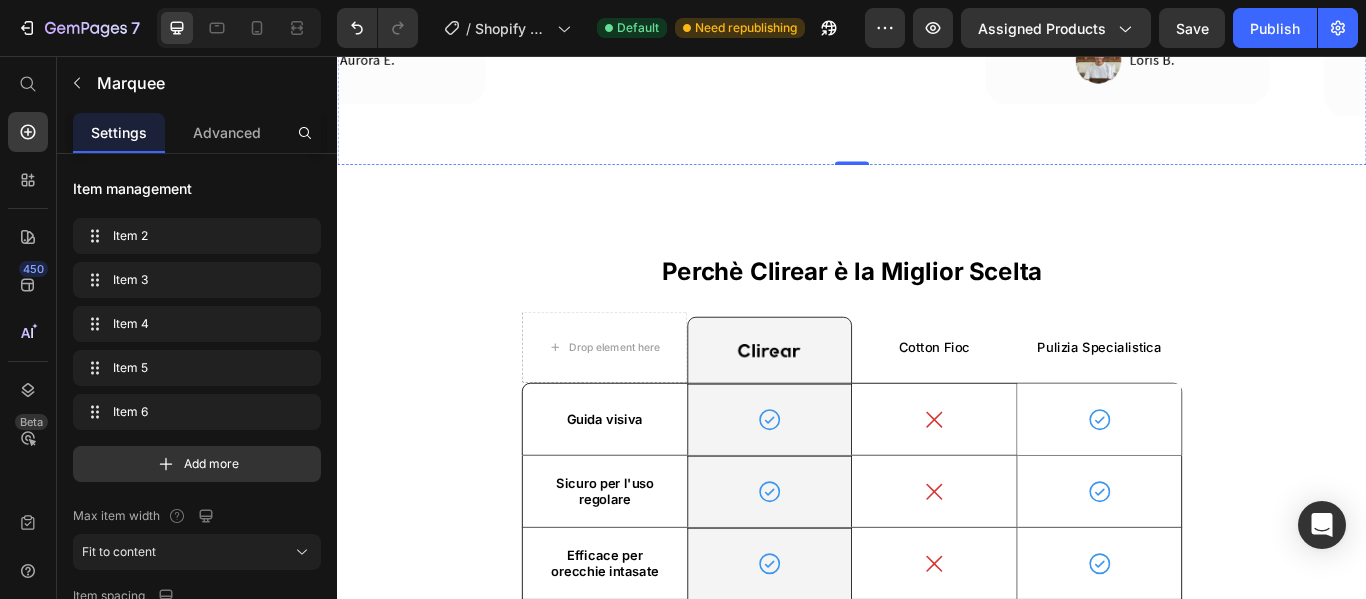click at bounding box center (928, -66) 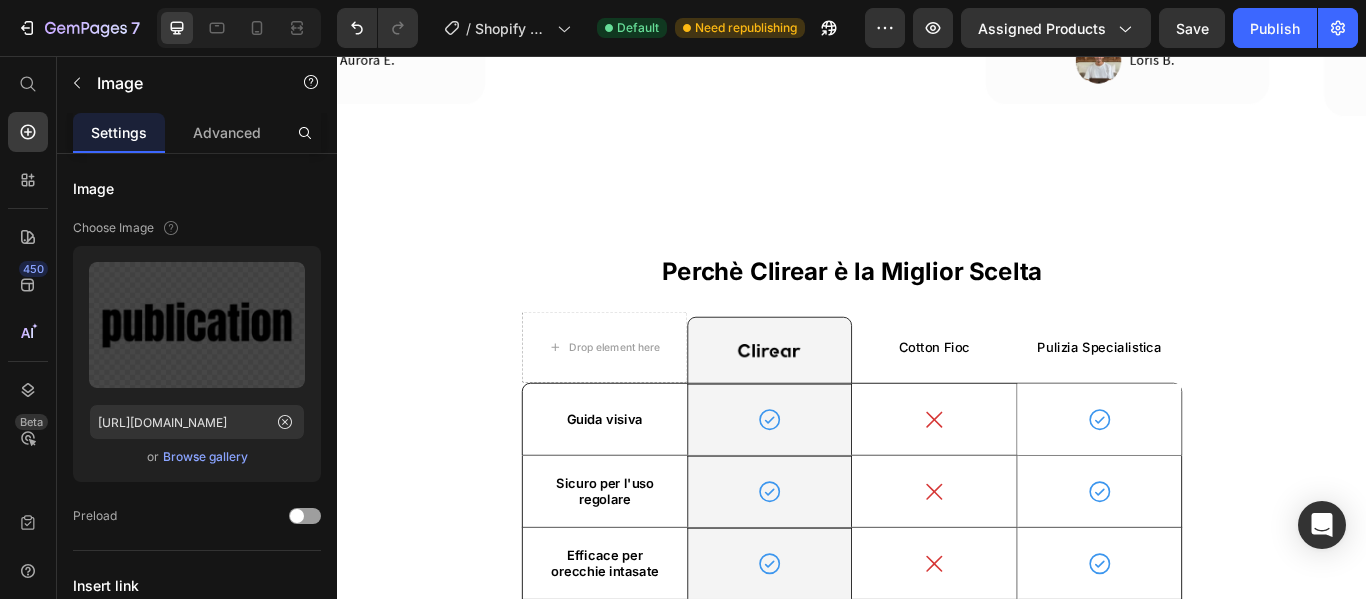 click at bounding box center [932, -113] 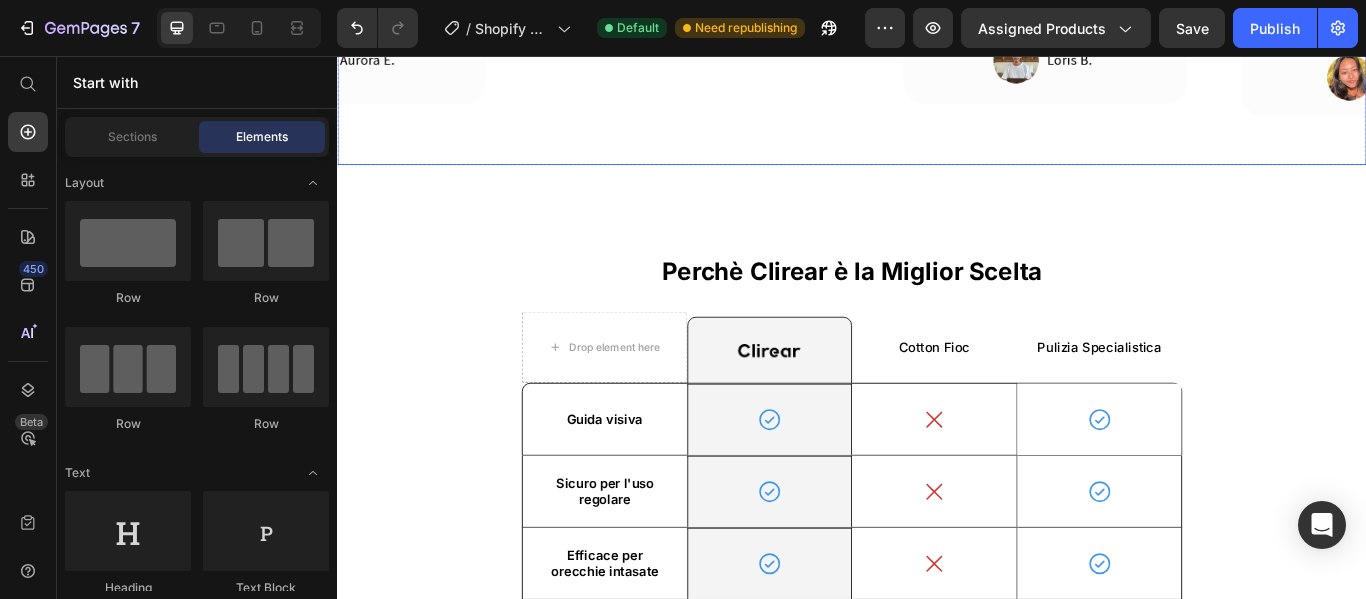 click on "Drop element here" at bounding box center (893, -66) 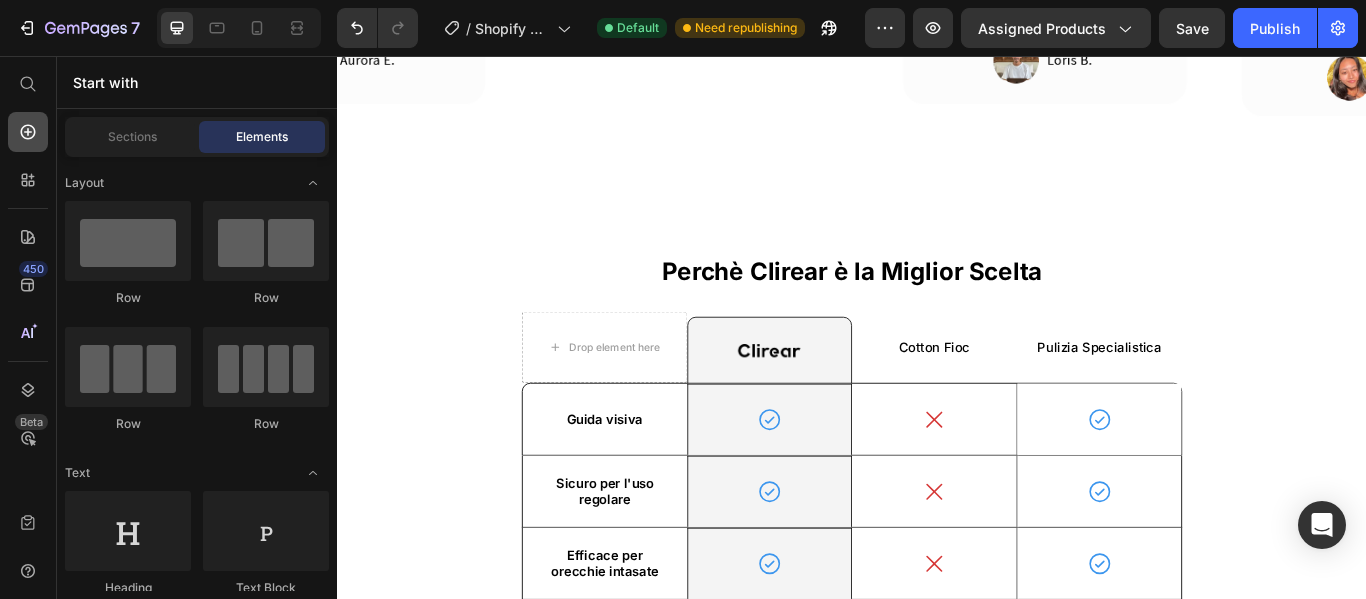 click 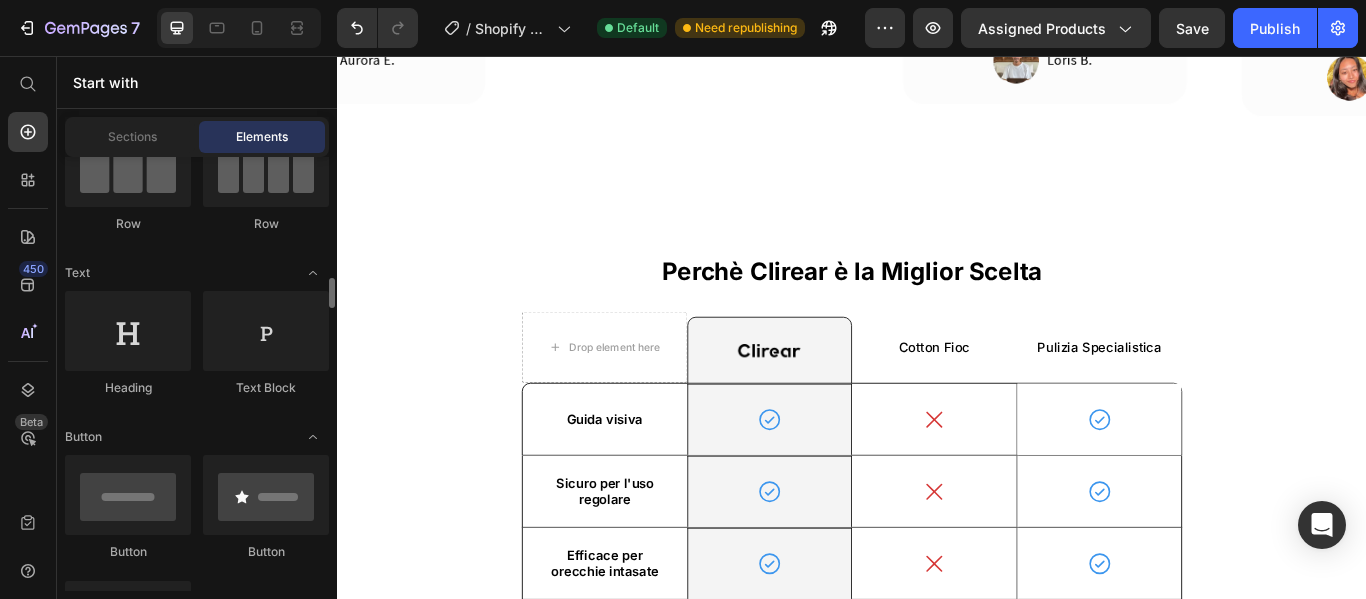 scroll, scrollTop: 300, scrollLeft: 0, axis: vertical 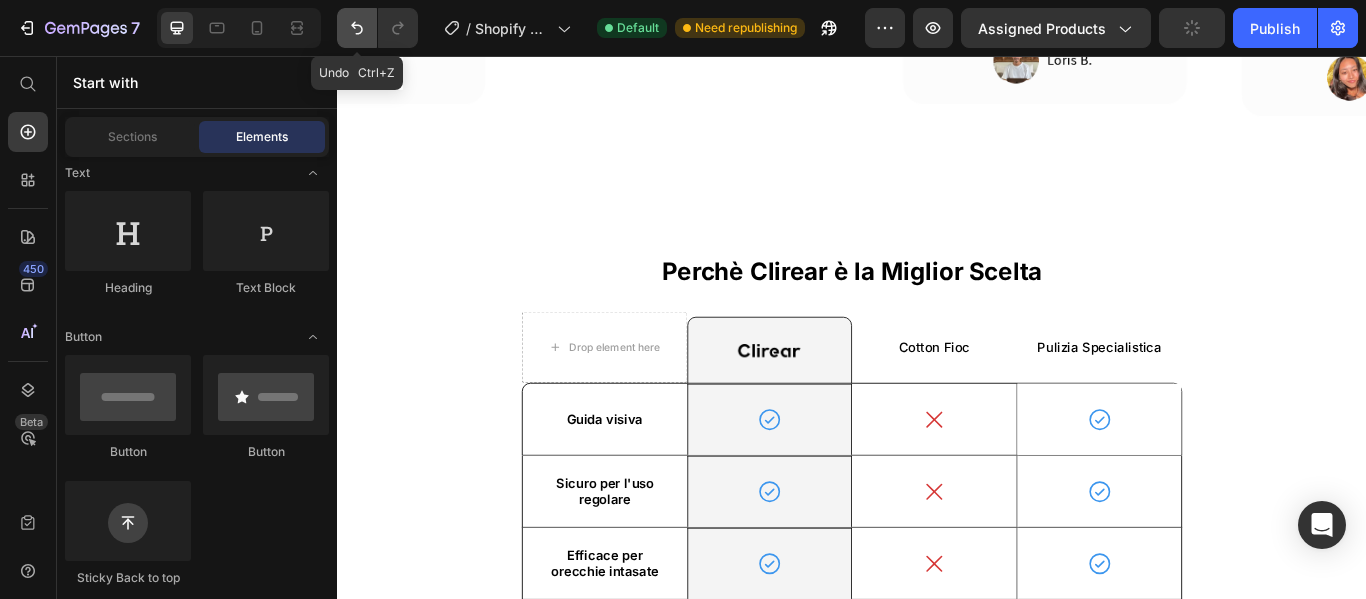 click 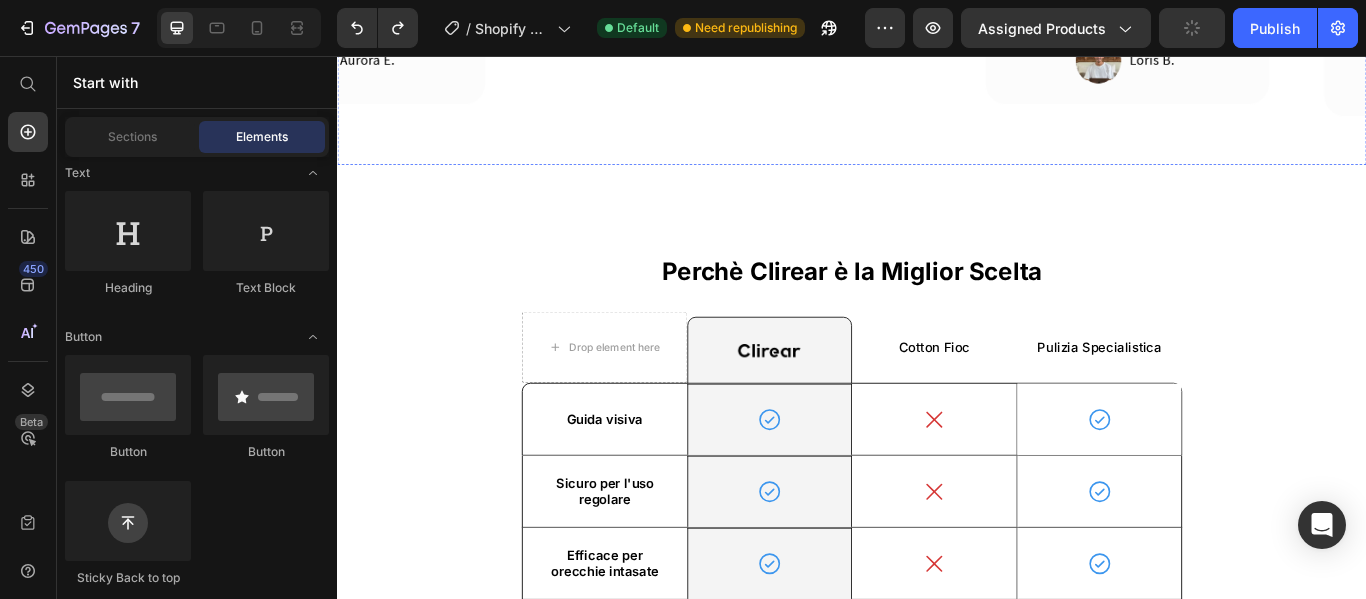 click at bounding box center (926, -66) 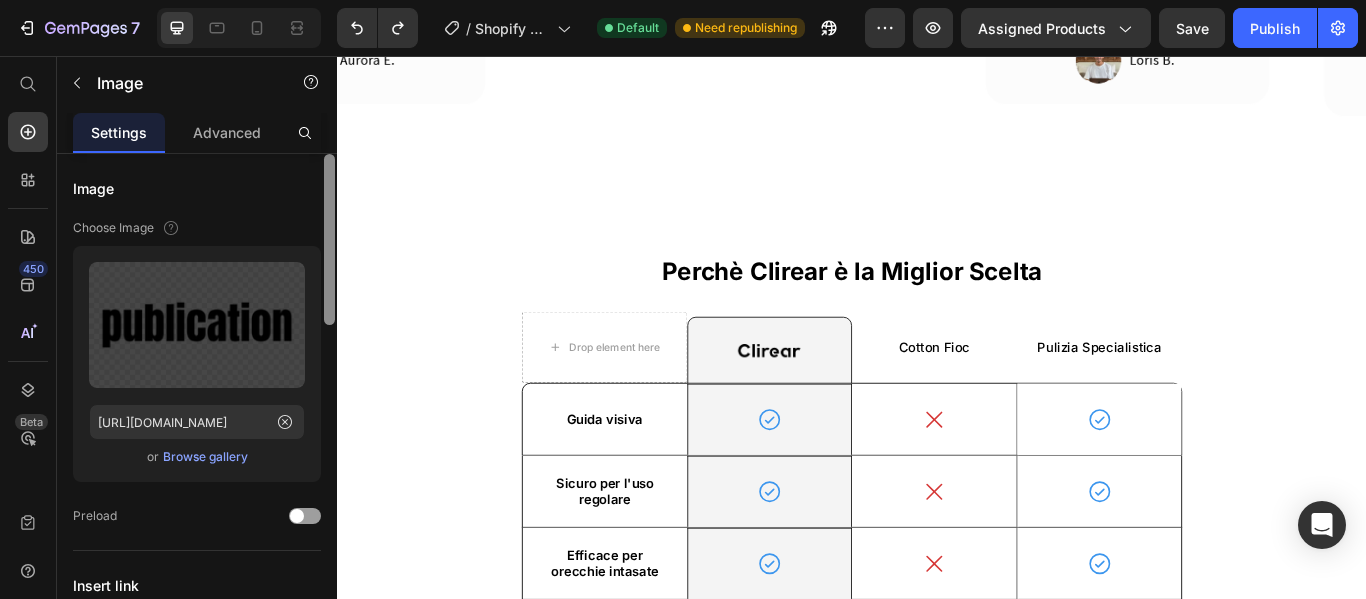 drag, startPoint x: 286, startPoint y: 287, endPoint x: 328, endPoint y: 322, distance: 54.67175 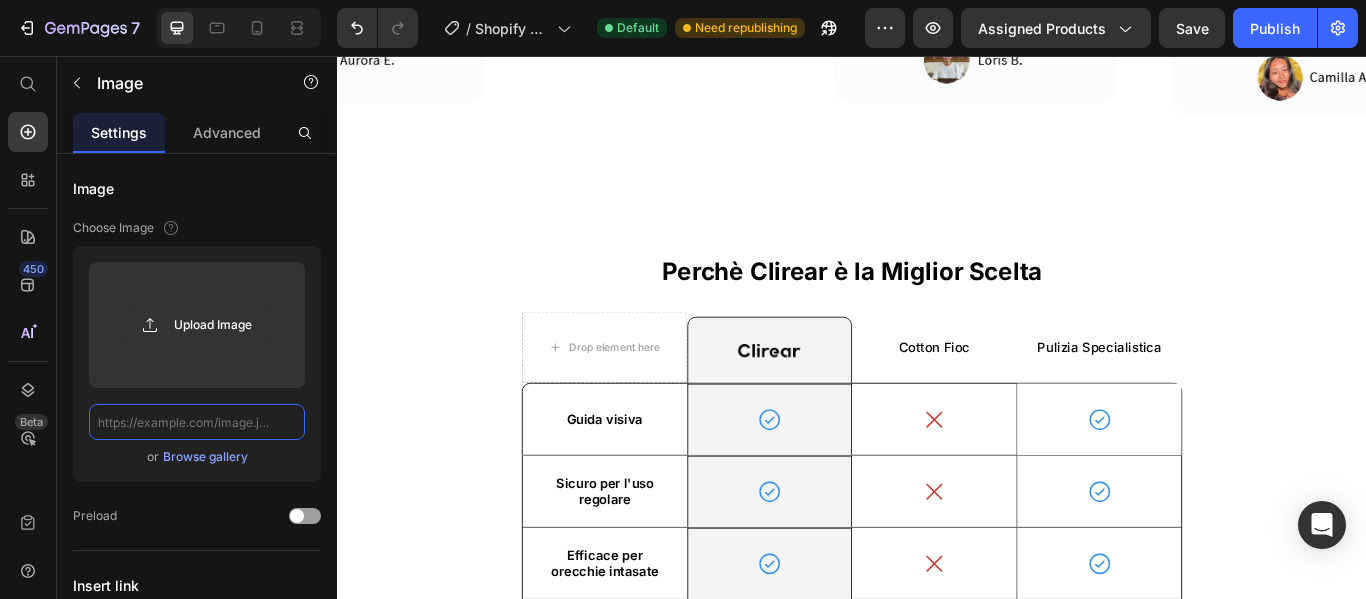 scroll, scrollTop: 0, scrollLeft: 0, axis: both 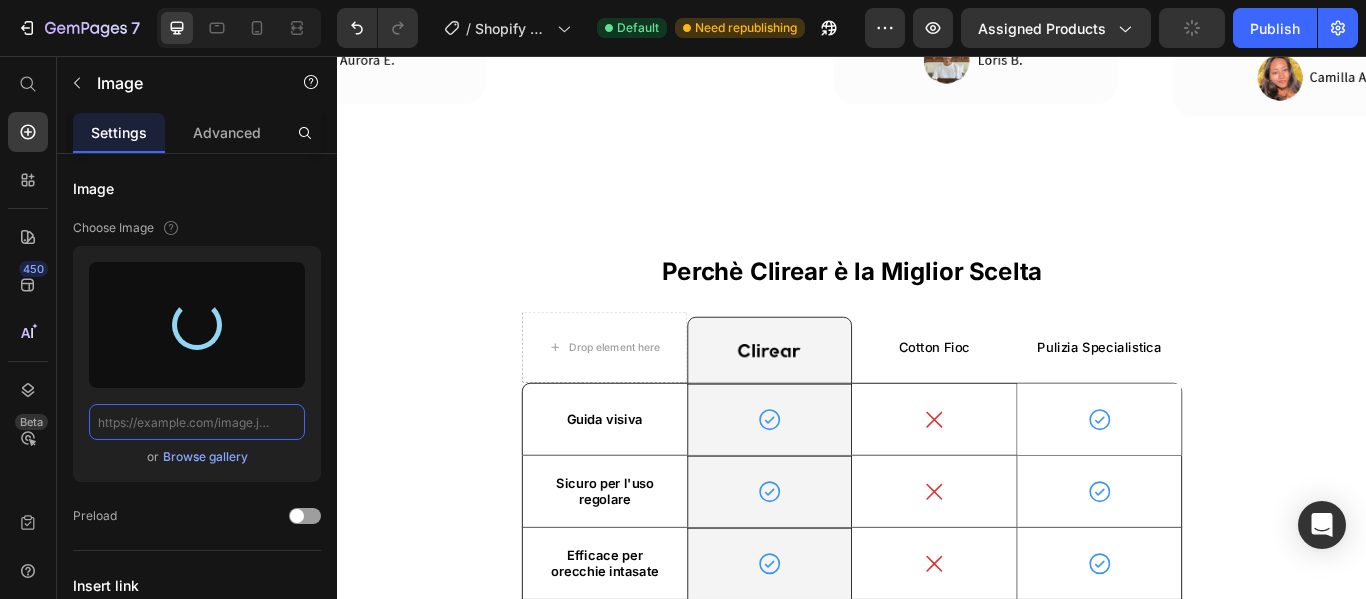 type on "[URL][DOMAIN_NAME]" 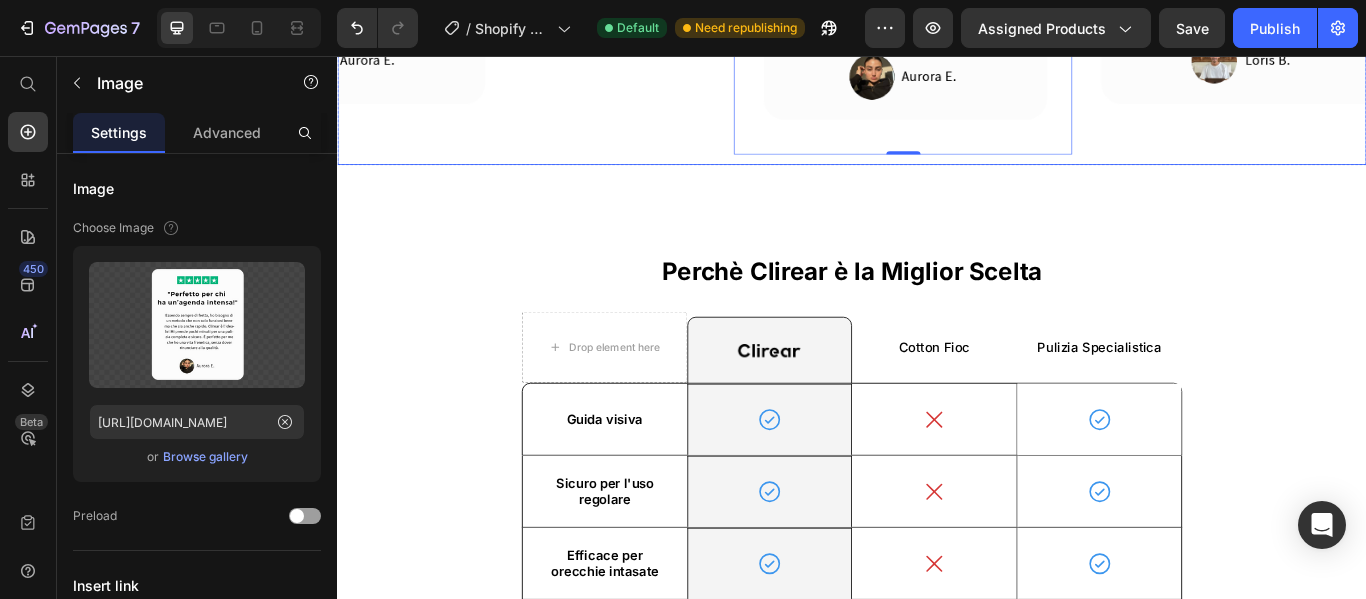 click on "Image Image Image Image Image   0 Image Image Image Image Image   0 Marquee" at bounding box center [937, -66] 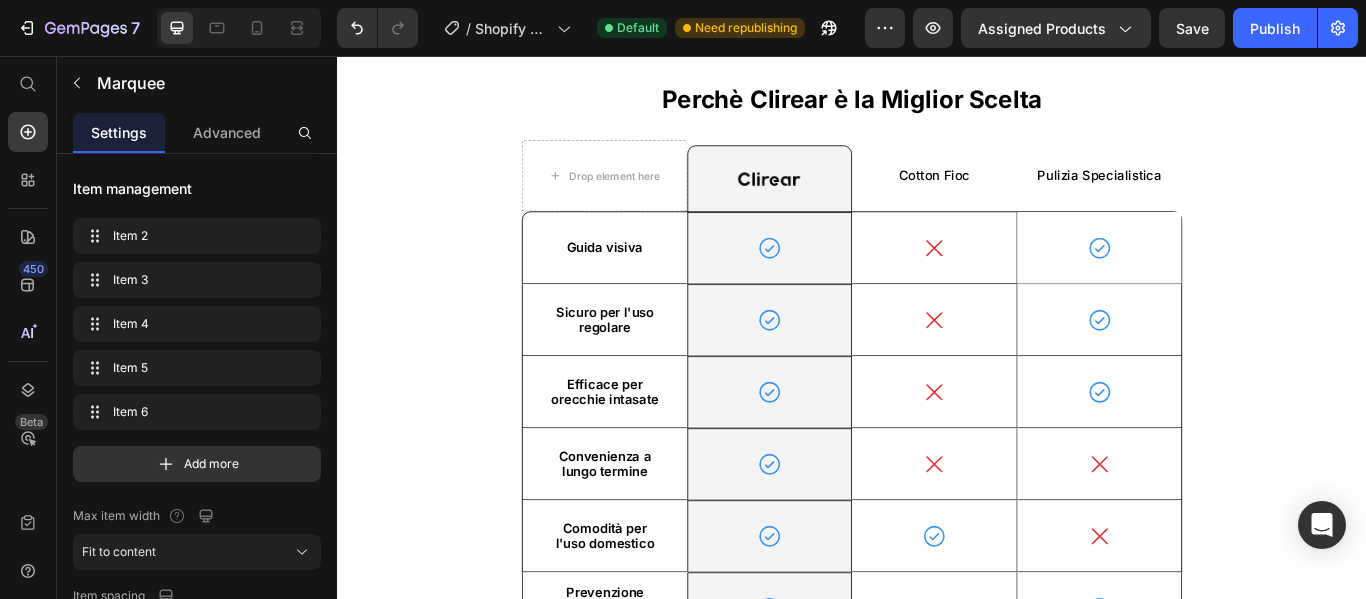 scroll, scrollTop: 3100, scrollLeft: 0, axis: vertical 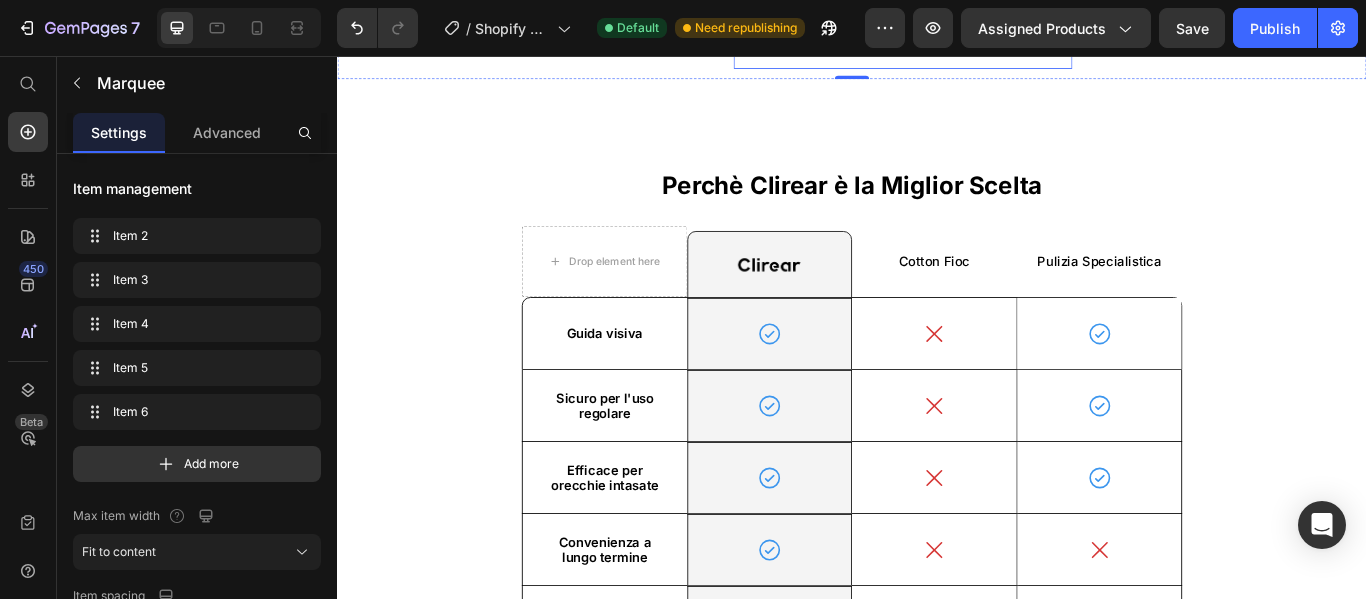click at bounding box center [995, -166] 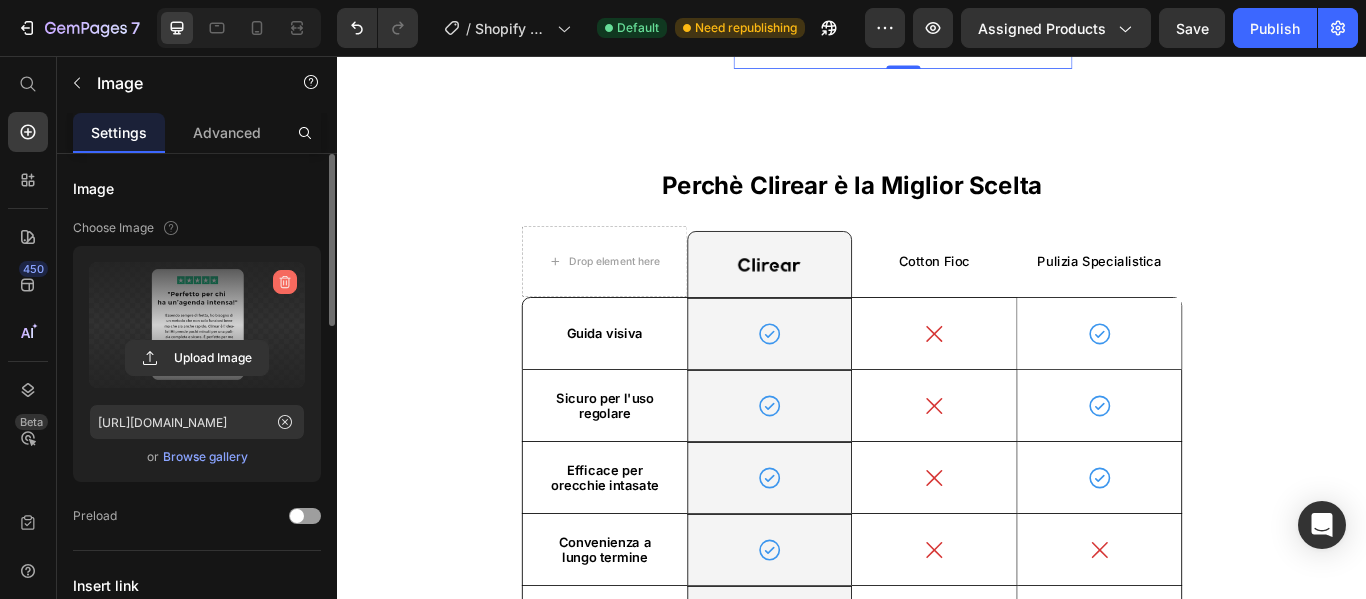click 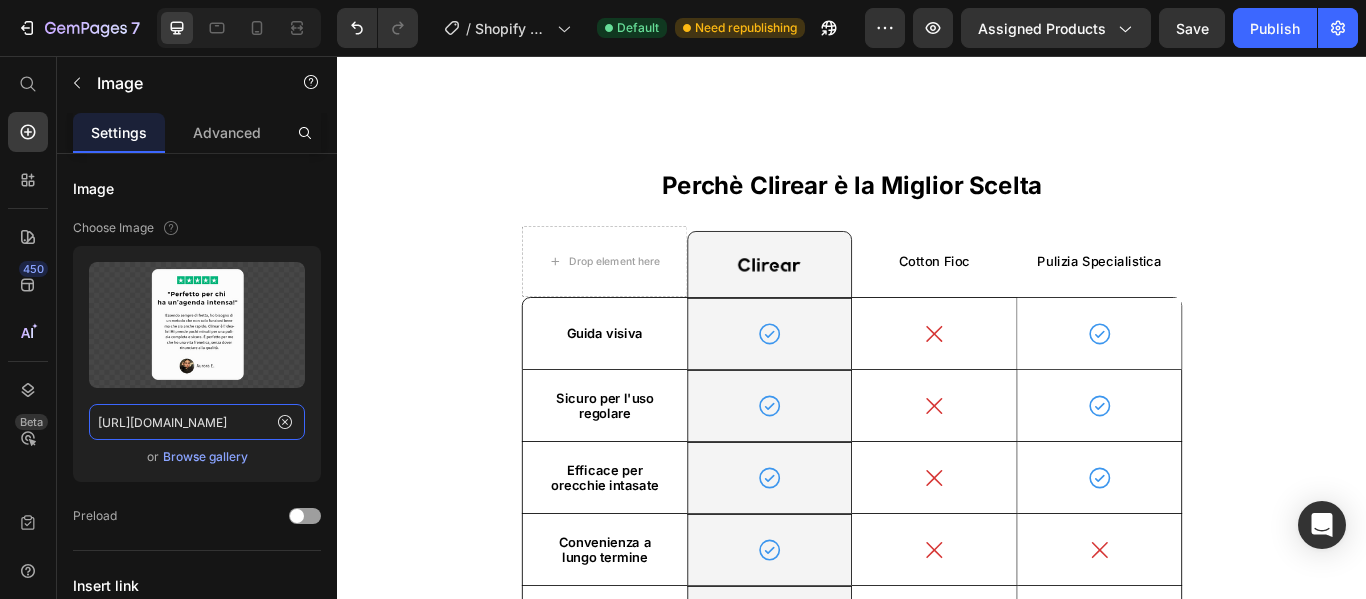 type 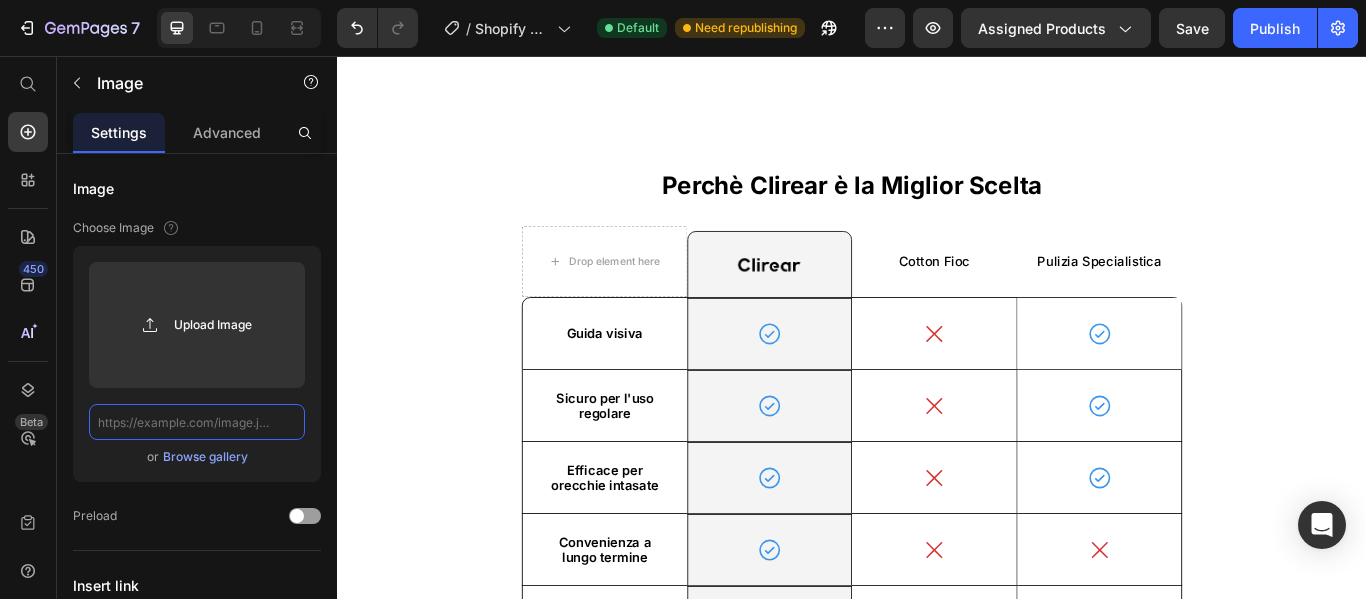 scroll, scrollTop: 0, scrollLeft: 0, axis: both 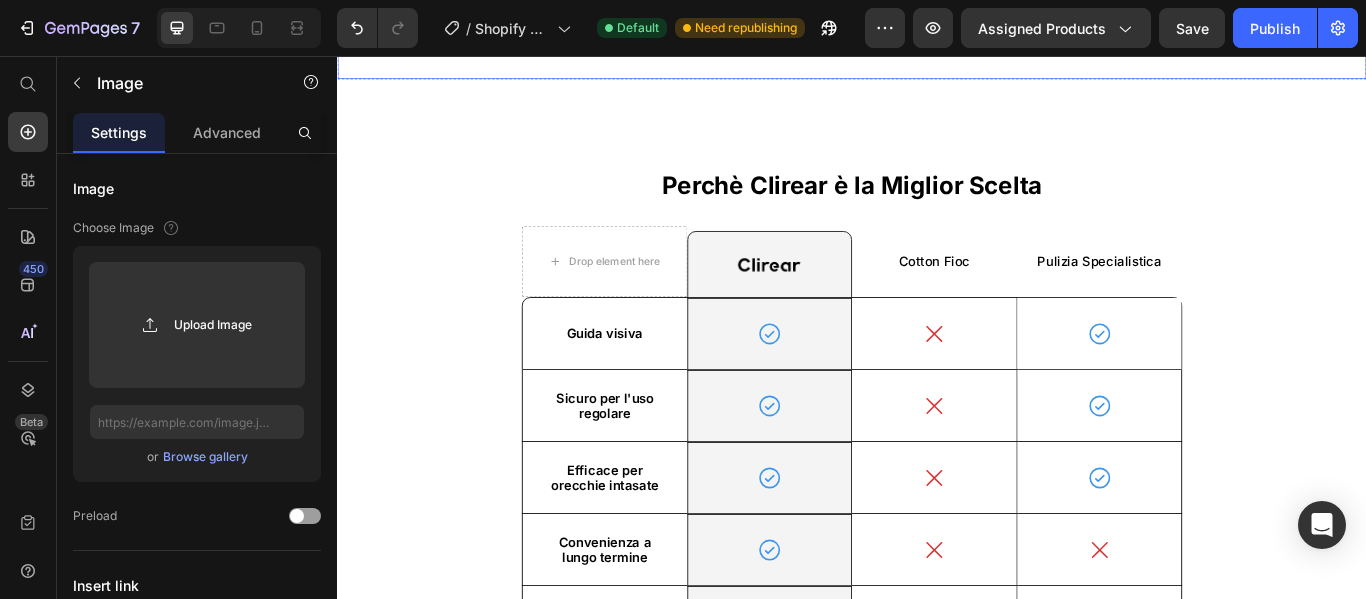 click on "Image Image Image Image Image   0" at bounding box center [118, -166] 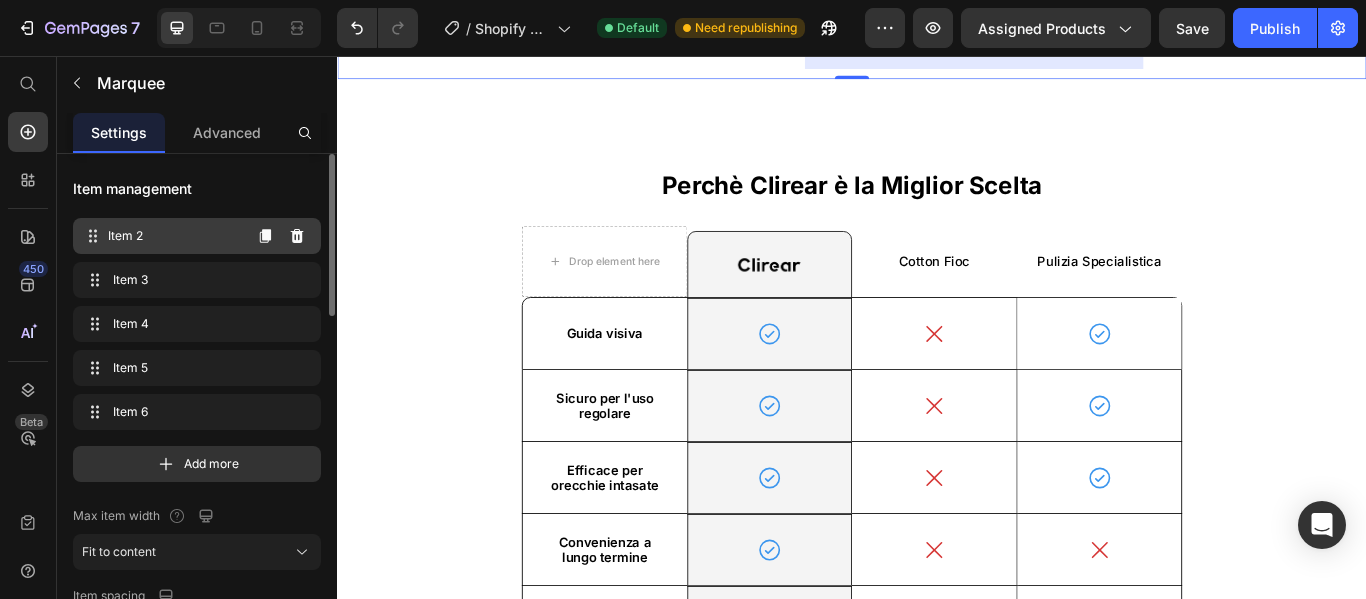 click on "Item 2" at bounding box center [174, 236] 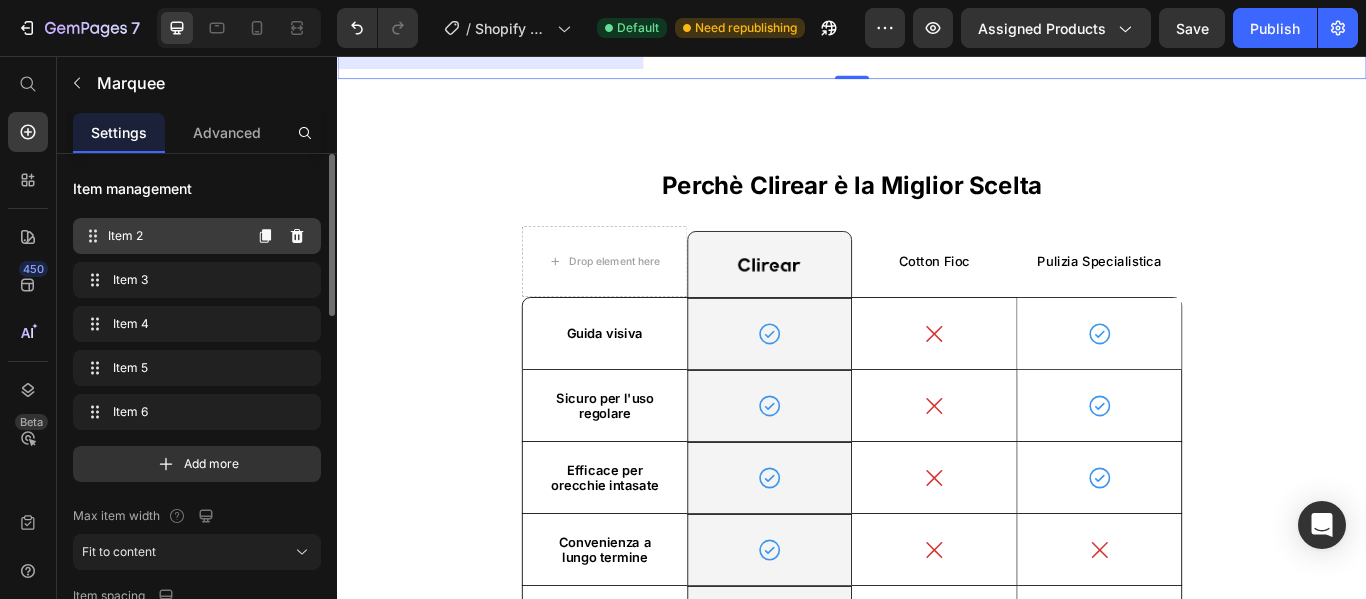 scroll, scrollTop: 0, scrollLeft: 0, axis: both 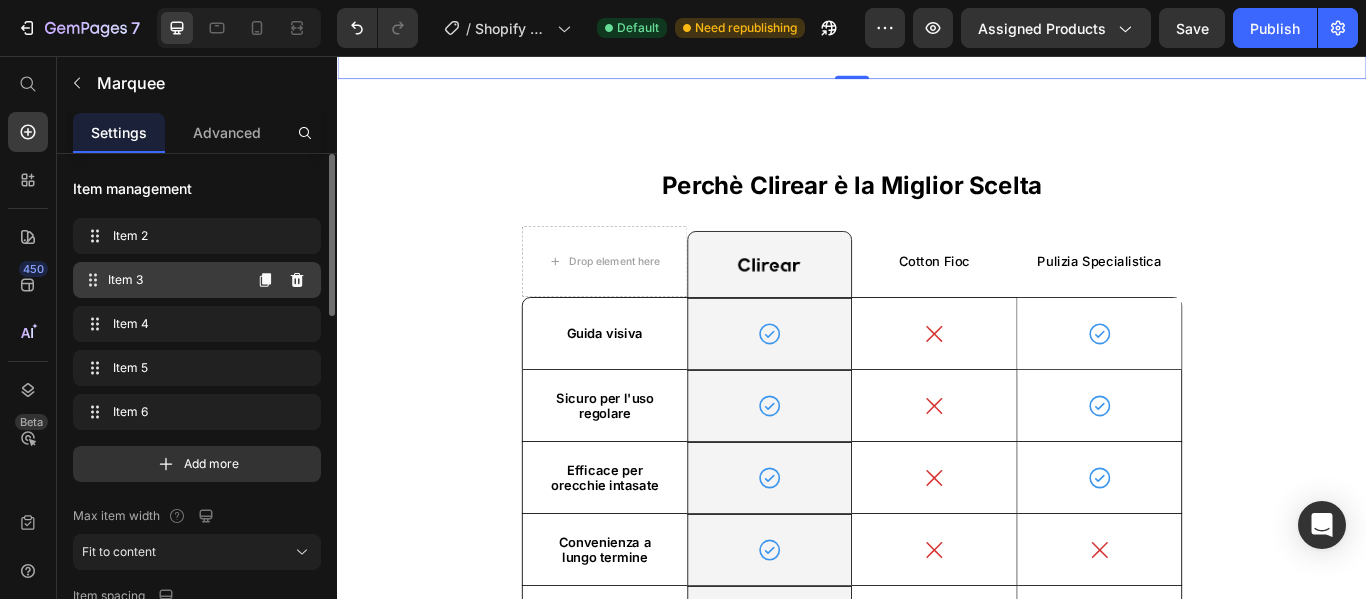 click on "Item 3 Item 3" at bounding box center [161, 280] 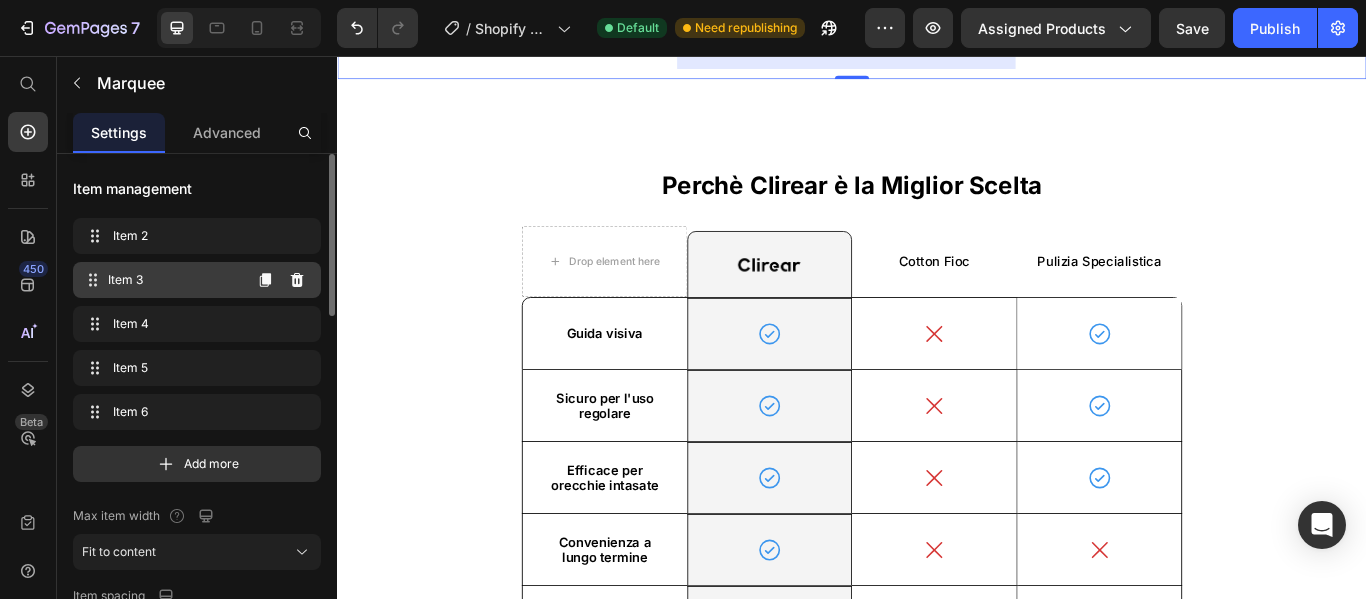scroll, scrollTop: 0, scrollLeft: 1, axis: horizontal 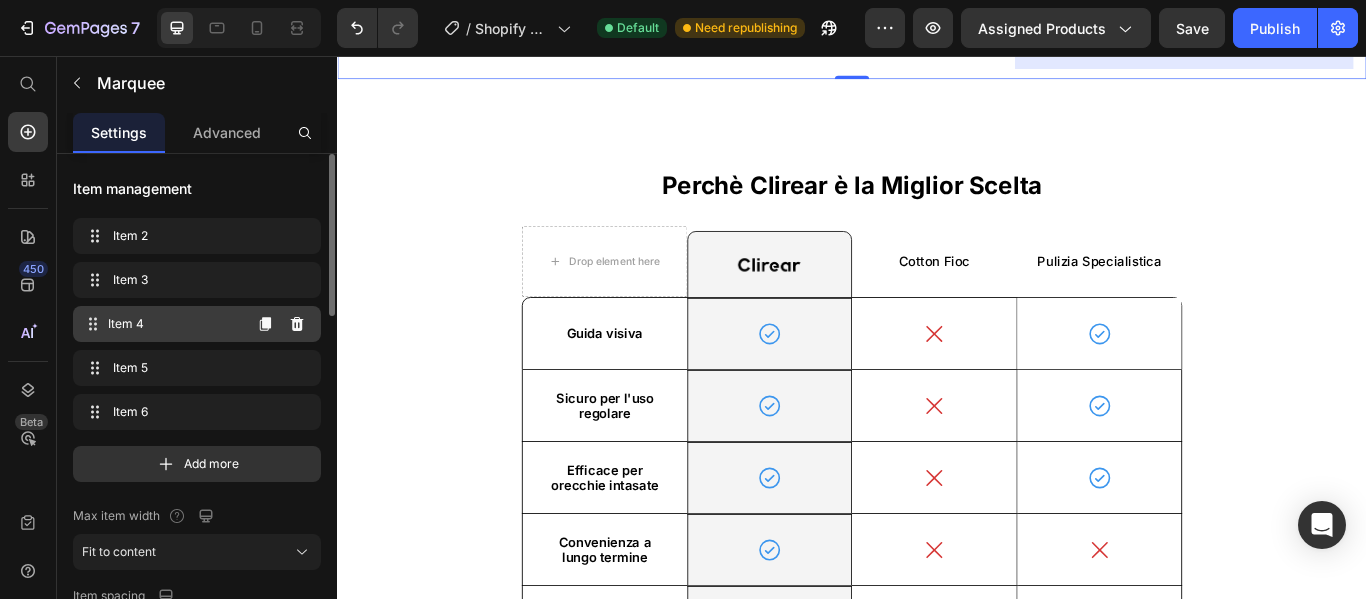 click on "Item 4 Item 4" at bounding box center (161, 324) 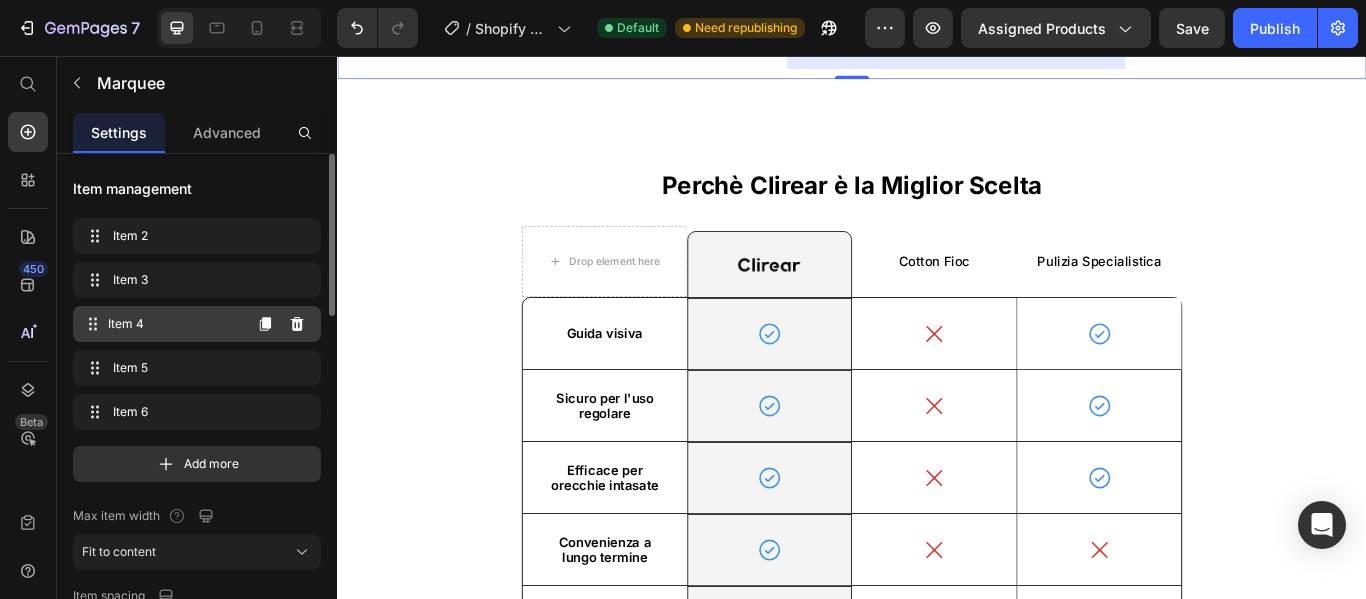 scroll, scrollTop: 0, scrollLeft: 396, axis: horizontal 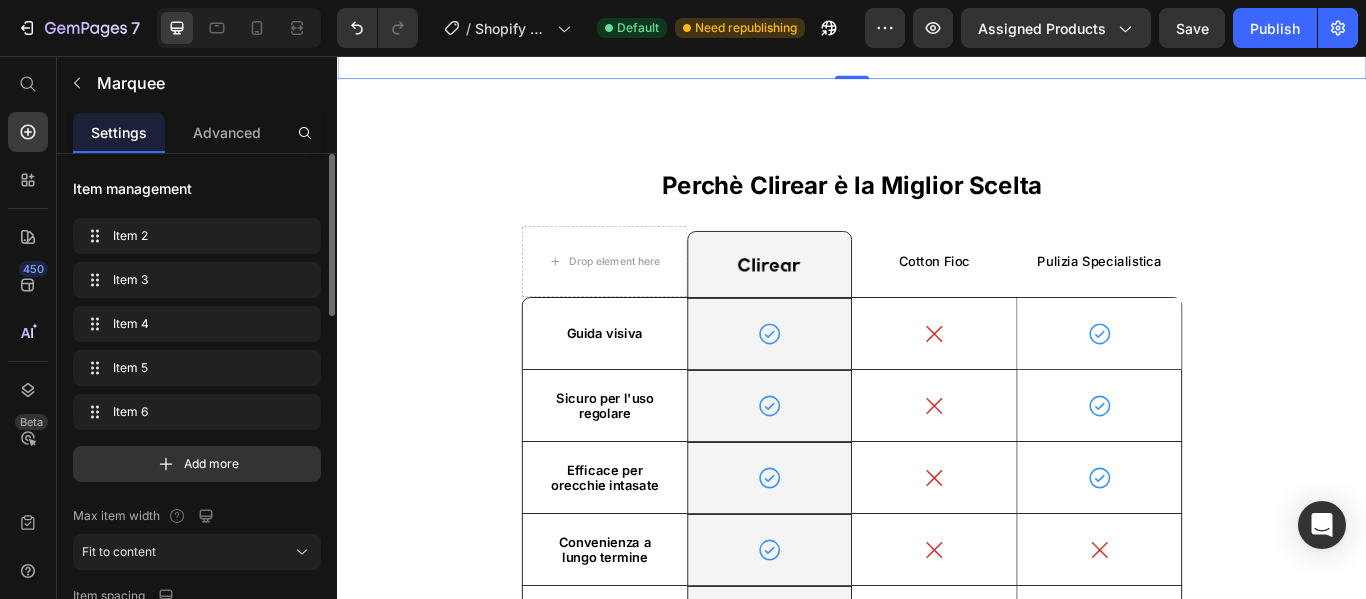 click on "Item 2 Item 2 Item 3 Item 3 Item 4 Item 4 Item 5 Item 5 Item 6 Item 6" at bounding box center [197, 324] 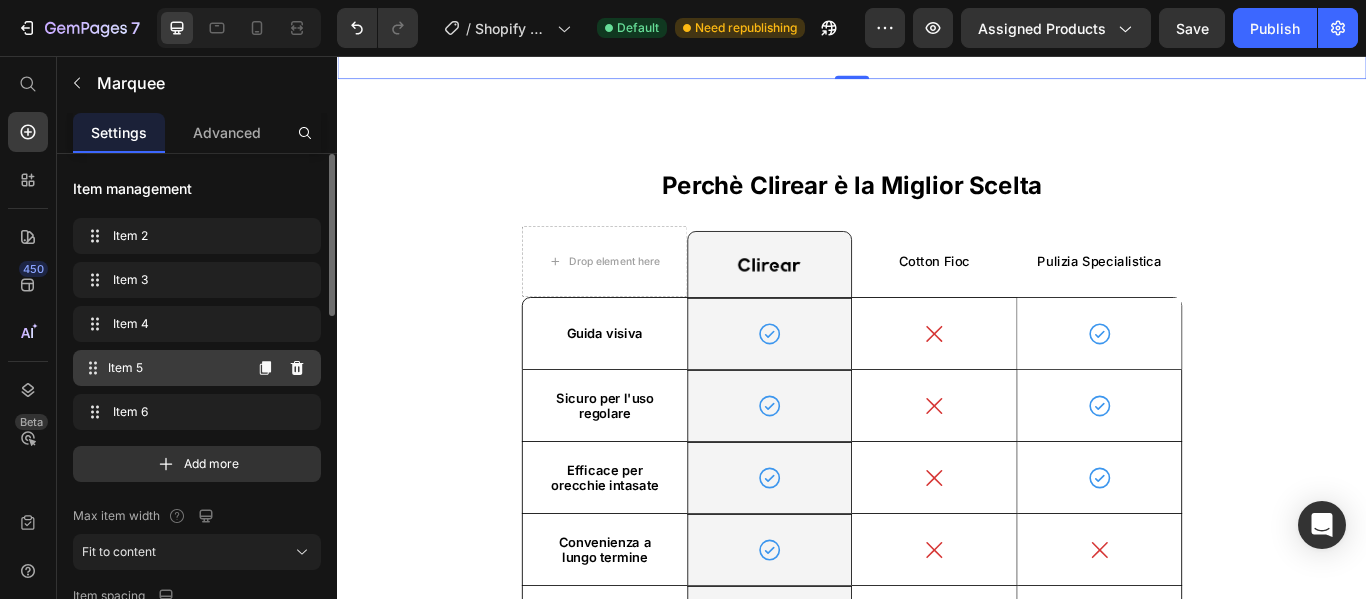 click on "Item 5 Item 5" at bounding box center (161, 368) 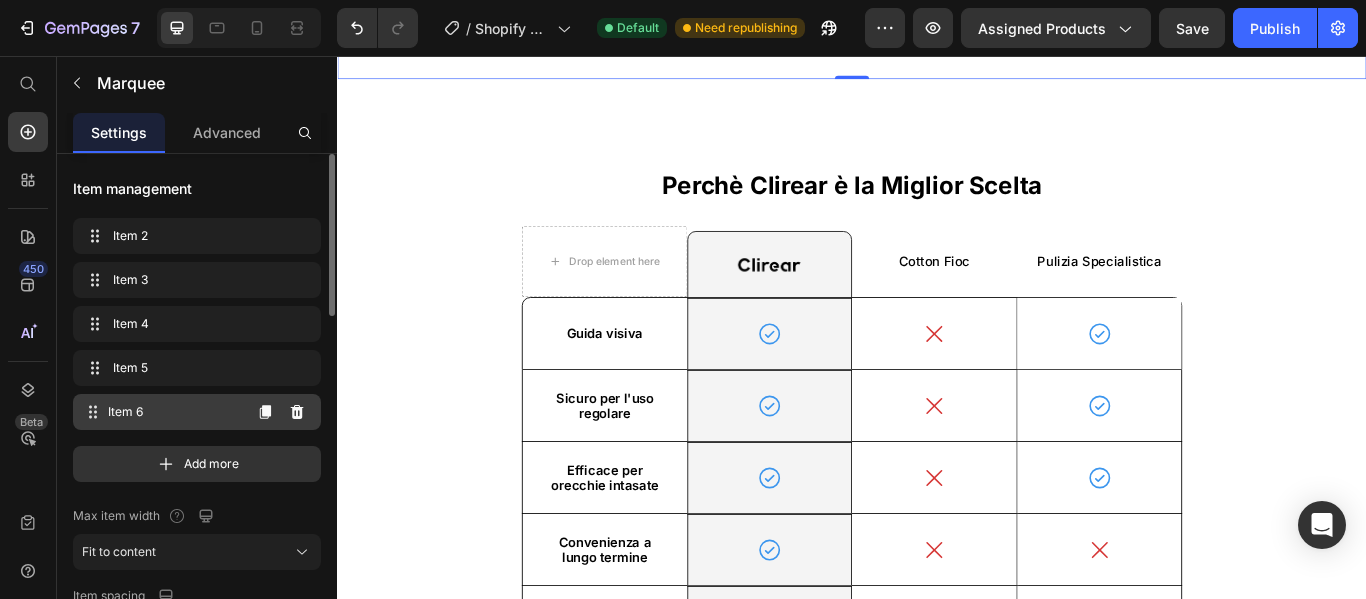scroll, scrollTop: 0, scrollLeft: 724, axis: horizontal 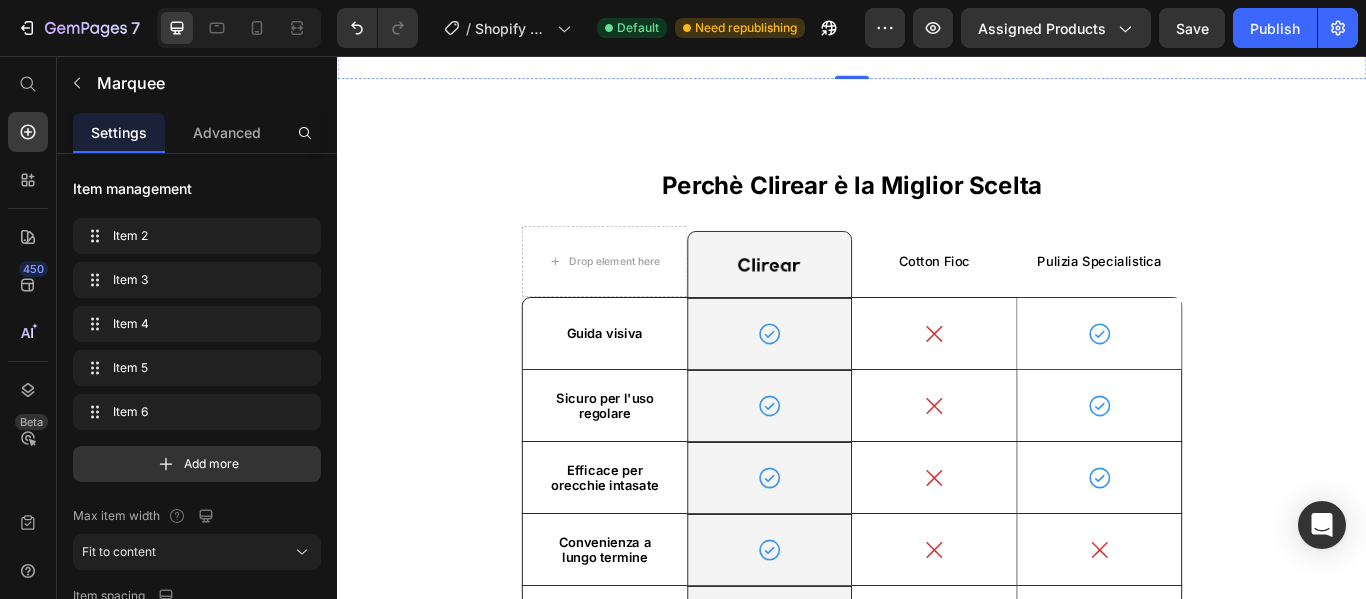 click at bounding box center (1100, -166) 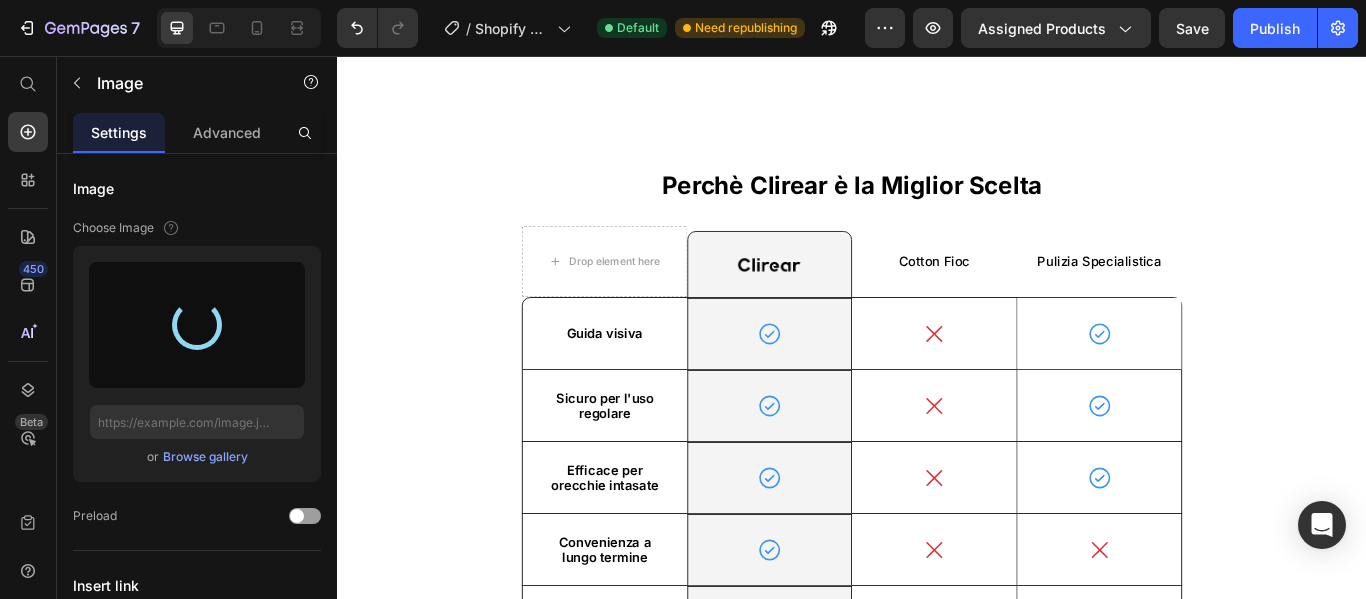 type on "[URL][DOMAIN_NAME]" 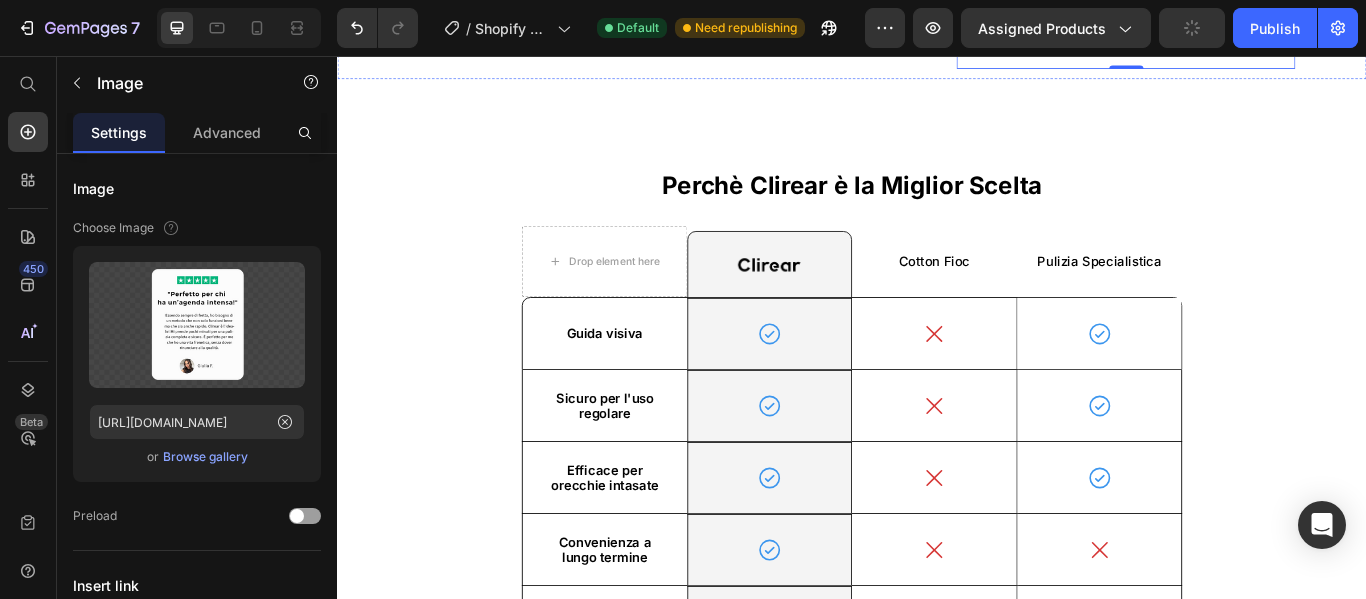 click at bounding box center (929, -166) 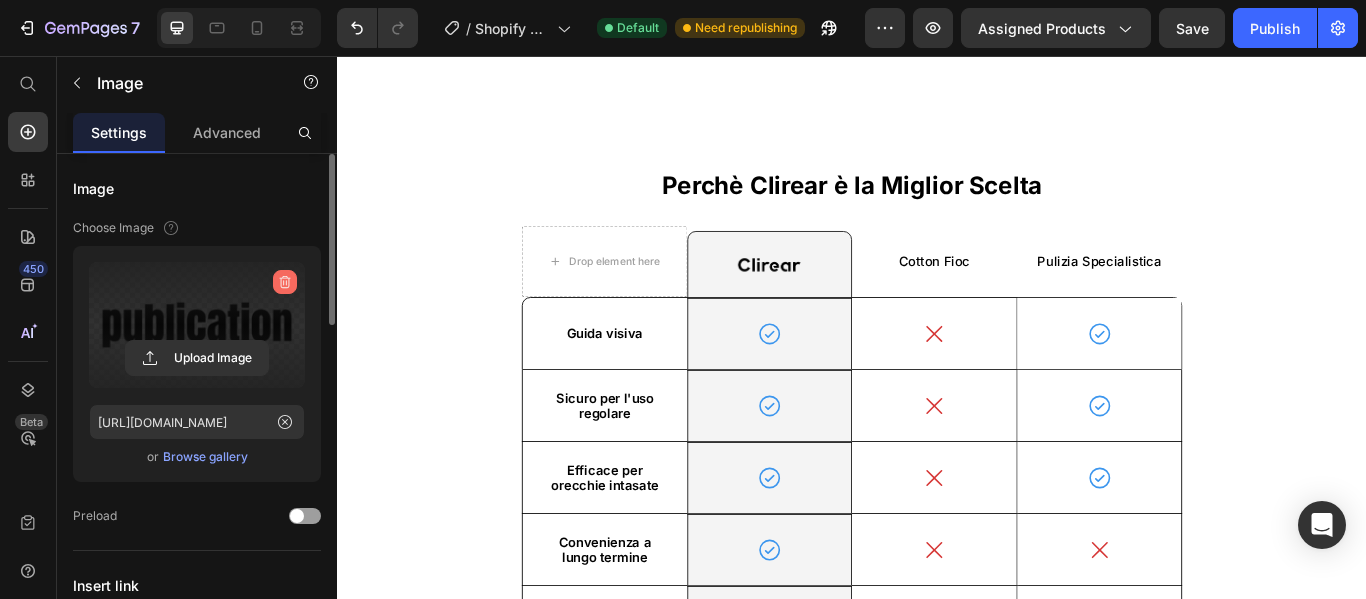 drag, startPoint x: 282, startPoint y: 282, endPoint x: 451, endPoint y: 628, distance: 385.06754 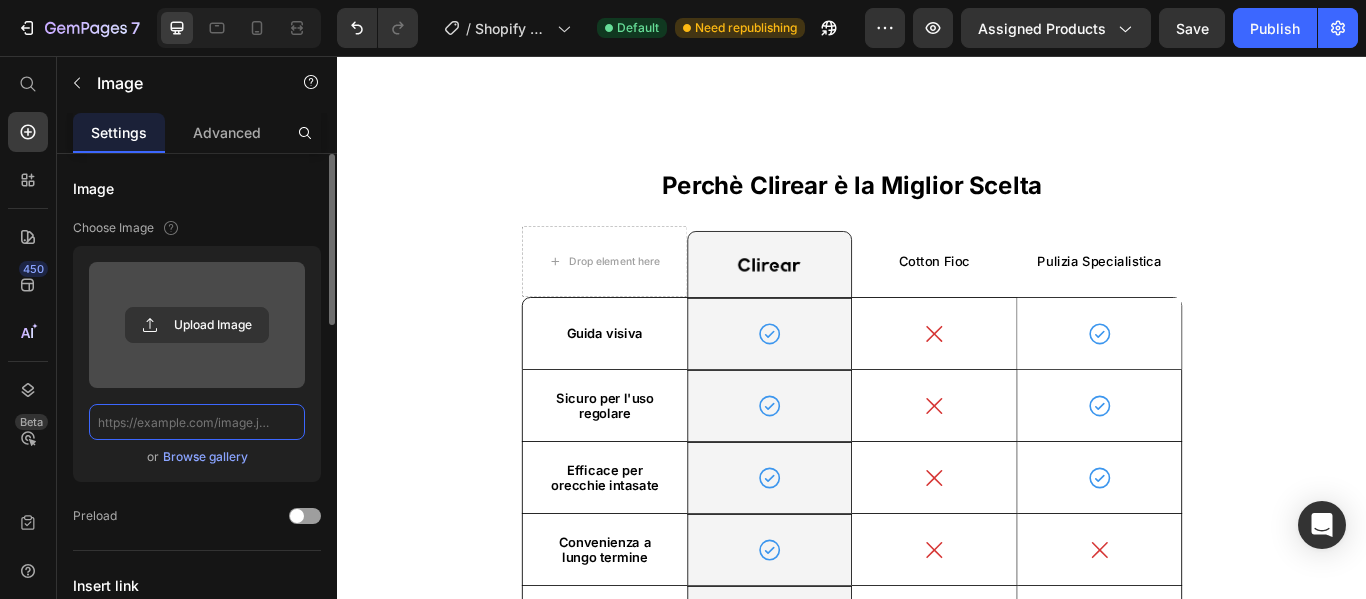 scroll, scrollTop: 0, scrollLeft: 0, axis: both 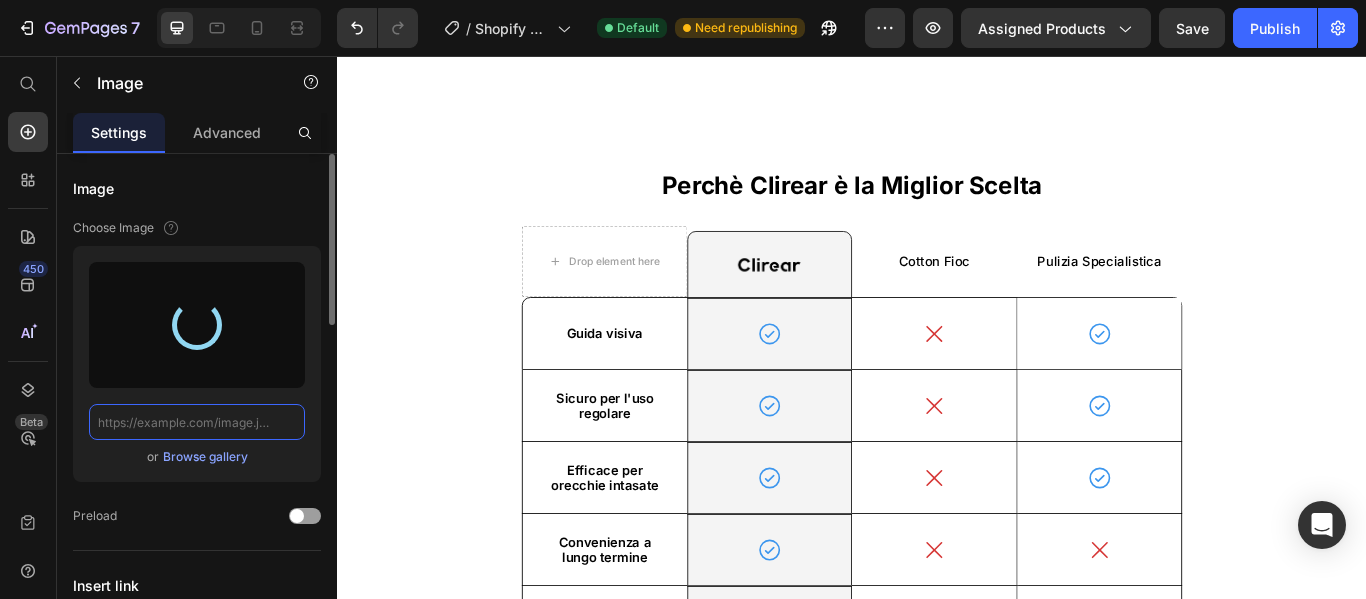 type on "[URL][DOMAIN_NAME]" 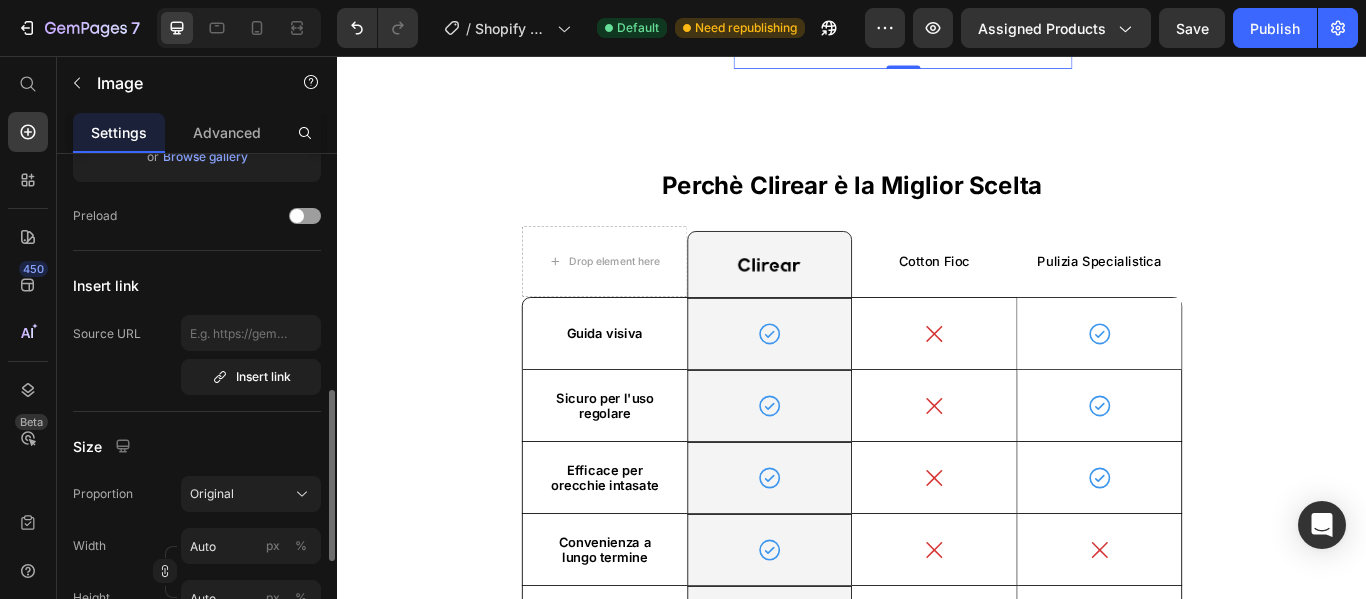 scroll, scrollTop: 400, scrollLeft: 0, axis: vertical 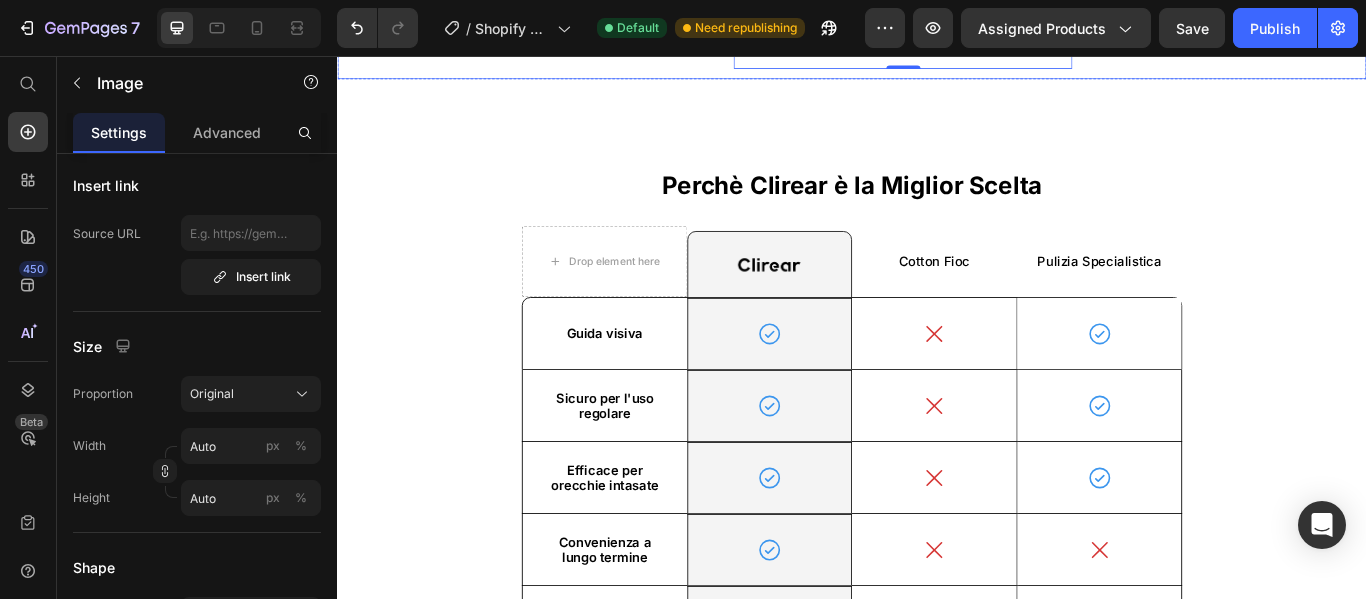 click on "Image Image Image Image   0 Image Image Image Image Image   0 Image Marquee" at bounding box center (937, -166) 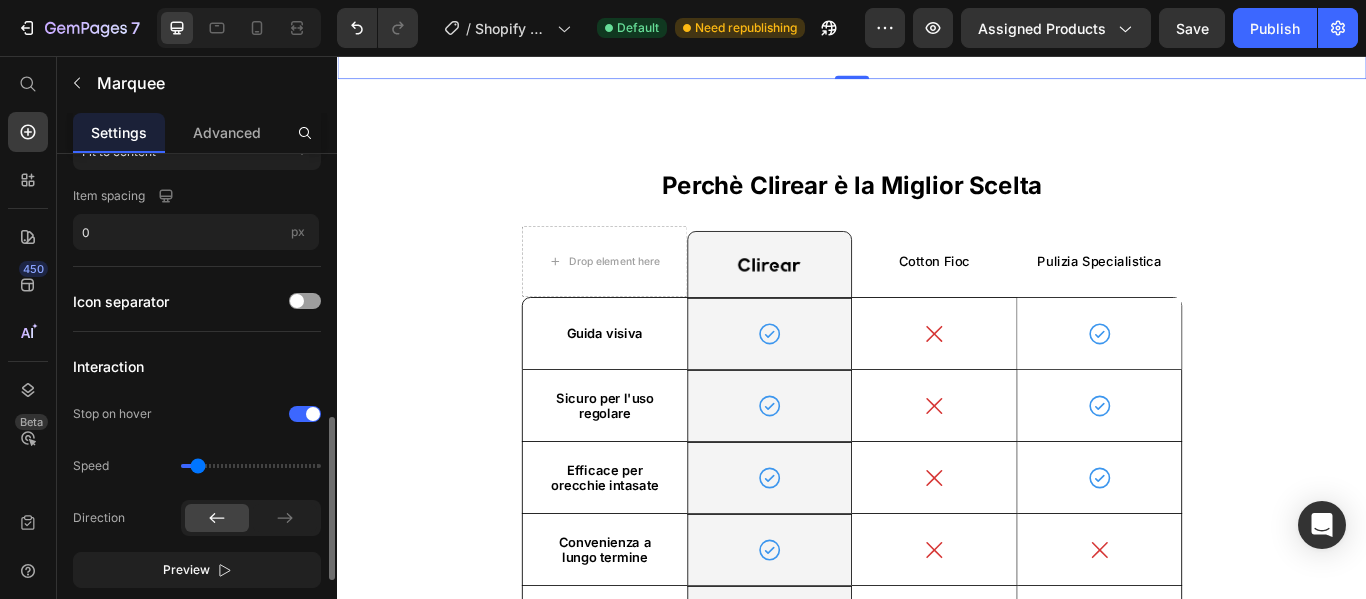 scroll, scrollTop: 500, scrollLeft: 0, axis: vertical 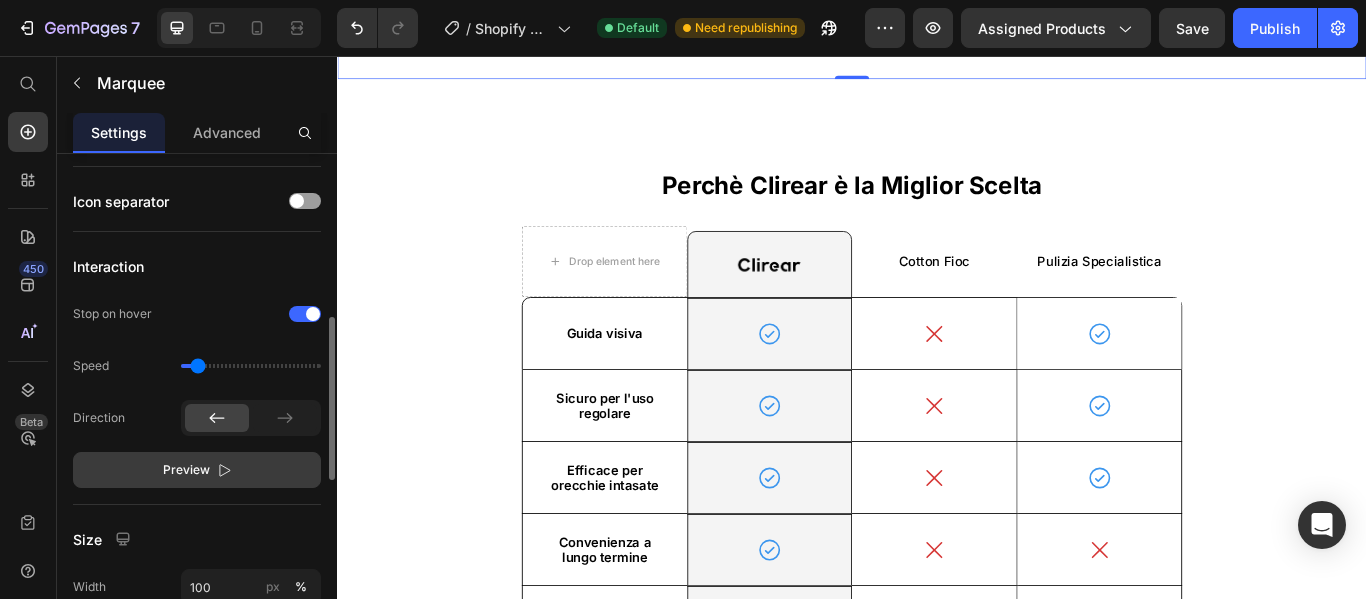 click on "Preview" at bounding box center [197, 470] 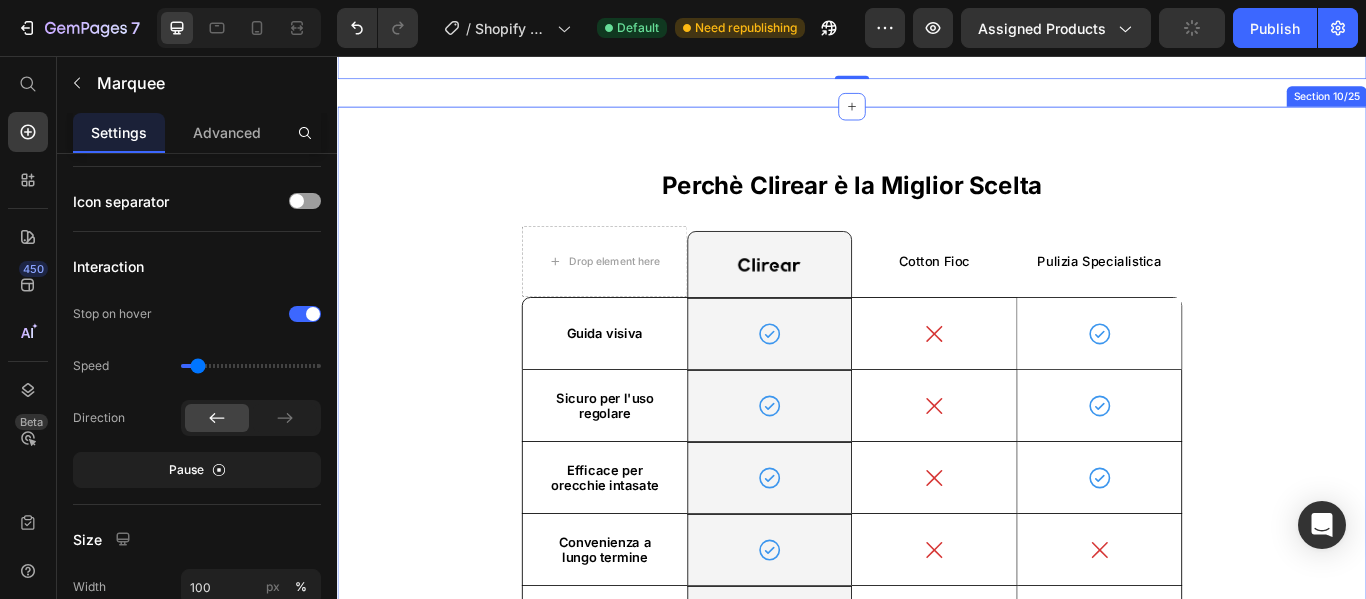 click on "Perchè Clirear è la Miglior Scelta Heading
Drop element here Image Row Cotton Fioc Text Block Pulizia Specialistica Text Block Row Guida visiva Text Block
Icon Row
Icon
Icon Hero Banner Row Sicuro per l'uso regolare Text Block
Icon Row
Icon
Icon Hero Banner Row Efficace per orecchie intasate Text Block
Icon Row
Icon
Icon Hero Banner Row Convenienza a lungo termine Text Block
Icon Row
Icon
Icon Hero Banner Row Comodità per l'uso domestico Text Block
Icon Row
Icon
Icon Hero Banner Row Prevenzione dell'accumulo di cerume Text Block
Icon Row
Icon
Icon Hero Banner Row Row Section 10/25" at bounding box center (937, 503) 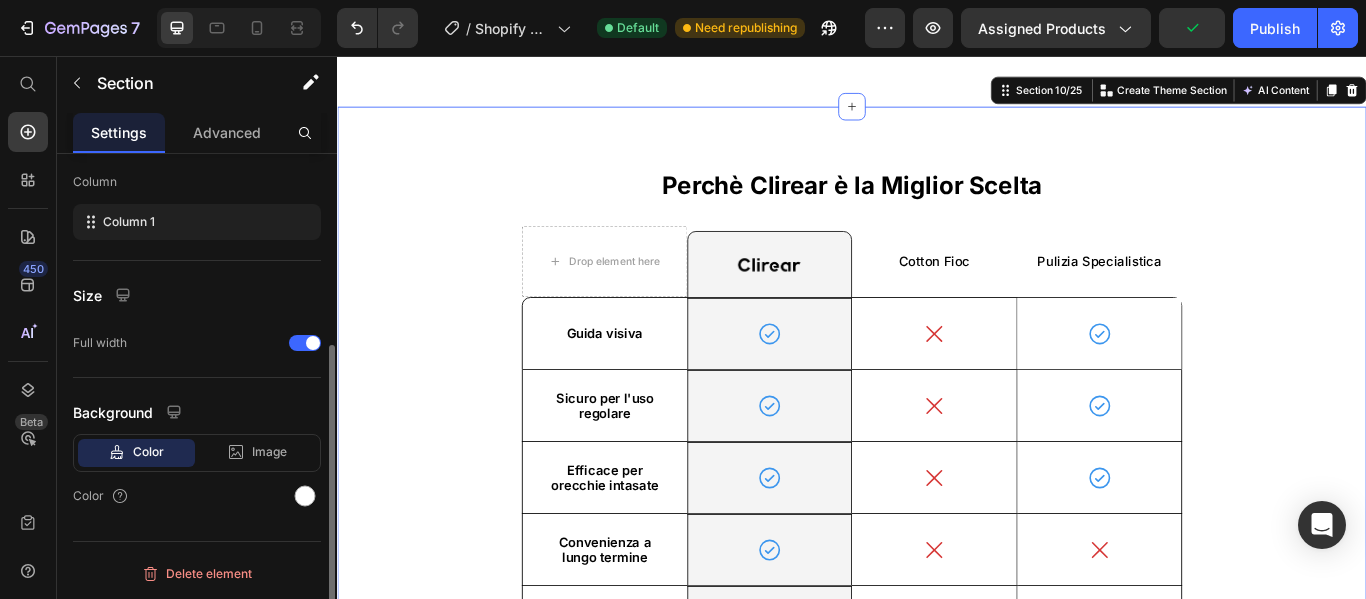 scroll, scrollTop: 0, scrollLeft: 0, axis: both 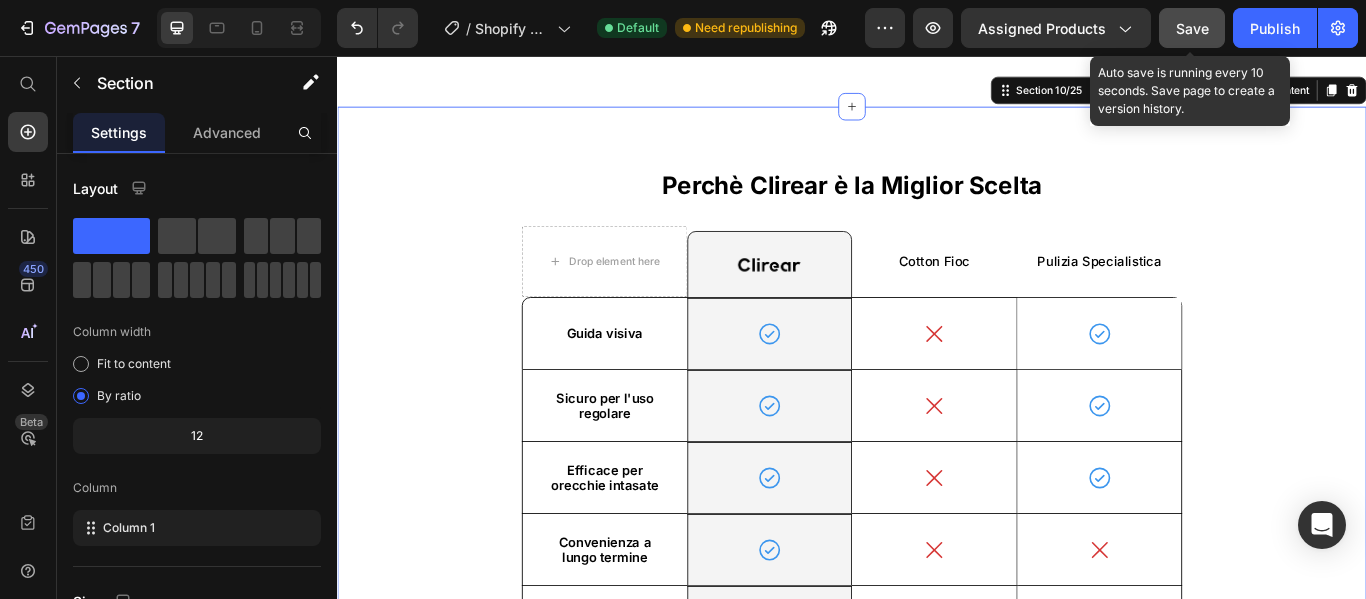 click on "Save" at bounding box center (1192, 28) 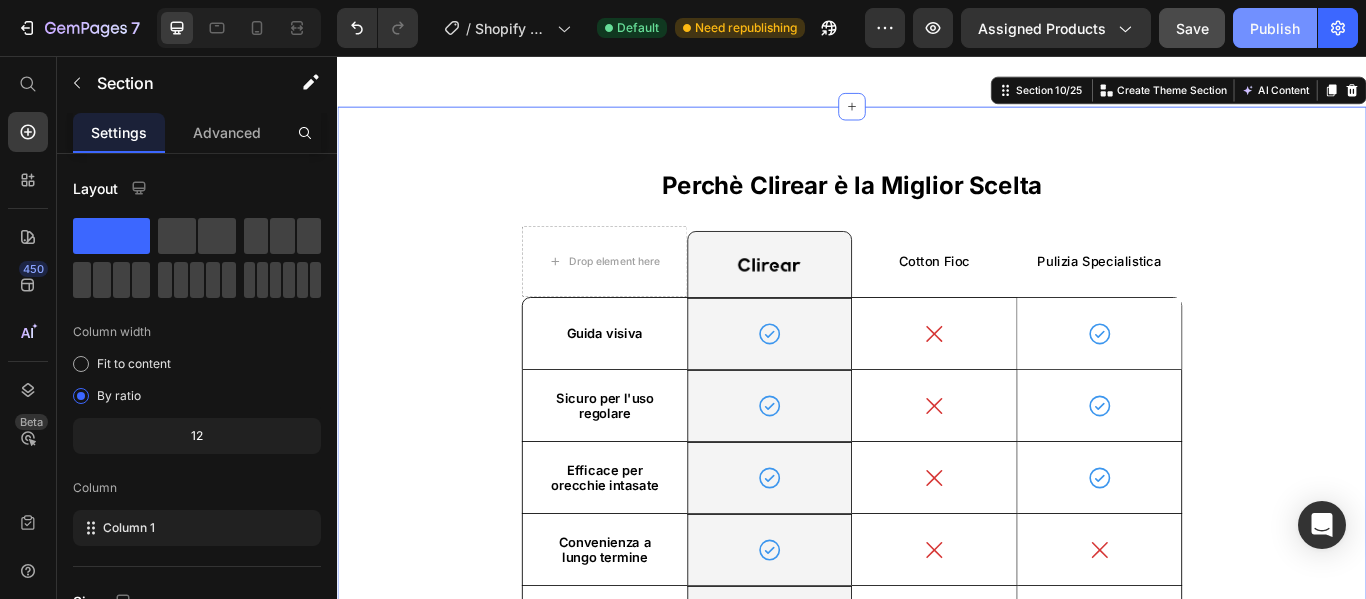 click on "Publish" at bounding box center (1275, 28) 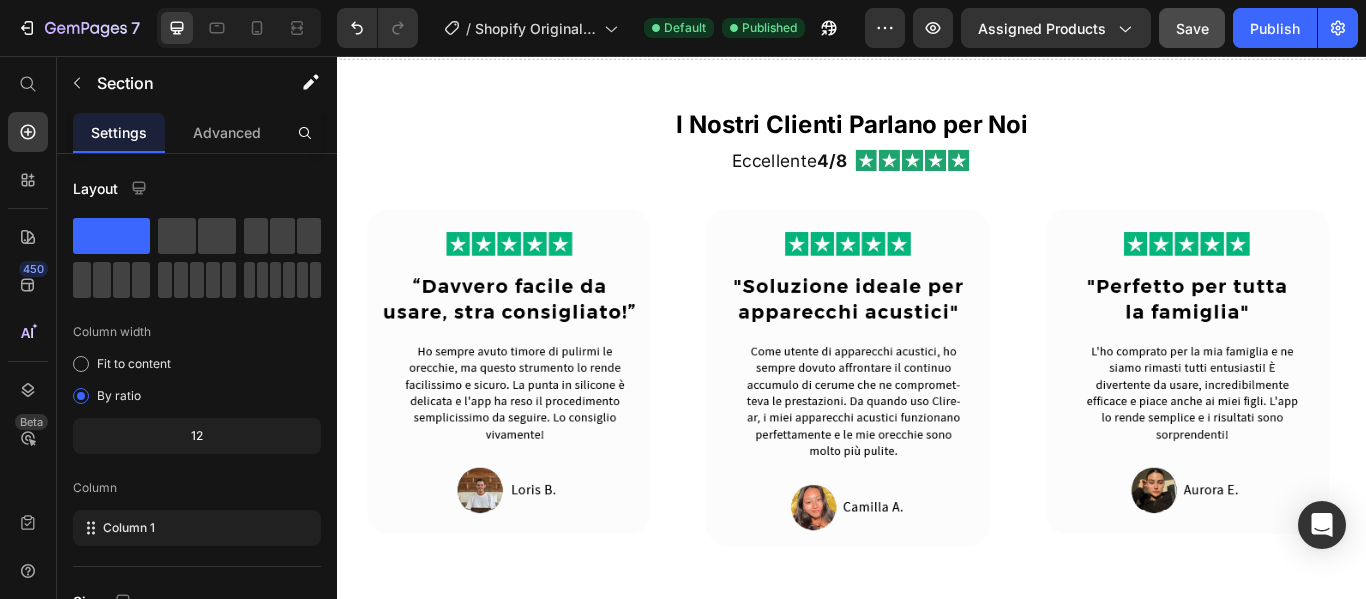 scroll, scrollTop: 2700, scrollLeft: 0, axis: vertical 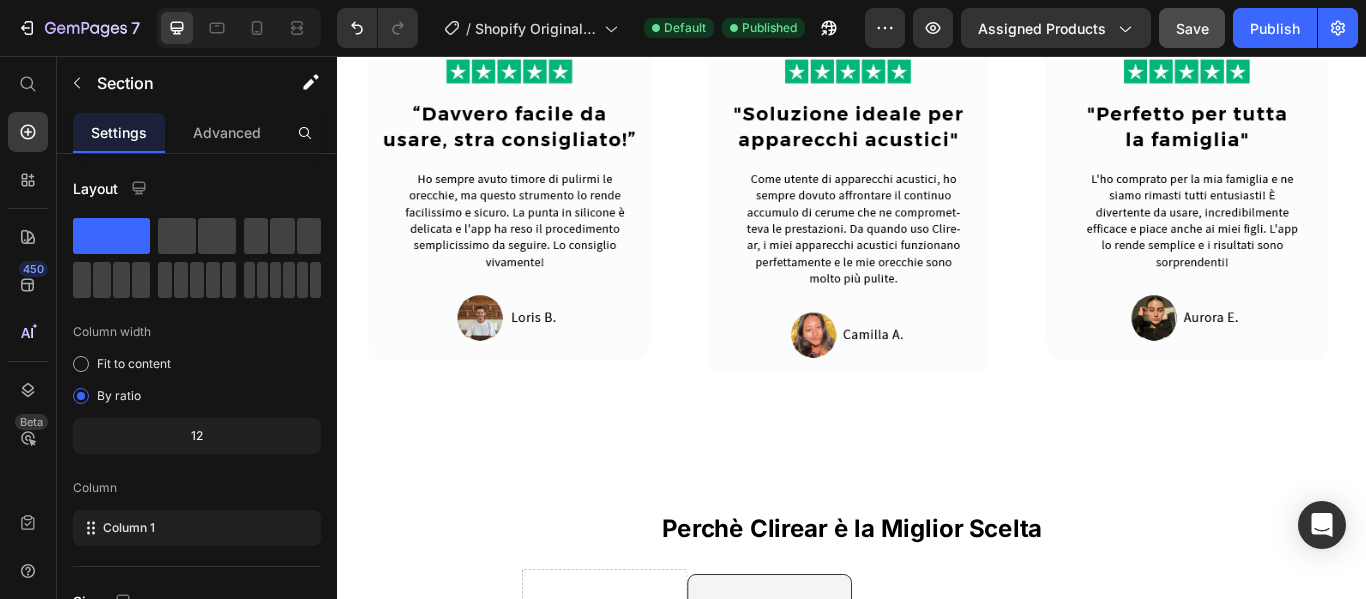 click on "I Nostri Clienti Parlano per Noi Heading" at bounding box center [937, -231] 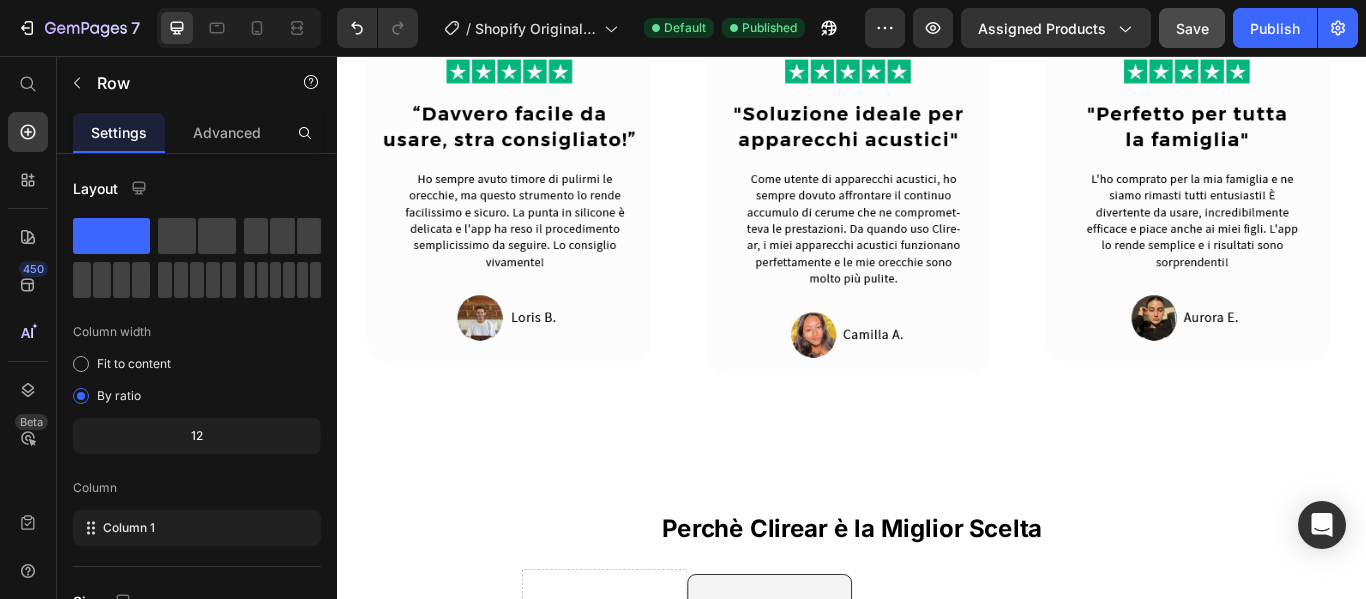click at bounding box center [460, -279] 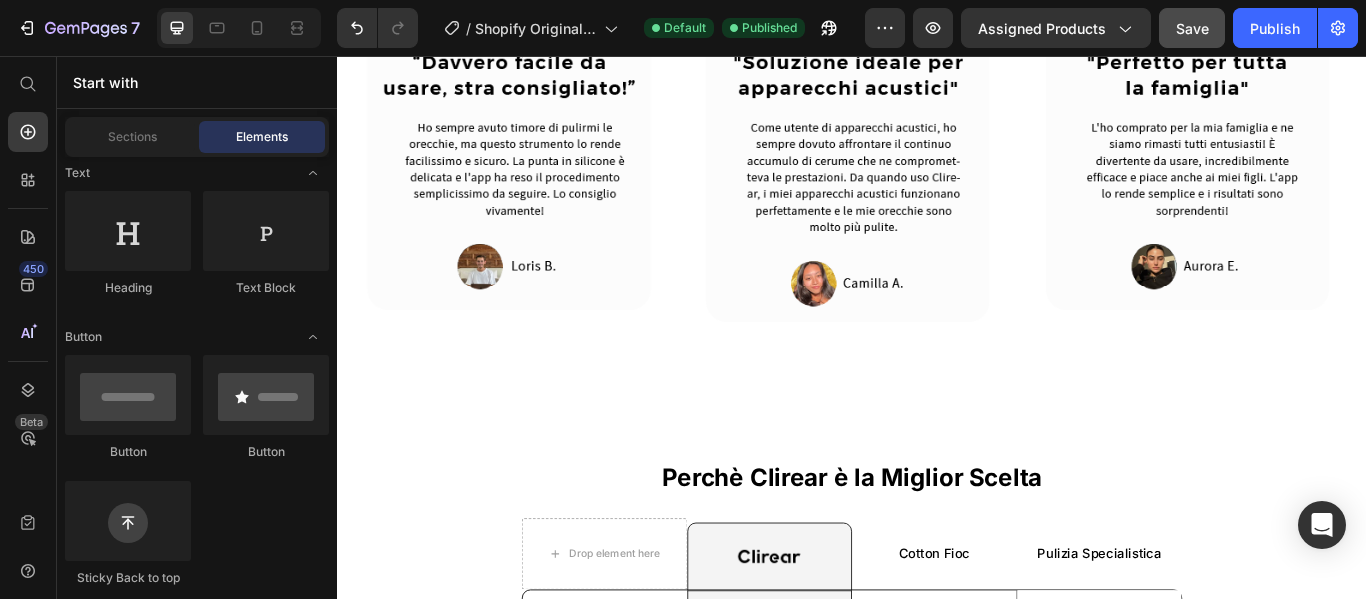 click on "Risultati Reali e Visibili Heading Image Row Ripristina il 100% del Tuo Udito Heading [GEOGRAPHIC_DATA] l'accumulo di cerume che blocca le onde sonore, permettendoti di ascoltare chiaramente le conversazioni senza dover continuamente chiedere "Cosa?". Text Block Image Row Guarda e Pulisci in Sicurezza Heading La telecamera HD ti permette di vedere esattamente cosa stai facendo, eliminando i pericoli dei metodi di pulizia alla cieca come i cotton fioc. Text Block Image Row Risparmia sulle Visite Heading Una visita apposita per la pulizia delle orecchie costa fino a 200 dollari per visita. Il Clirear si ripaga da solo dopo una solo utilizzo, facendoti risparmiare centinaia di euro ogni anno. Text Block Row Row Row Progettato per l'eccelenza Heading Image Row Fotocamera 1080p HD Heading La nostra fotocamera HD fornisce un video cristallino del tuo canale uditivo, permettendoti di vedere esattamente cosa stai facendo durante il processo di pulizia. Text Block Image Row Punte in Silicone Morbido Heading Text Block Image Row" at bounding box center (937, -1068) 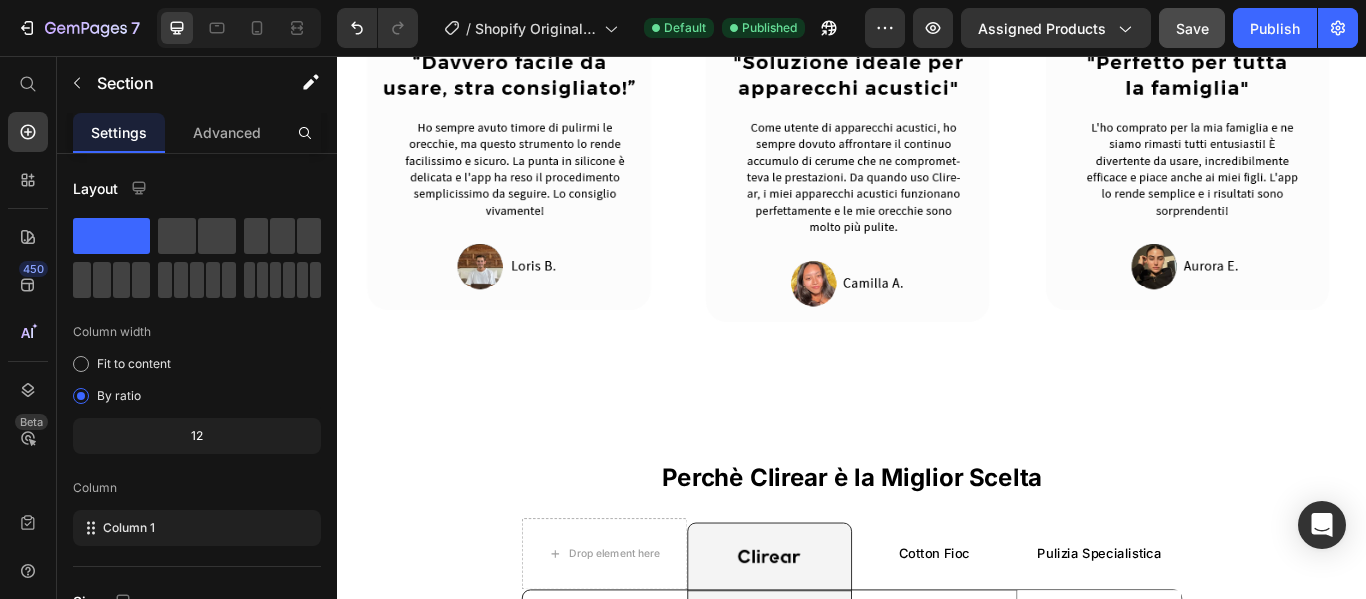 click on "Drop element here" at bounding box center [937, -230] 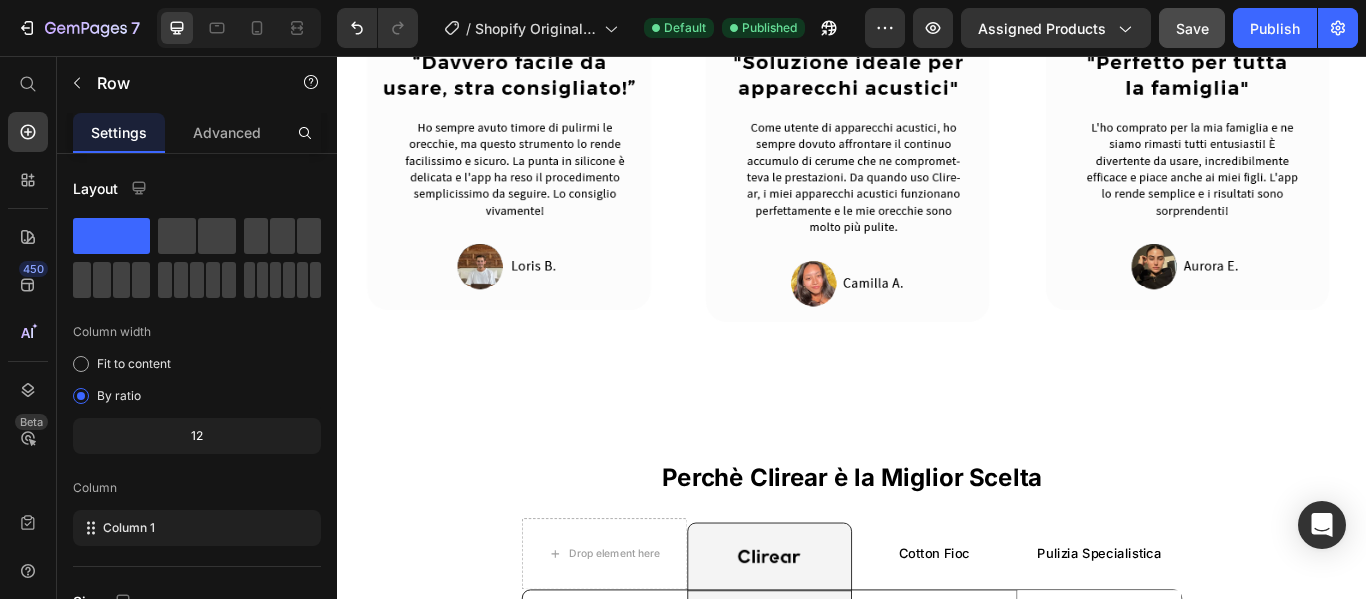 click 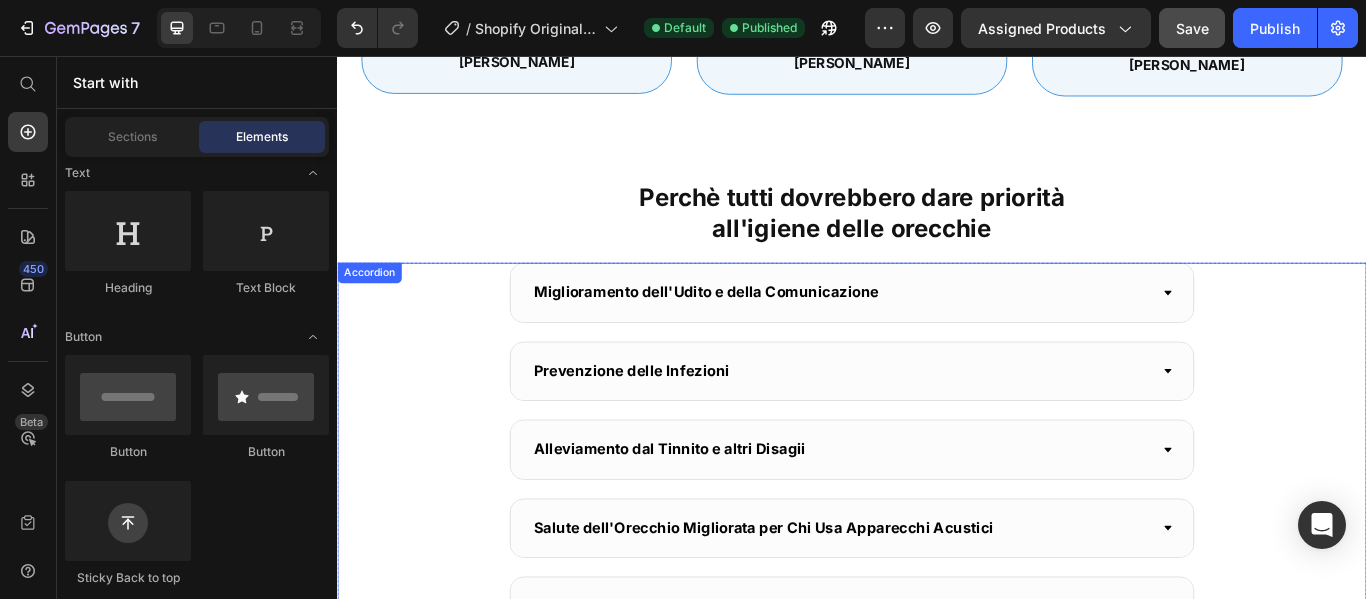 scroll, scrollTop: 1600, scrollLeft: 0, axis: vertical 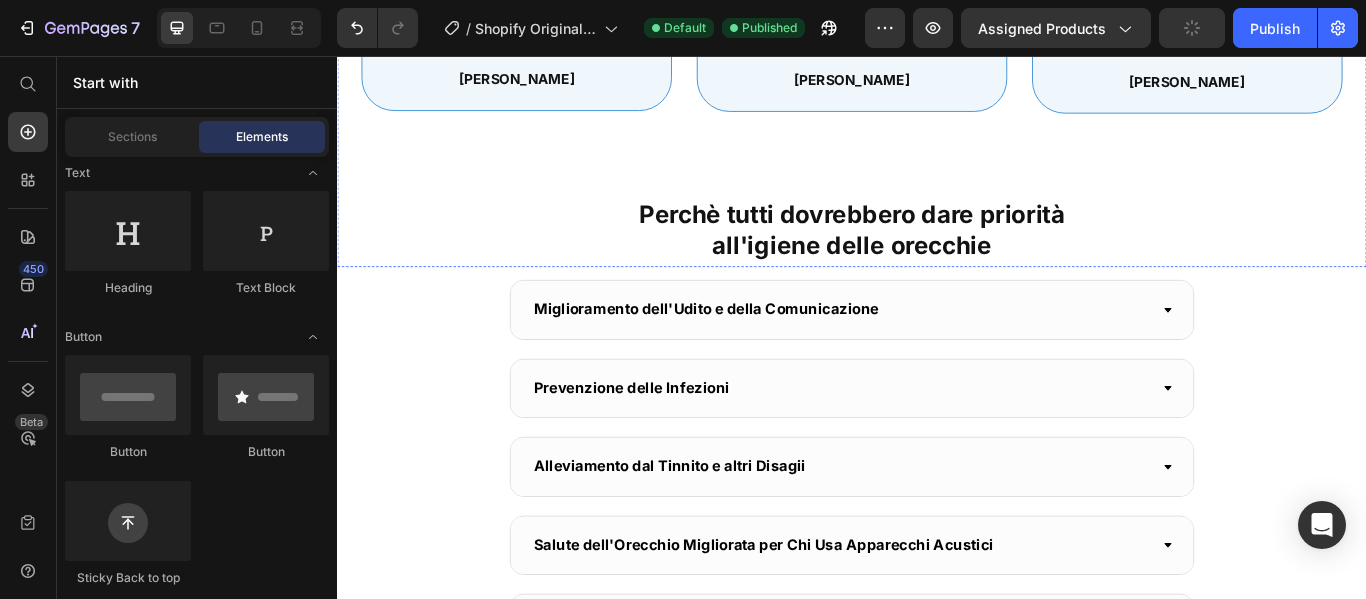 click on "Non fidarti solo della nostra parola..." at bounding box center (957, -253) 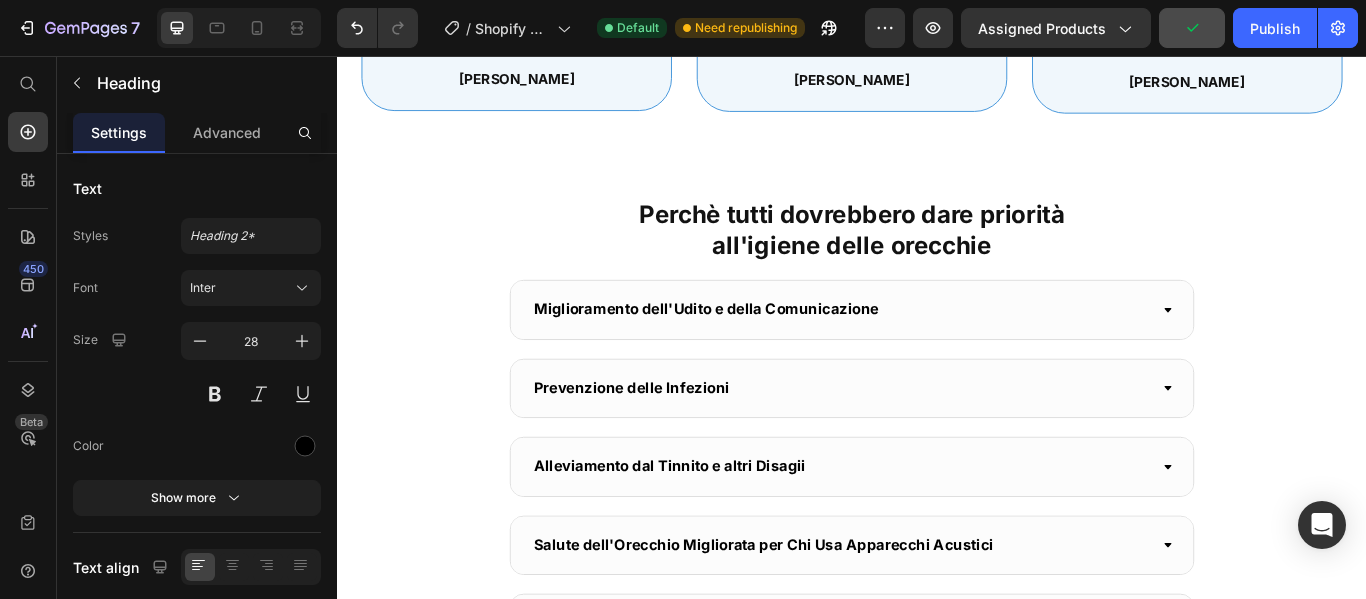 click 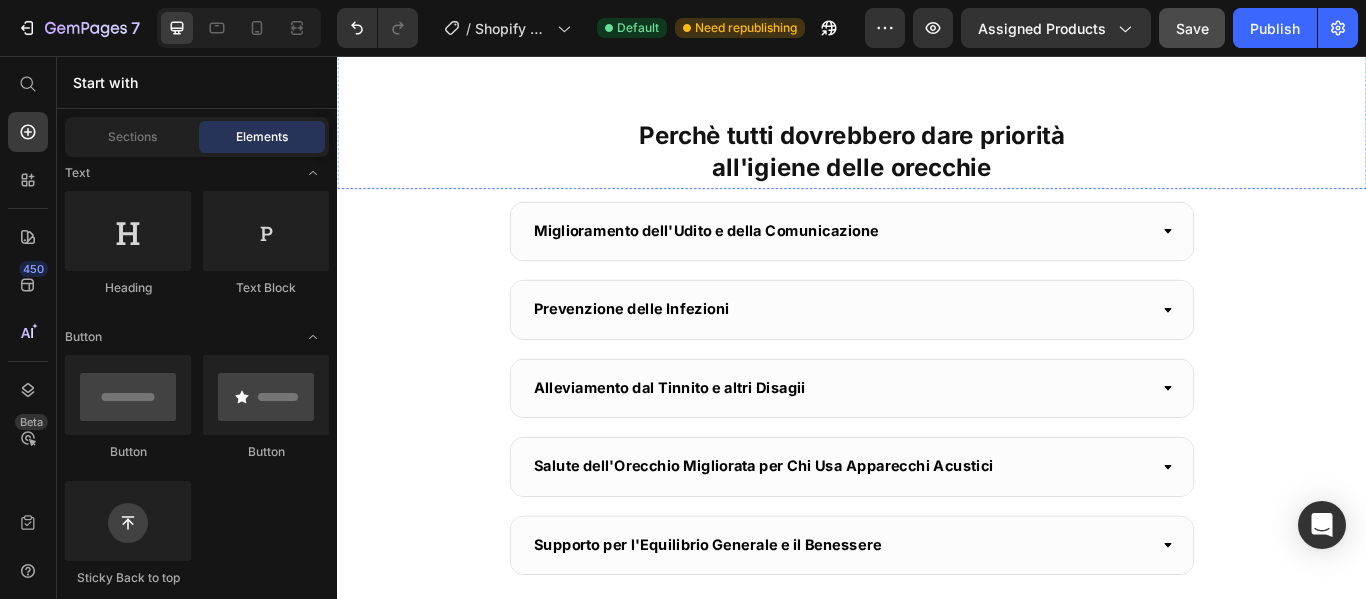 click on "Icon
Icon
Icon
Icon
Icon Icon List Ho sempre avuto timore di pulirmi le orecchie, ma questo strumento lo rende facilissimo e sicuro. La punta in silicone è delicata e l'app ha reso il procedimento semplicissimo da seguire. Lo consiglio vivamente! Text Block [PERSON_NAME] Heading Row" at bounding box center (546, -135) 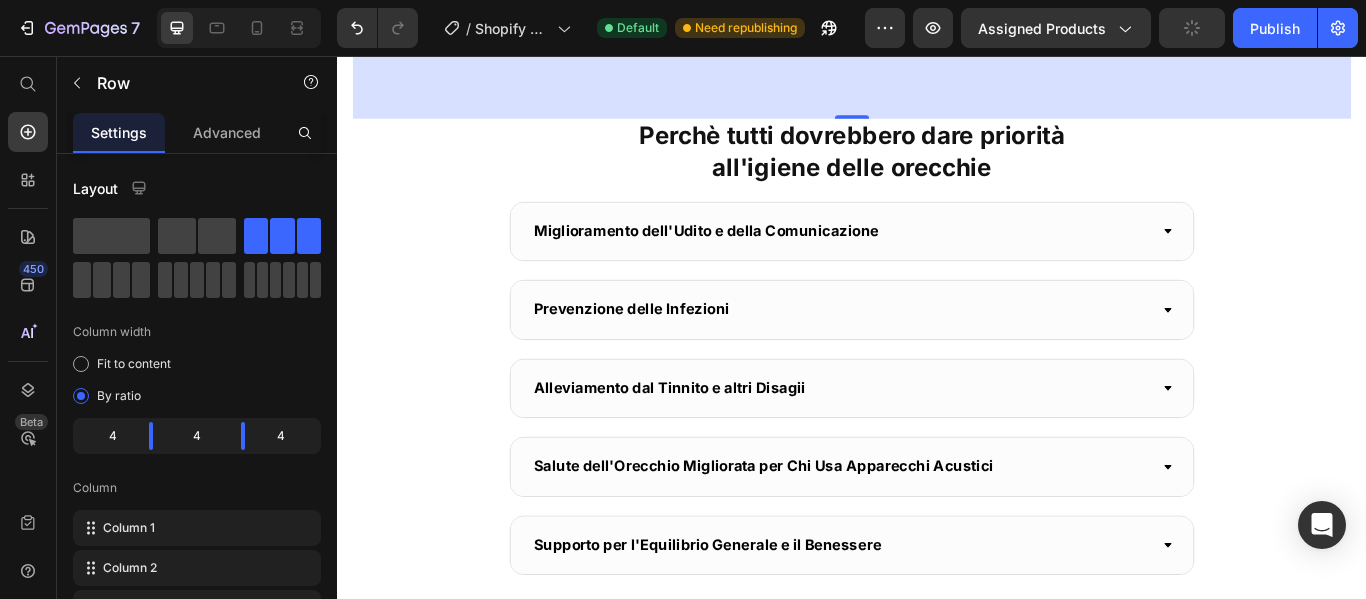 click 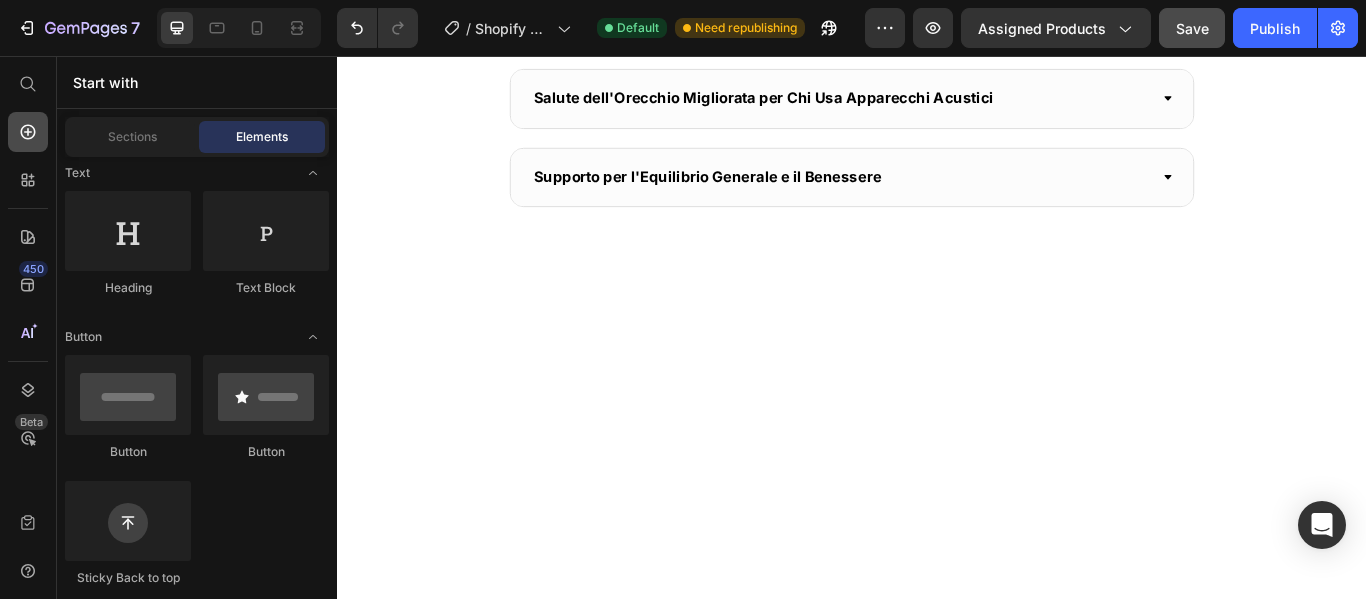 click 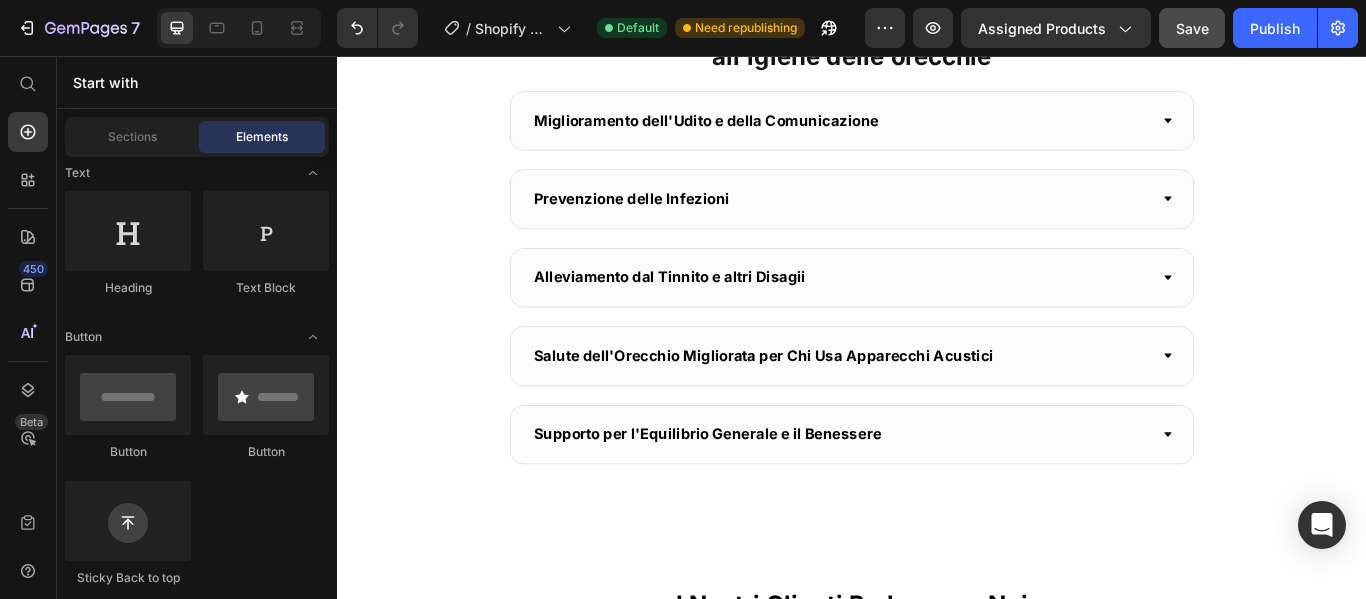 scroll, scrollTop: 0, scrollLeft: 0, axis: both 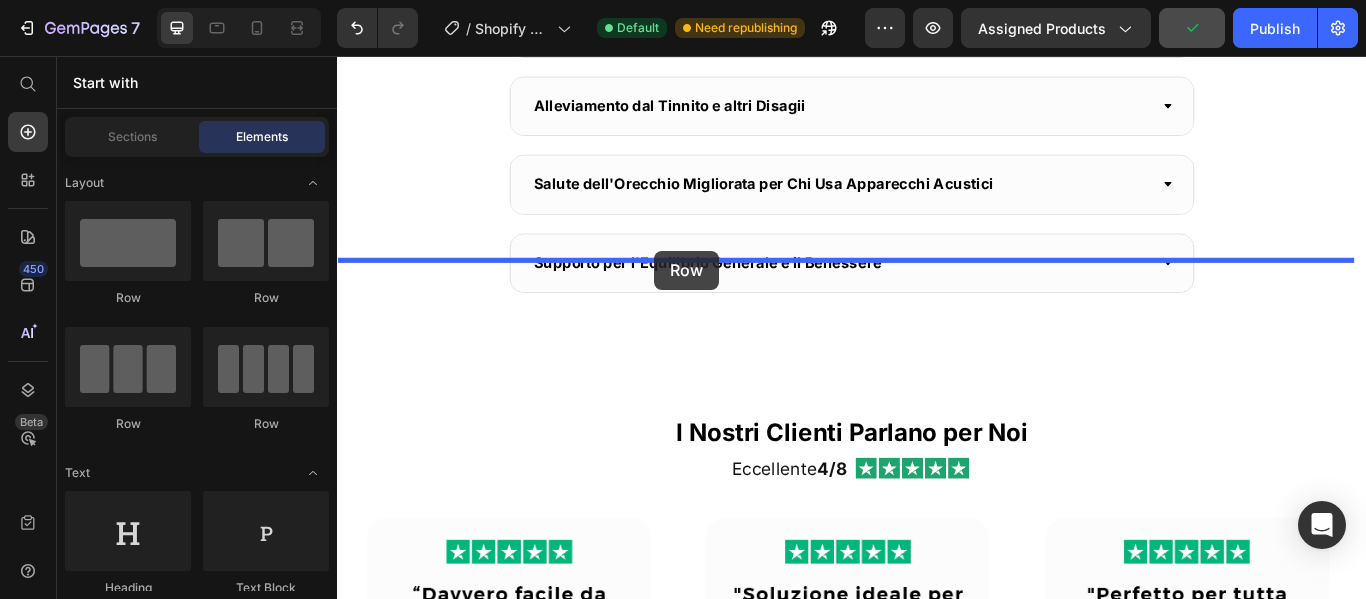 drag, startPoint x: 484, startPoint y: 288, endPoint x: 707, endPoint y: 283, distance: 223.05605 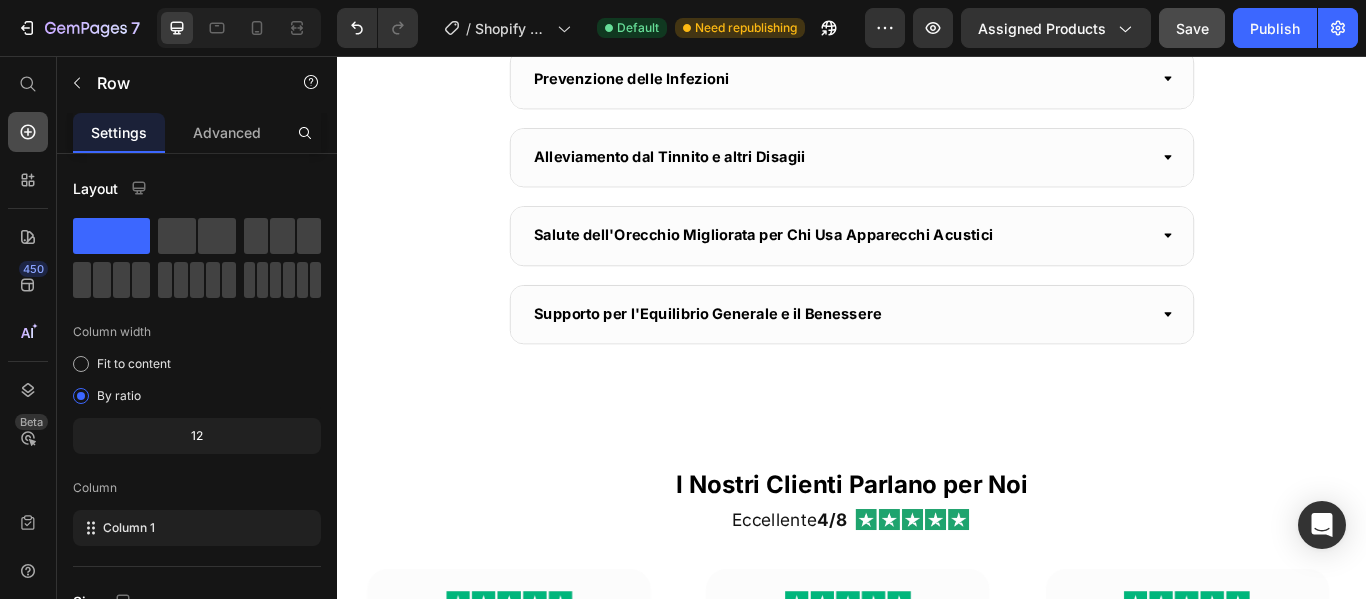 click 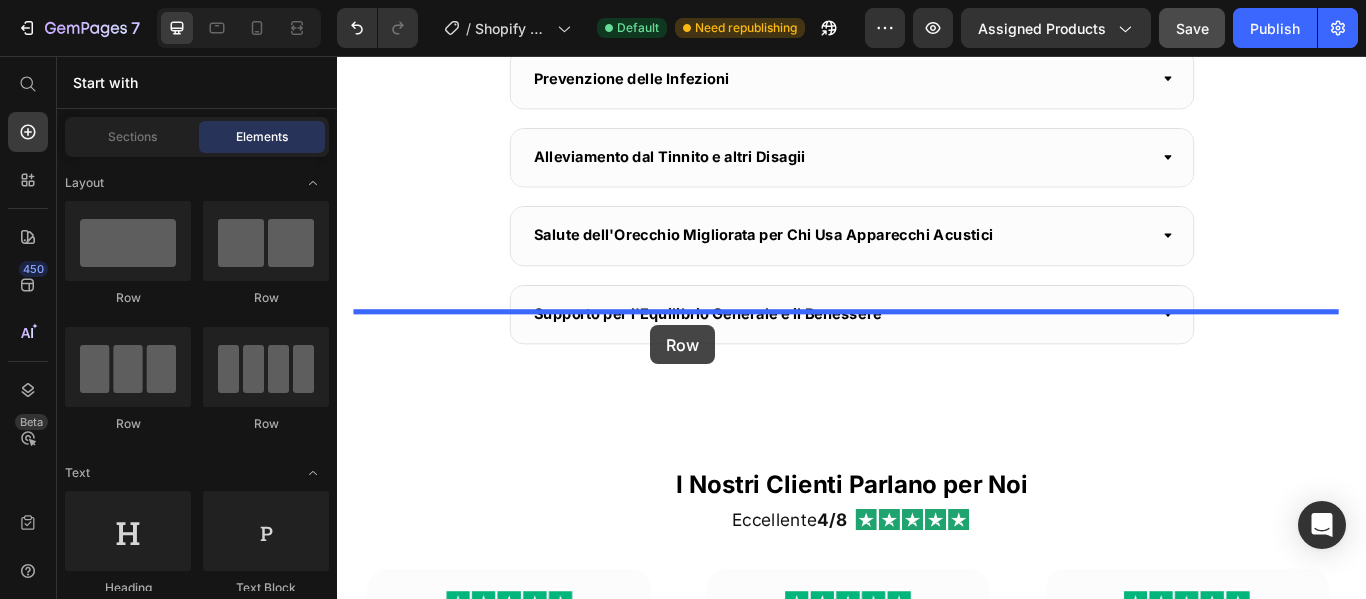 drag, startPoint x: 502, startPoint y: 303, endPoint x: 702, endPoint y: 370, distance: 210.92416 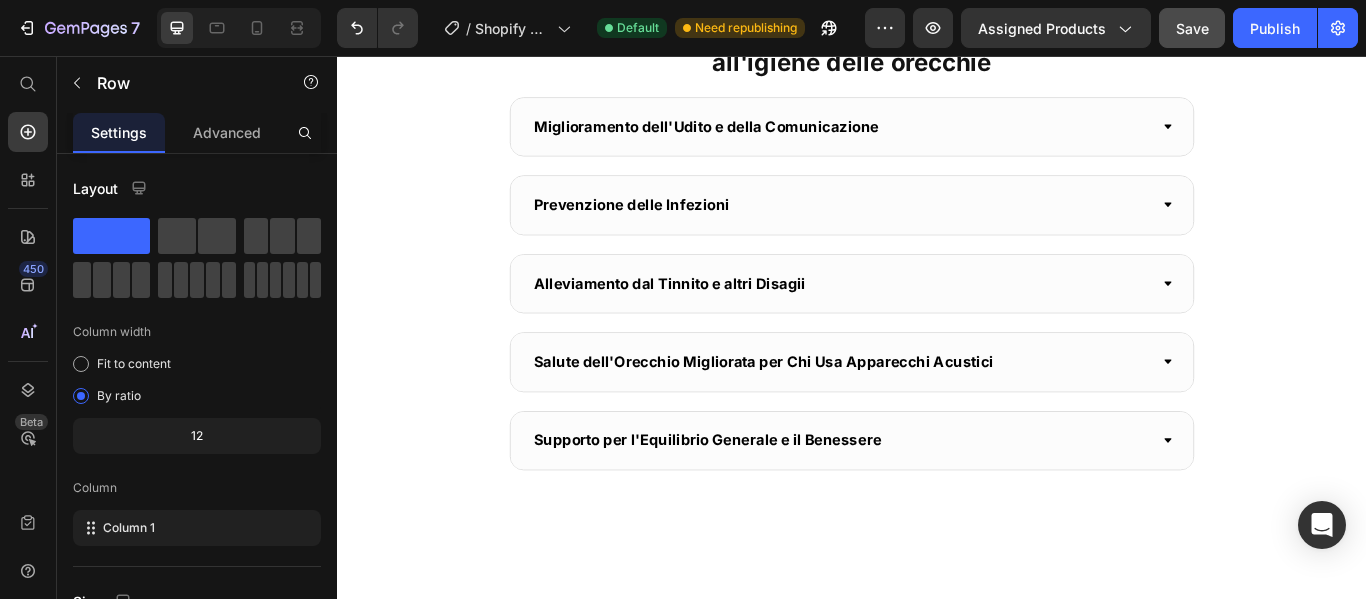 drag, startPoint x: 929, startPoint y: 425, endPoint x: 923, endPoint y: 496, distance: 71.25307 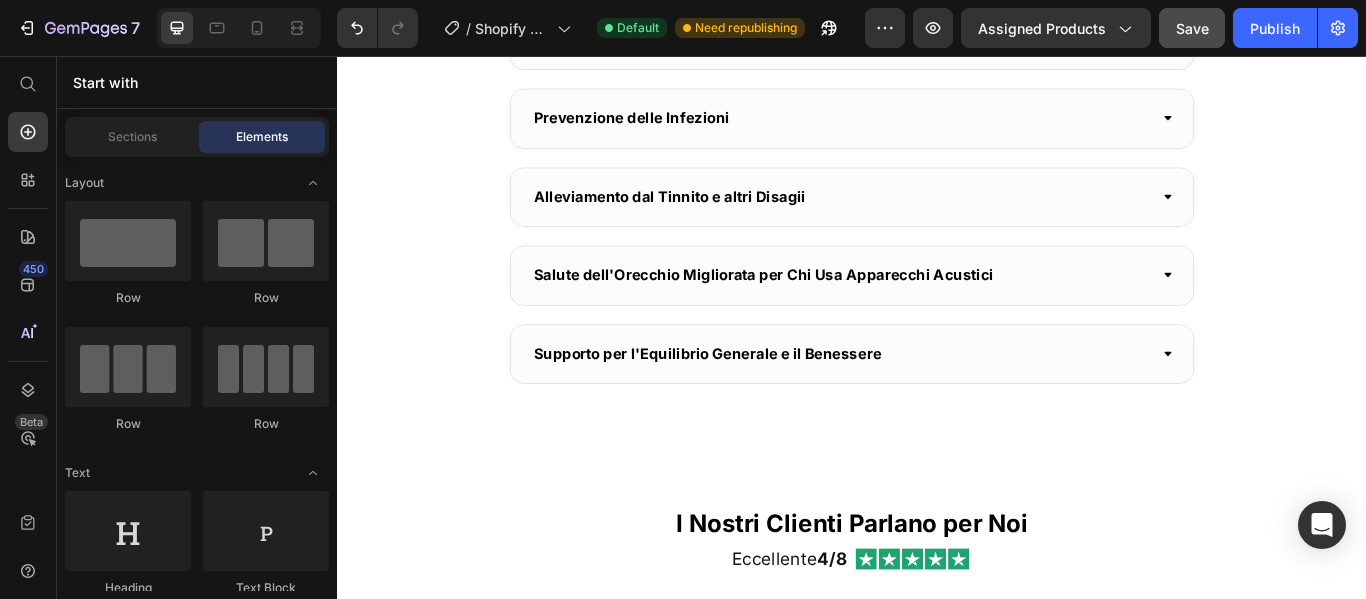 scroll, scrollTop: 1600, scrollLeft: 0, axis: vertical 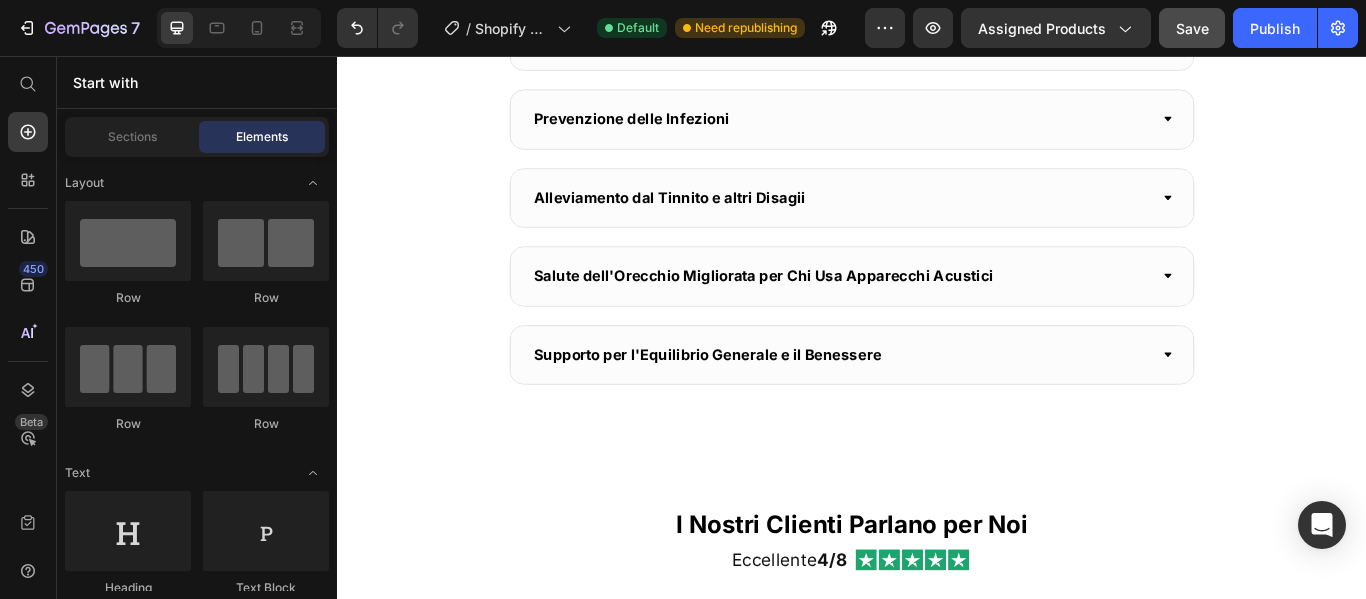 click on "Drop element here" at bounding box center [937, -210] 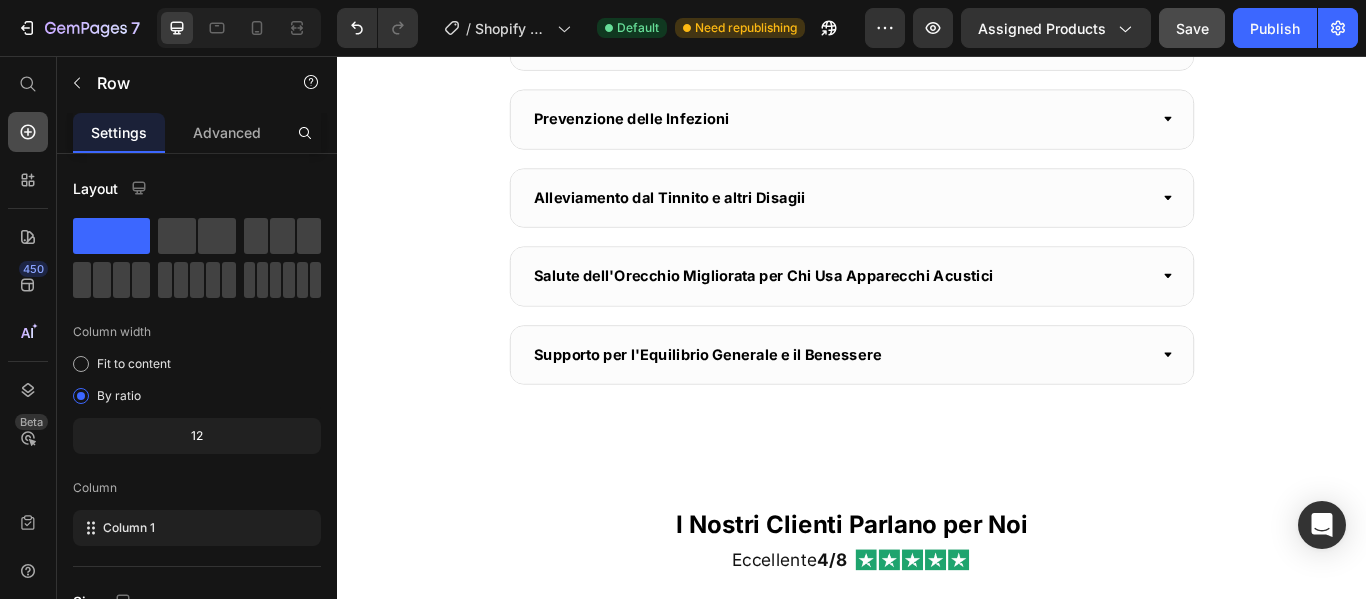 click 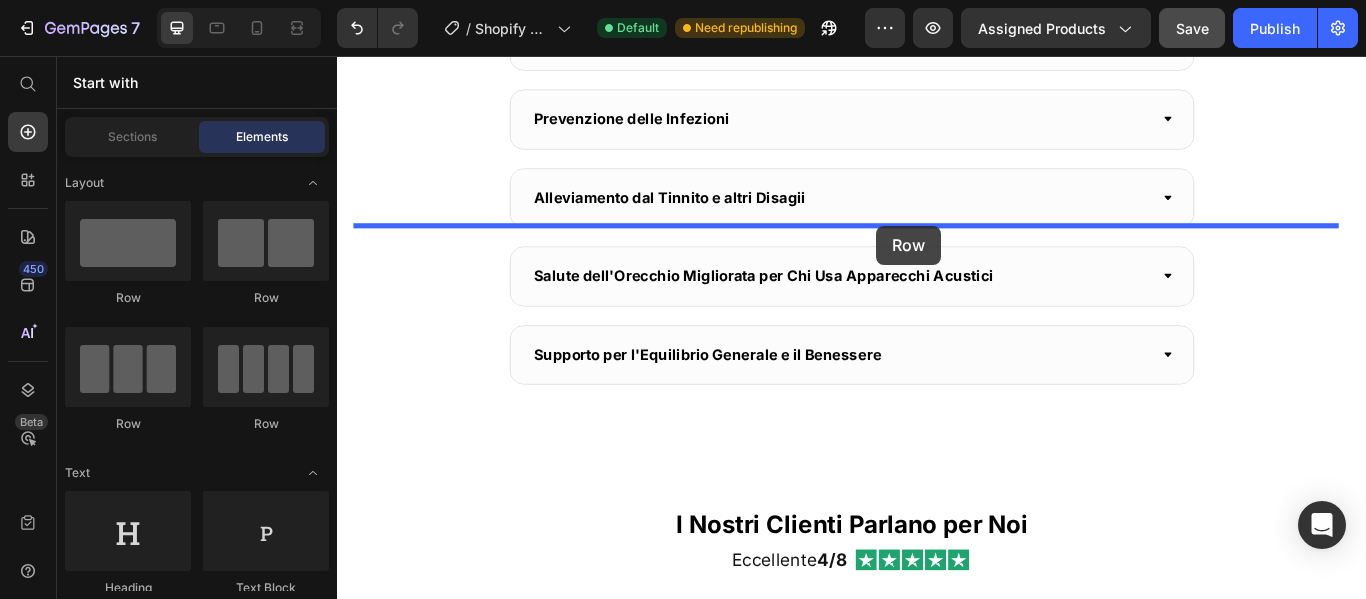 drag, startPoint x: 489, startPoint y: 313, endPoint x: 965, endPoint y: 254, distance: 479.64258 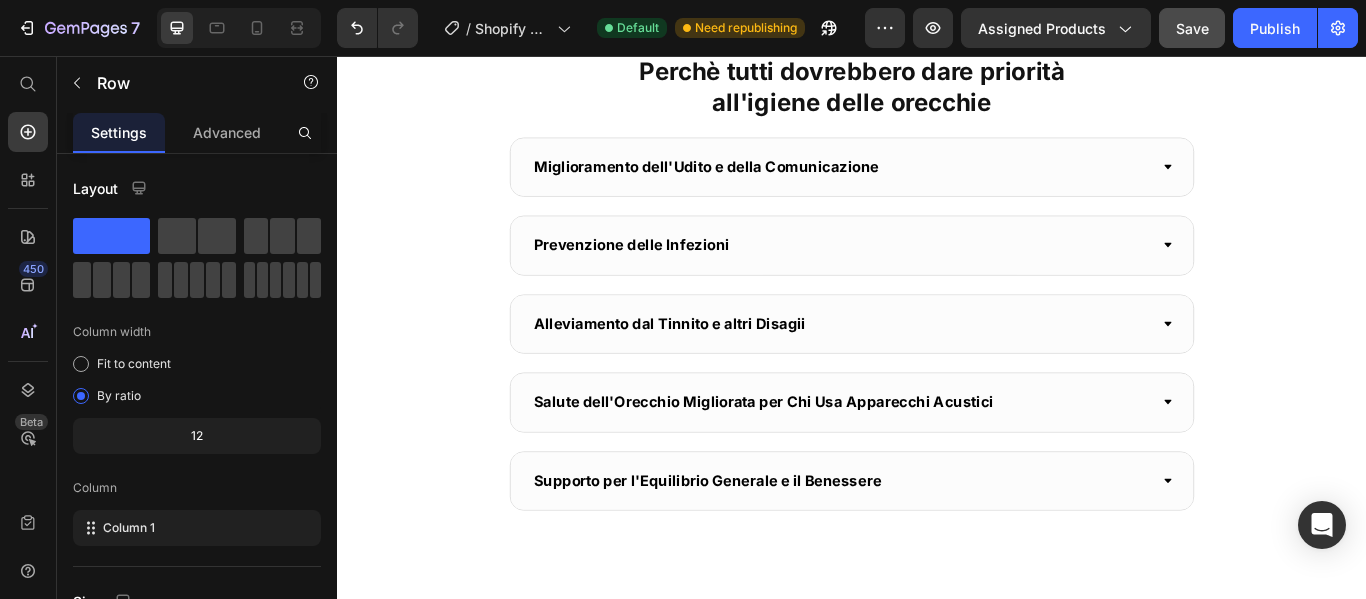 click on "Drop element here" at bounding box center [937, -270] 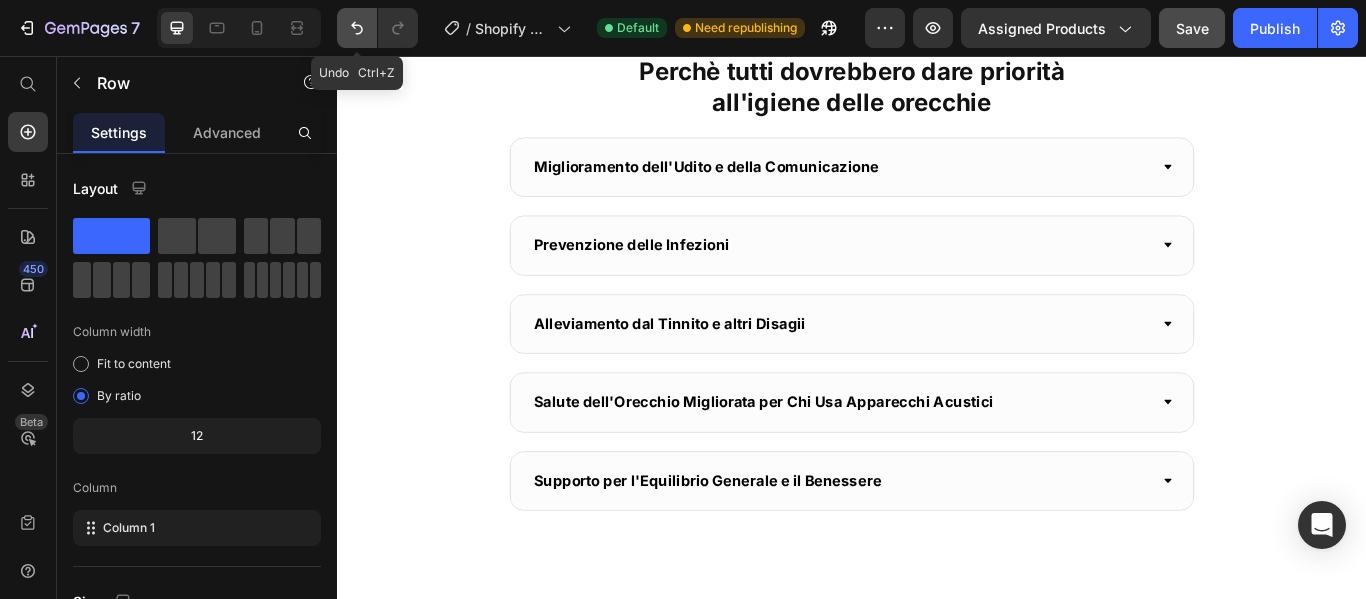 click 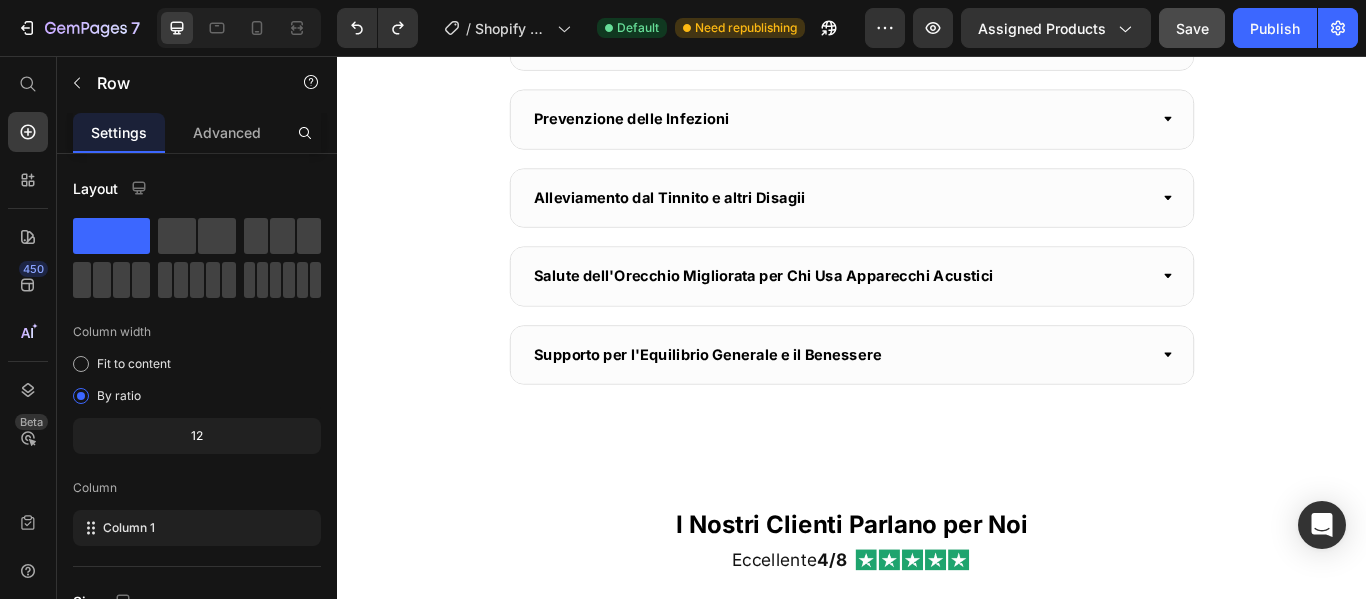 click on "Drop element here" at bounding box center [937, -210] 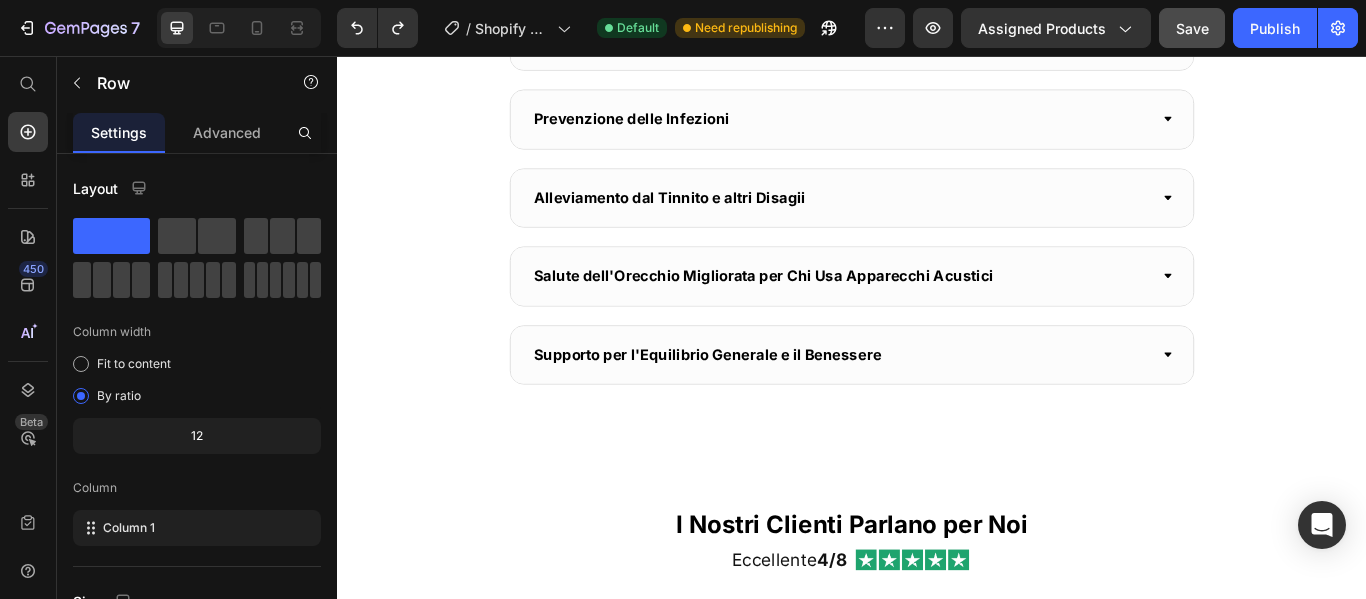 drag, startPoint x: 943, startPoint y: 401, endPoint x: 935, endPoint y: 342, distance: 59.5399 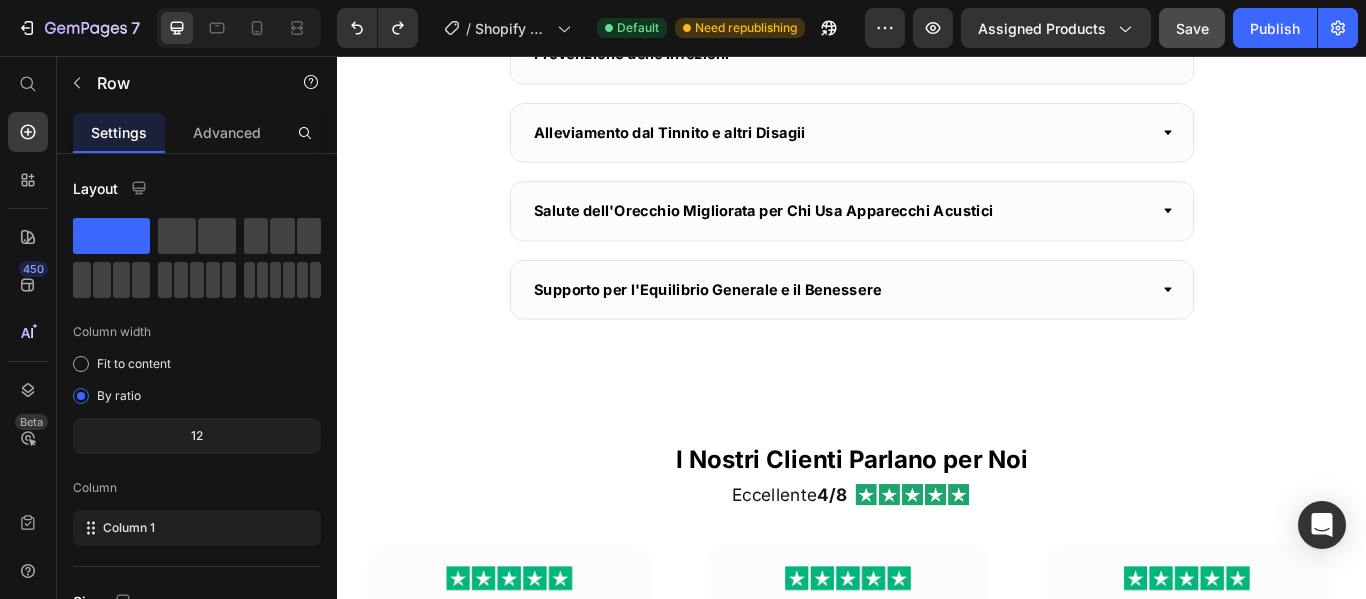 drag, startPoint x: 929, startPoint y: 400, endPoint x: 942, endPoint y: 295, distance: 105.801704 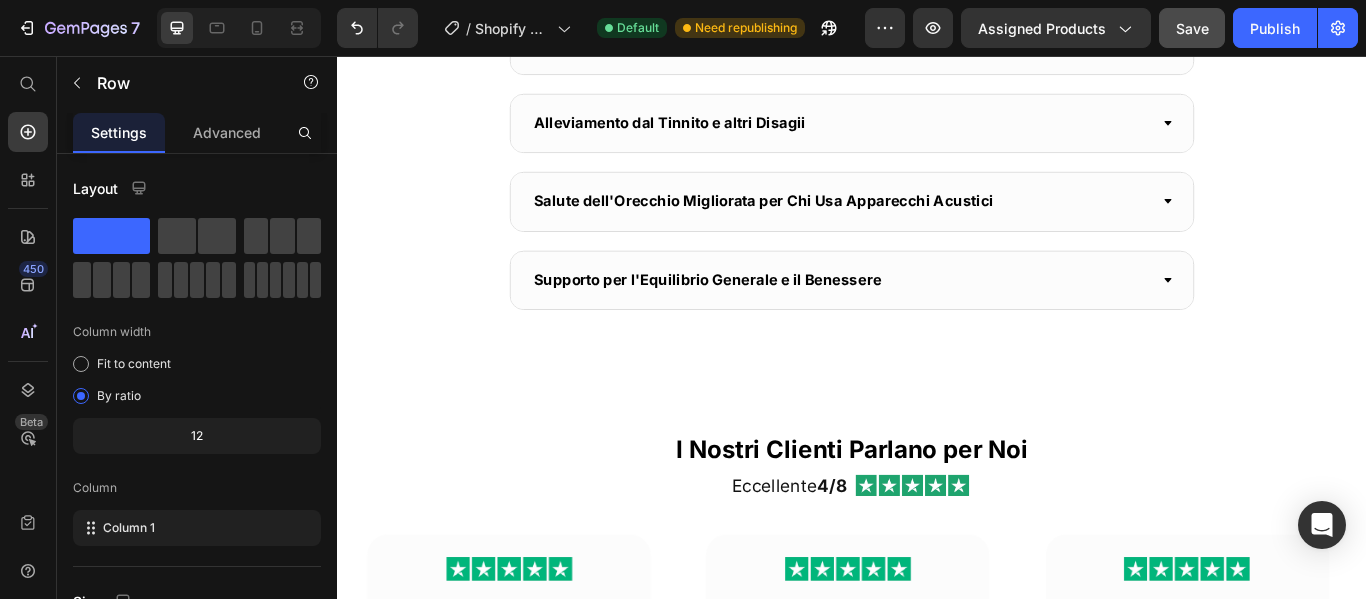 click on "450 Beta" at bounding box center [28, 327] 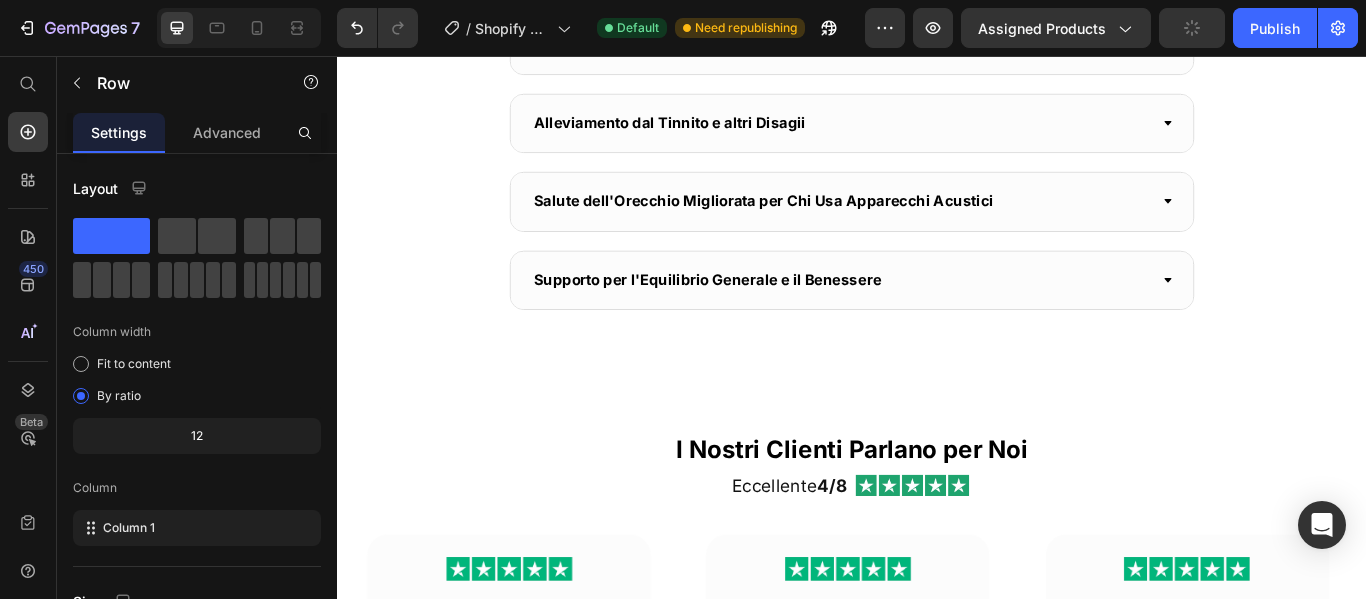 click on "450 Beta" at bounding box center [28, 327] 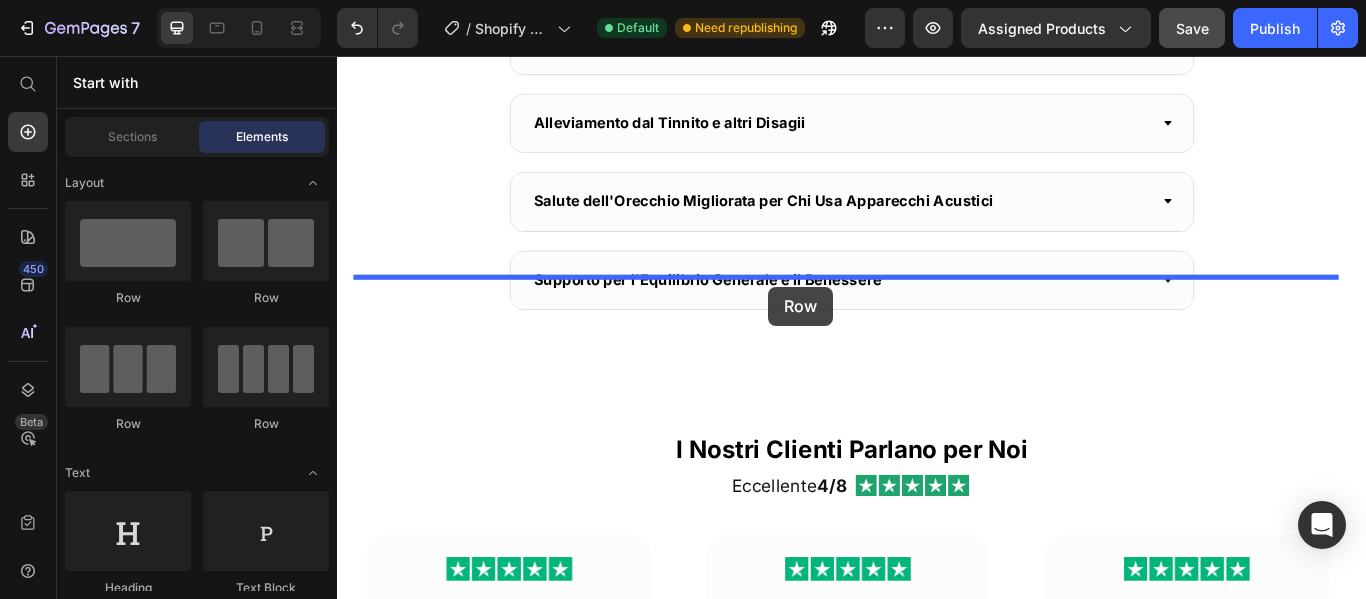 drag, startPoint x: 507, startPoint y: 297, endPoint x: 840, endPoint y: 325, distance: 334.1751 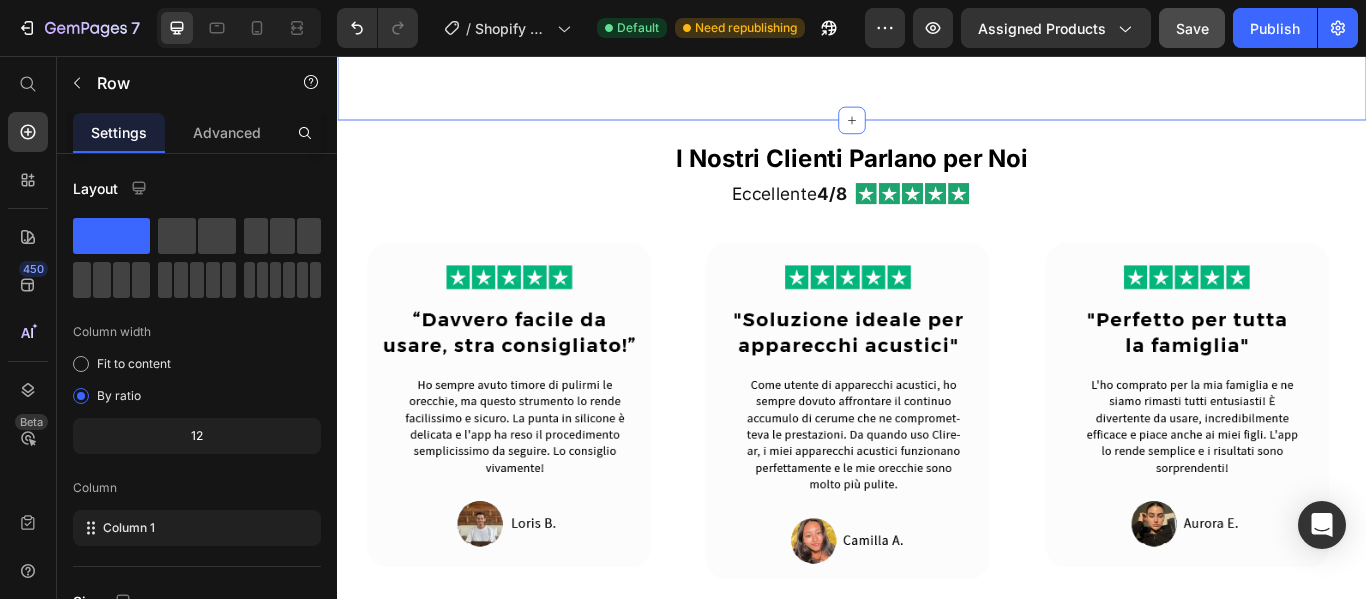 scroll, scrollTop: 2400, scrollLeft: 0, axis: vertical 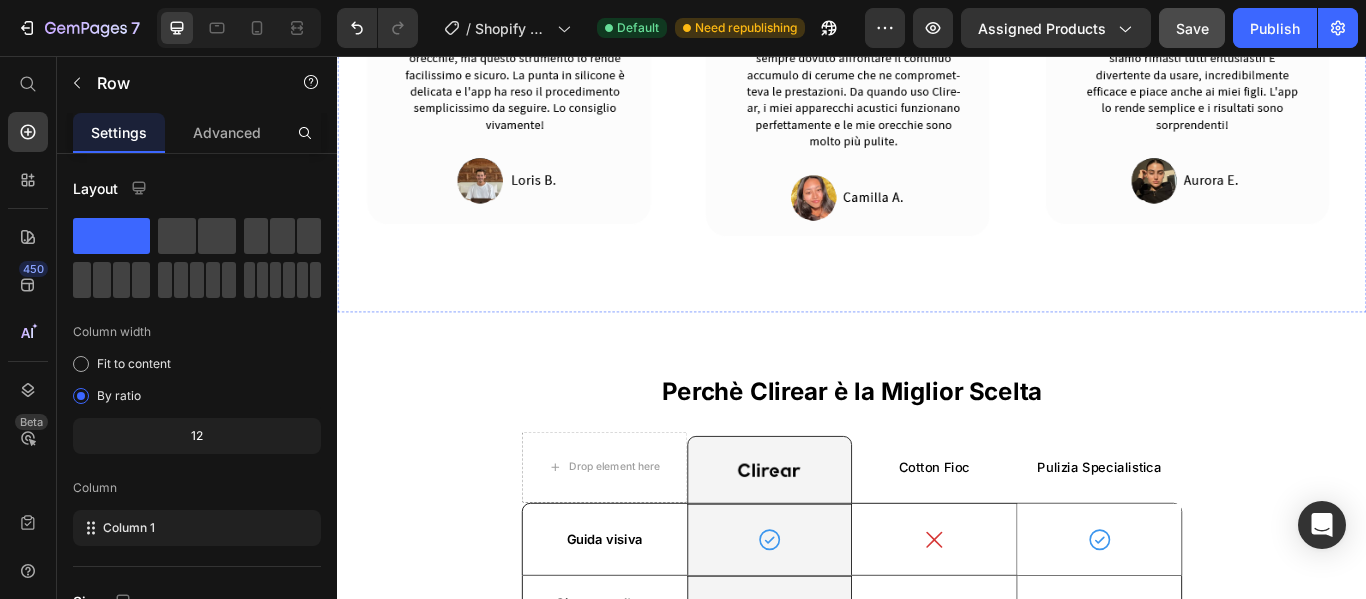 click on "I Nostri Clienti Parlano per Noi" at bounding box center [937, -225] 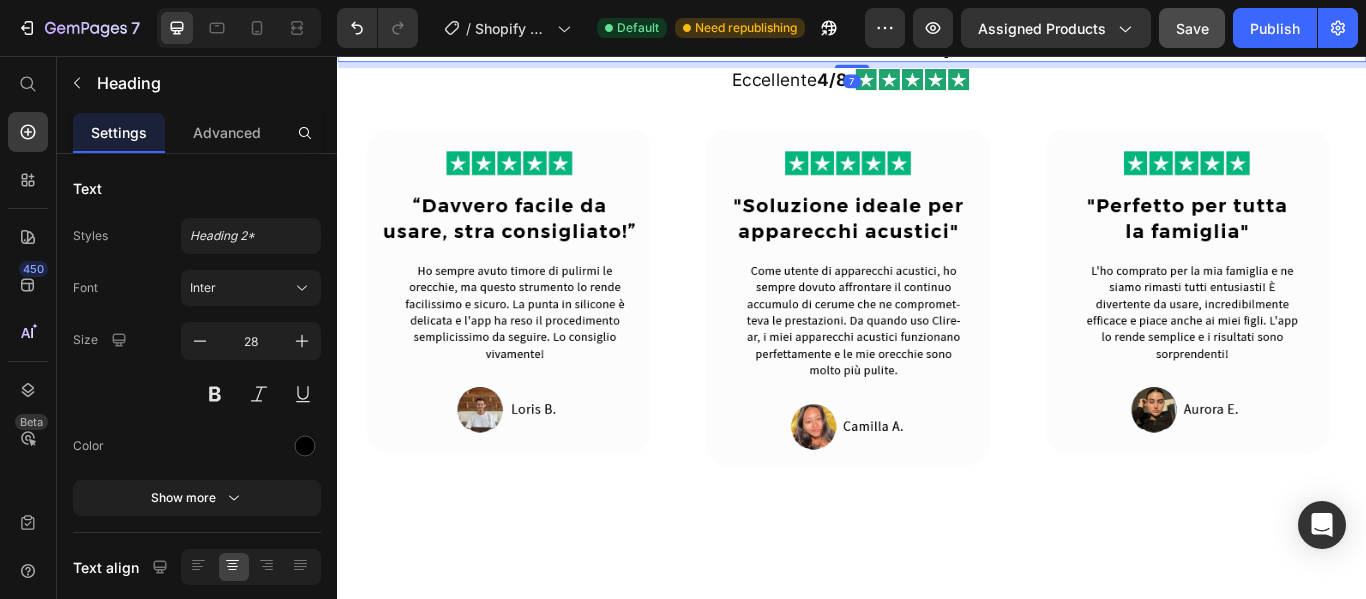 scroll, scrollTop: 2100, scrollLeft: 0, axis: vertical 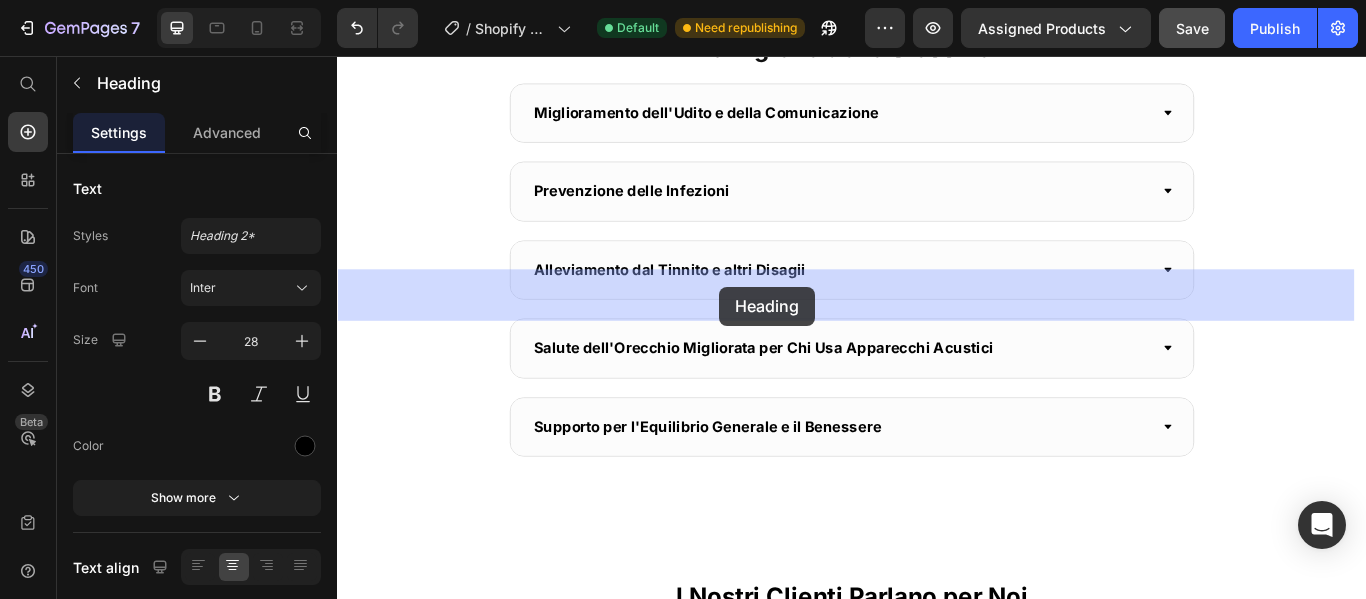 drag, startPoint x: 413, startPoint y: 542, endPoint x: 783, endPoint y: 326, distance: 428.43436 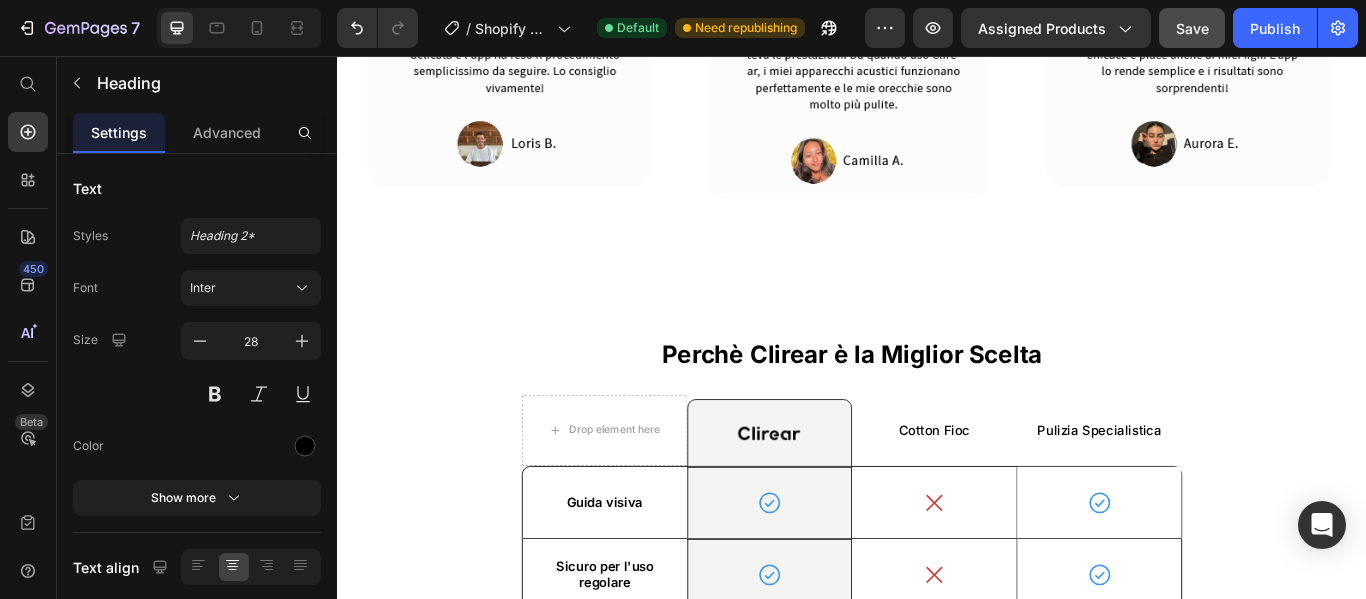 scroll, scrollTop: 2389, scrollLeft: 0, axis: vertical 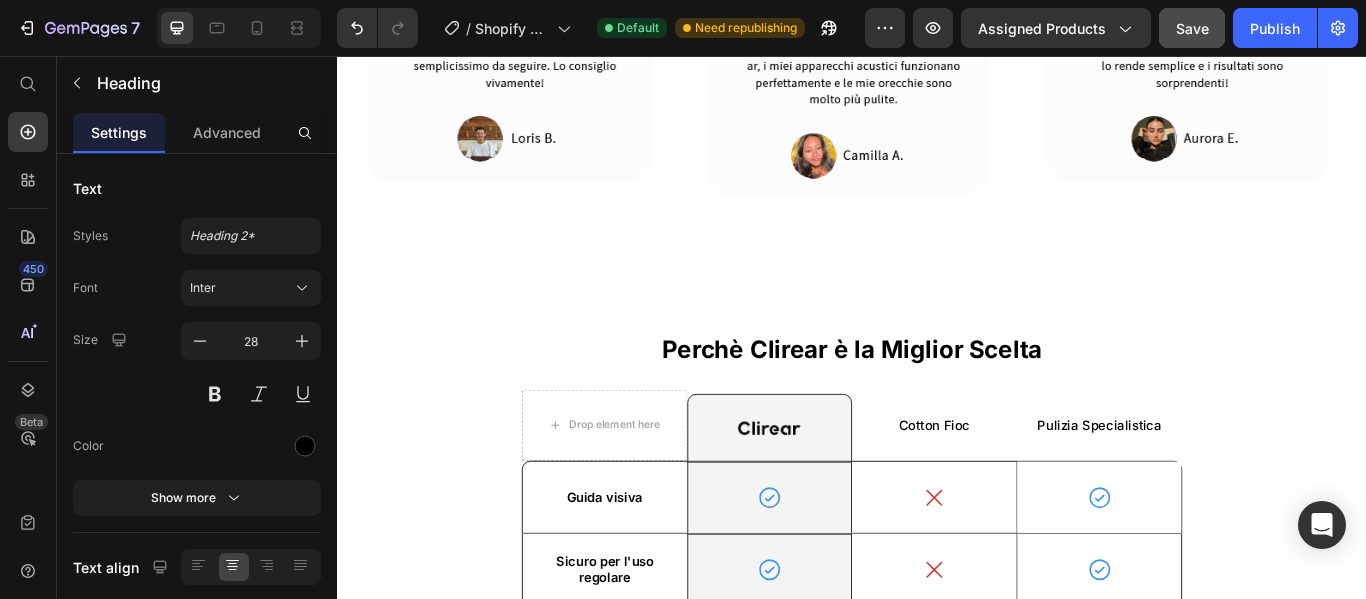 click on "Icon
Icon
Icon
Icon
Icon" at bounding box center [1239, -233] 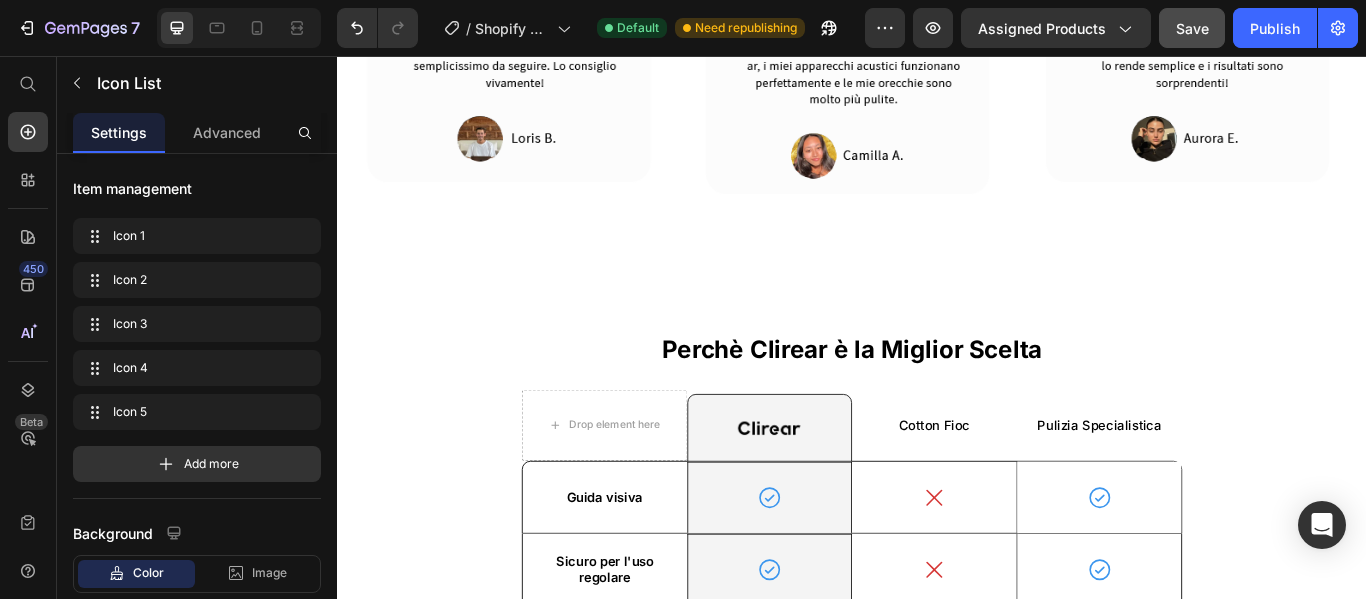 click on "Eccellente  4/8" at bounding box center [635, -232] 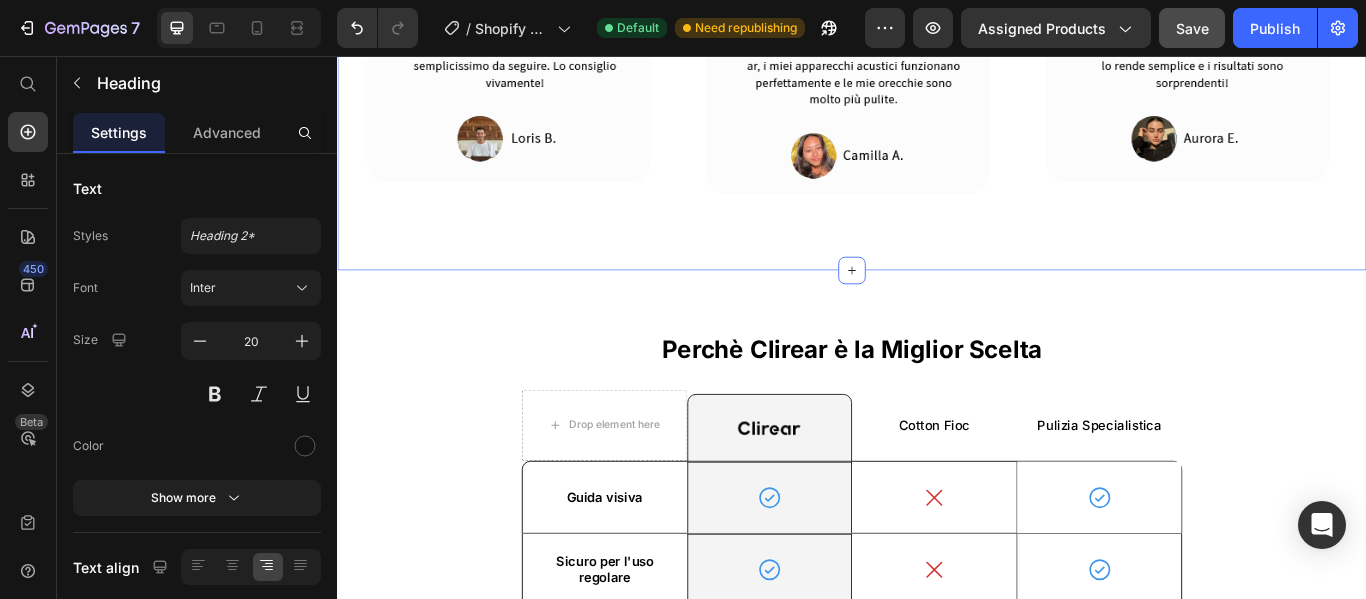 click on "Eccellente  4/8 Heading   0
Icon
Icon
Icon
Icon
Icon Icon List Row Image Image Image Image Image Image Image Image Image Image Marquee Row Section 9/25" at bounding box center (937, 14) 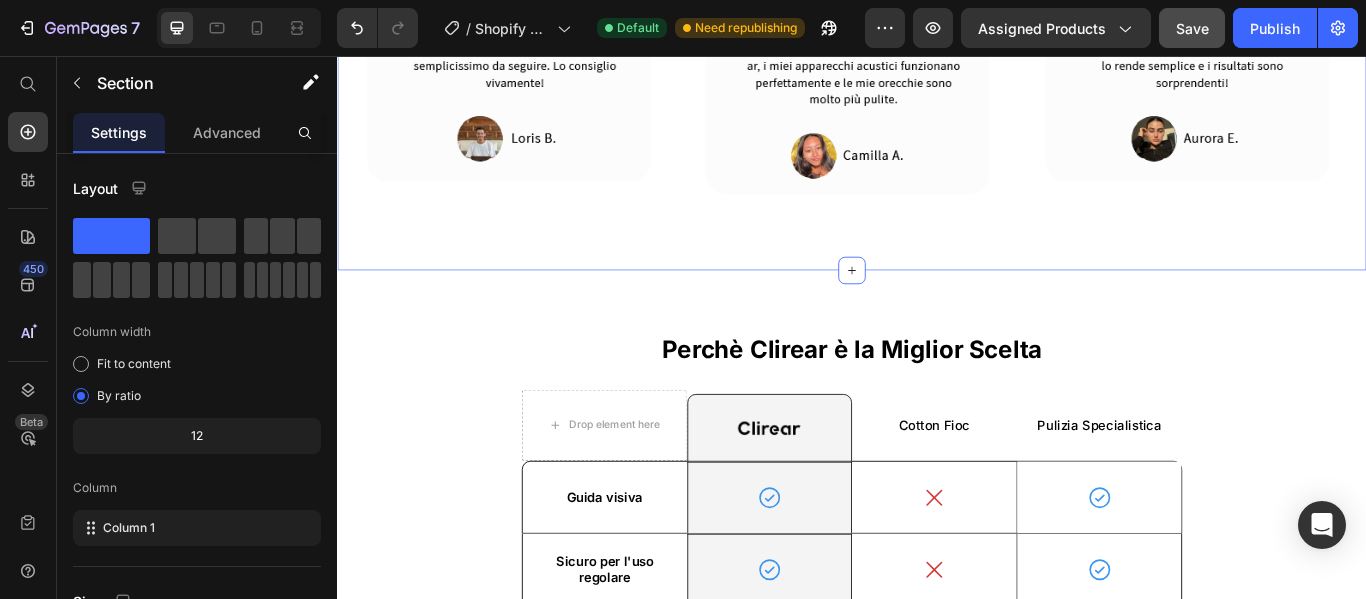 click 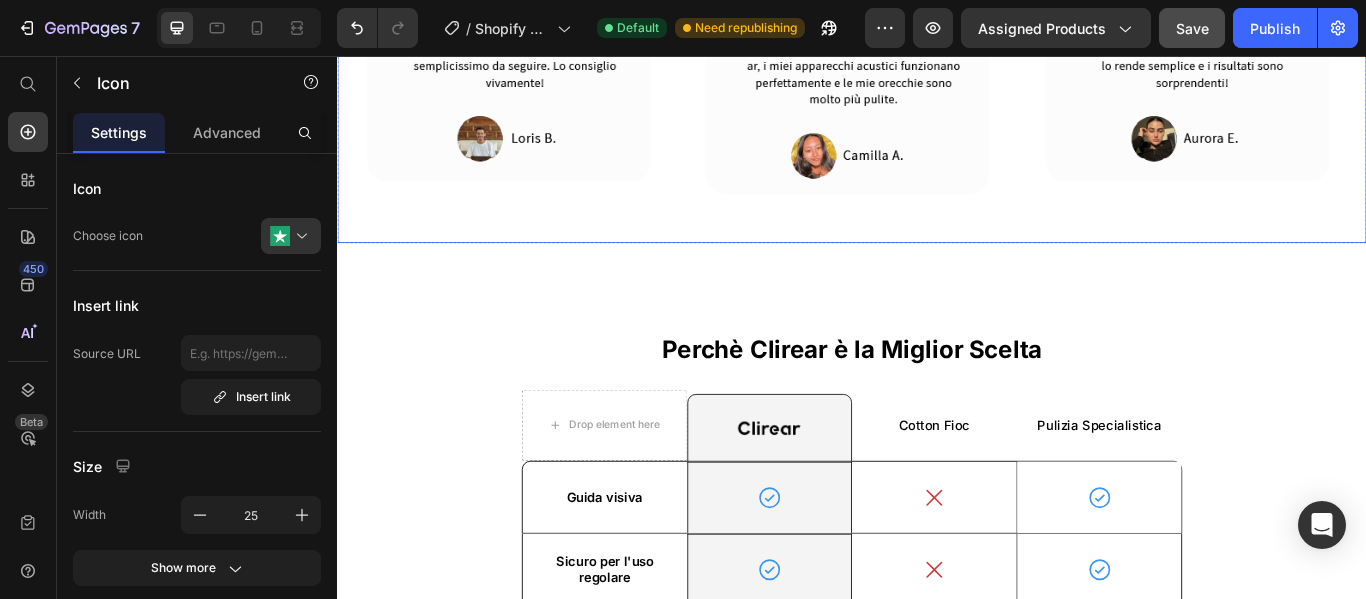 click on "Image Image Image Image Image Image Image Image Image Image Marquee" at bounding box center (937, 25) 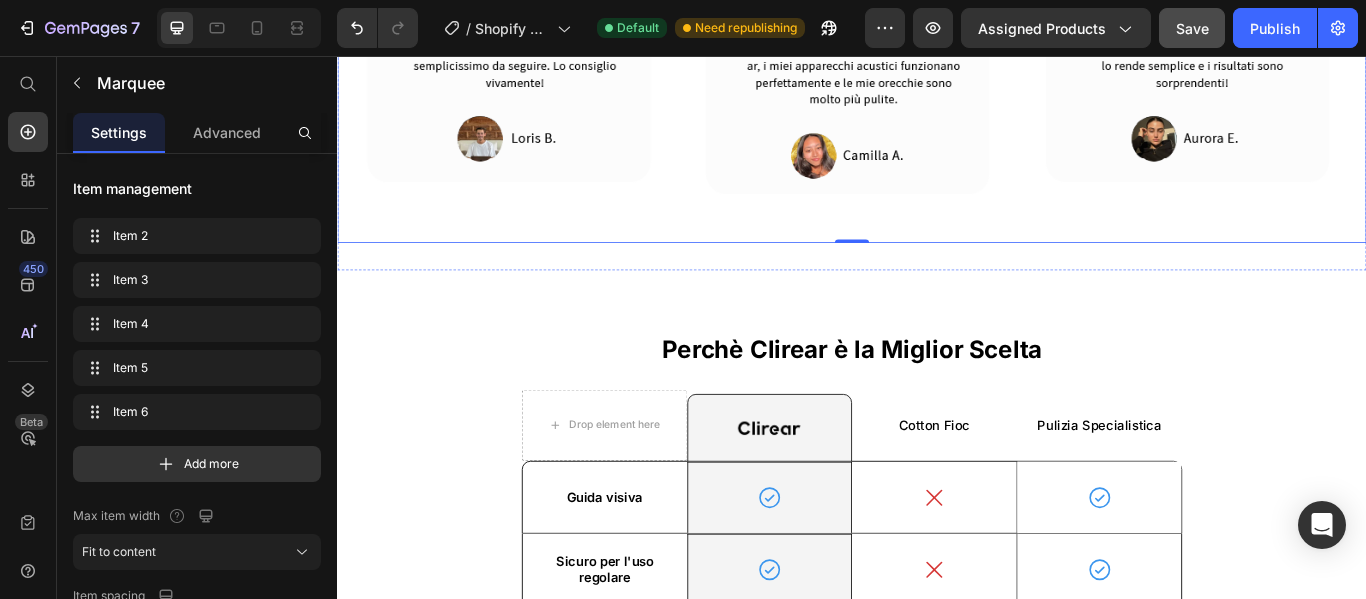 click on "Eccellente  4/8 Heading
Icon
Icon
Icon
Icon
Icon Icon List Row" at bounding box center (937, -232) 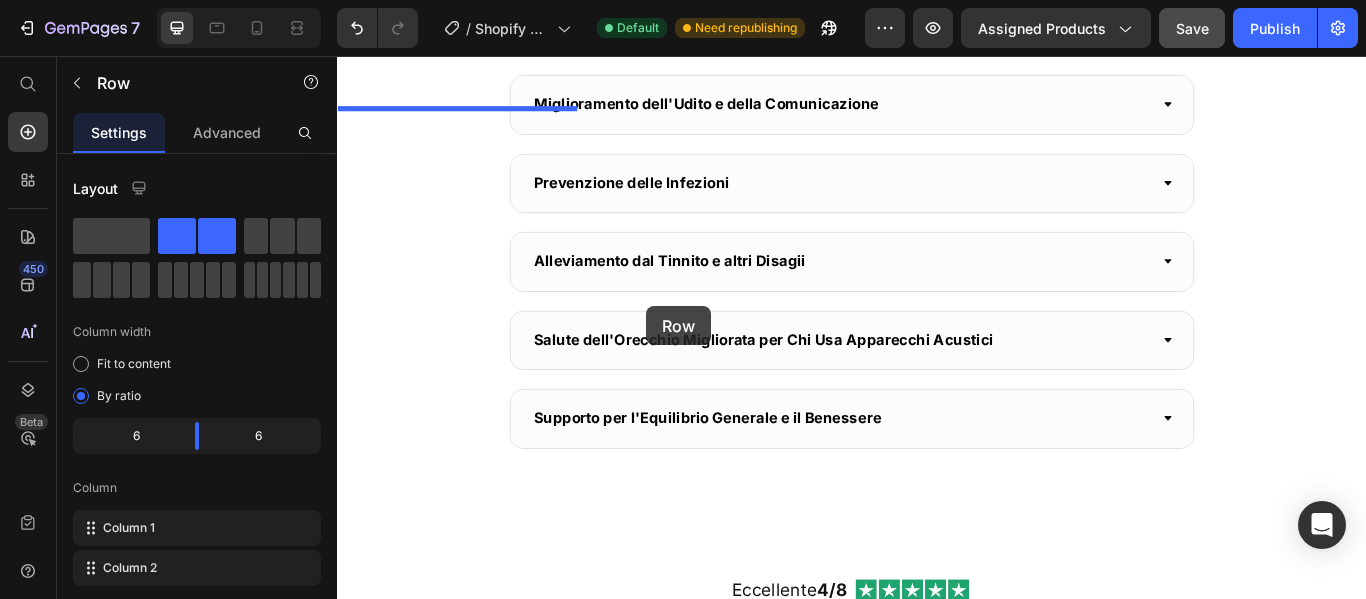 scroll, scrollTop: 1582, scrollLeft: 0, axis: vertical 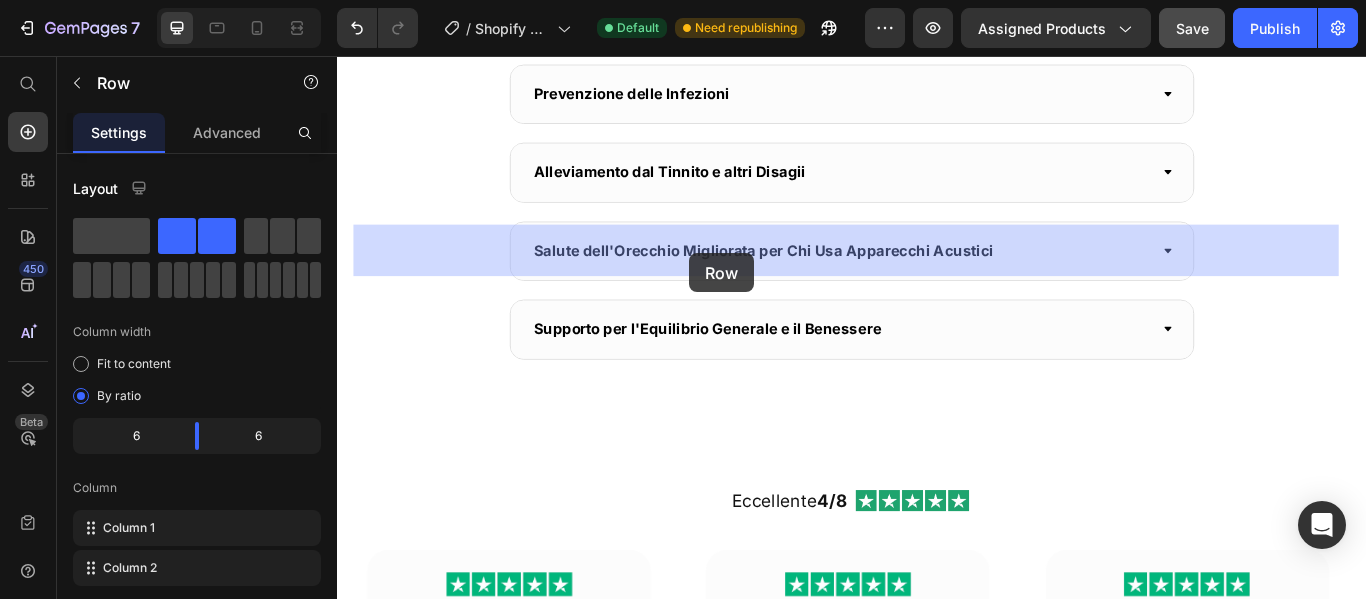 drag, startPoint x: 398, startPoint y: 428, endPoint x: 747, endPoint y: 286, distance: 376.78244 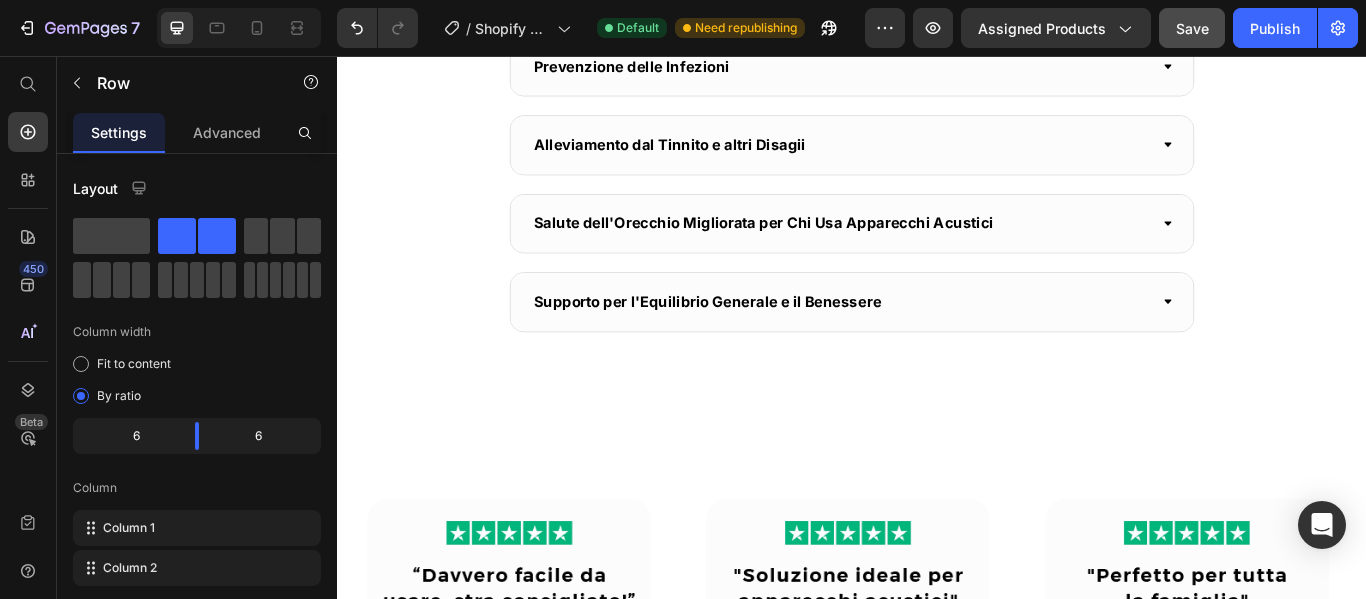 click on "Drop element here" at bounding box center [937, -185] 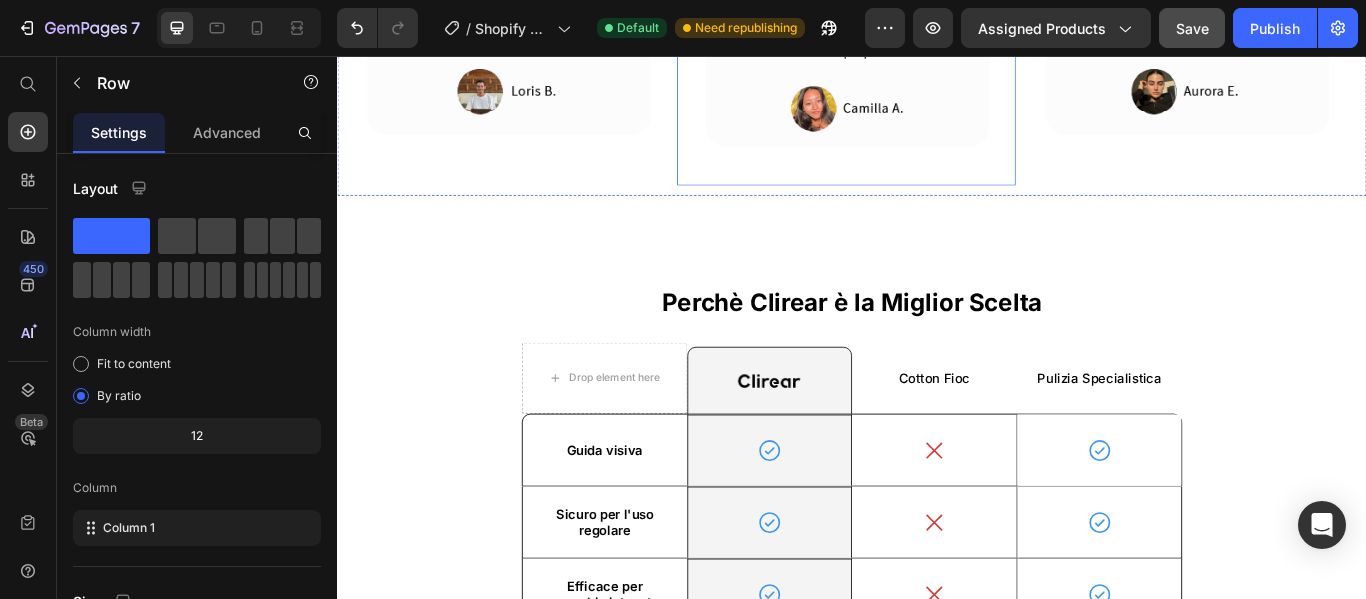 scroll, scrollTop: 2382, scrollLeft: 0, axis: vertical 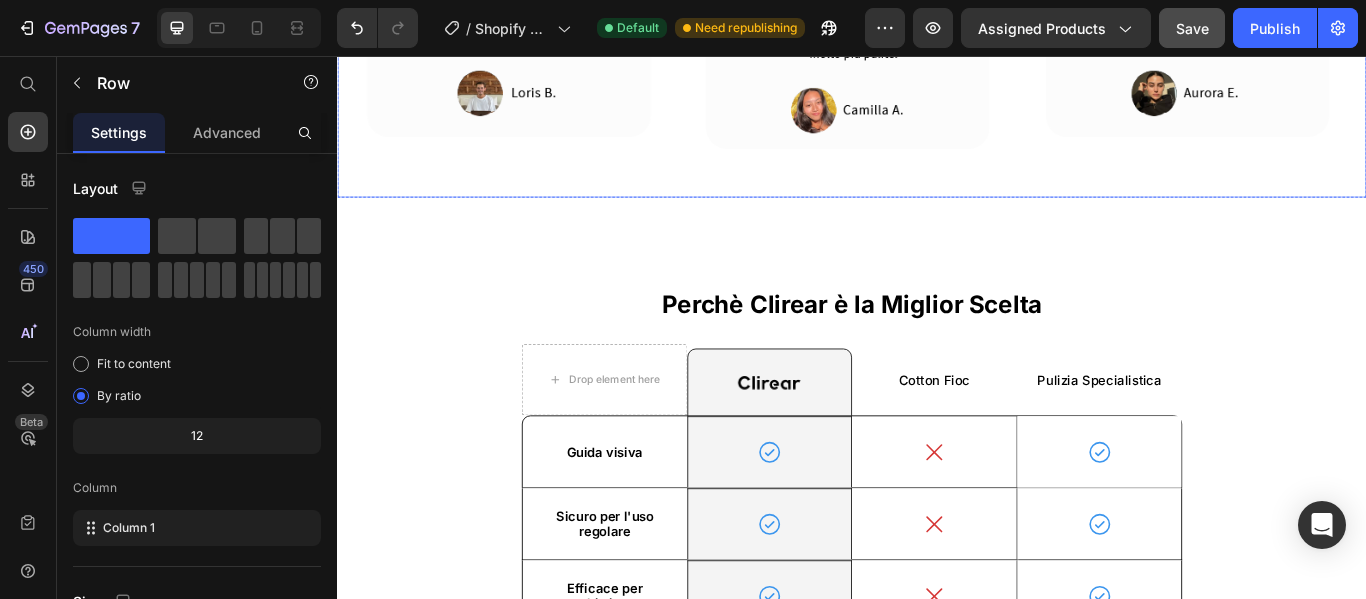 click on "Image Image Image Image Image Image Image Image Image Image Marquee" at bounding box center (937, -28) 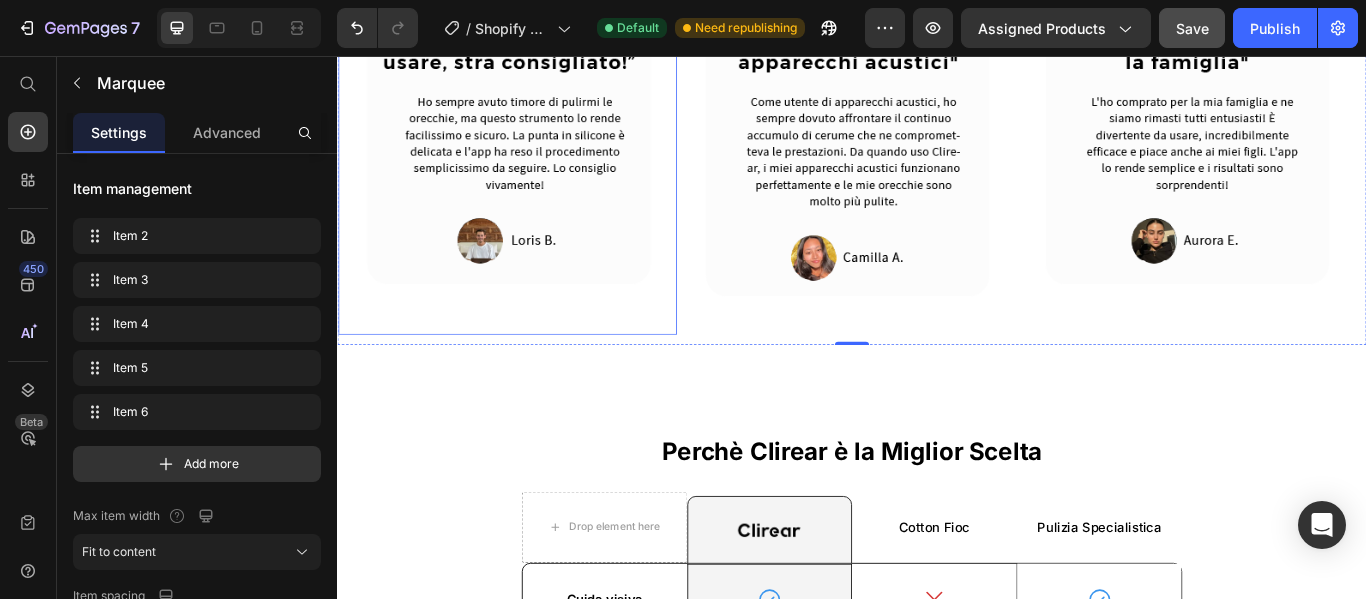 scroll, scrollTop: 2082, scrollLeft: 0, axis: vertical 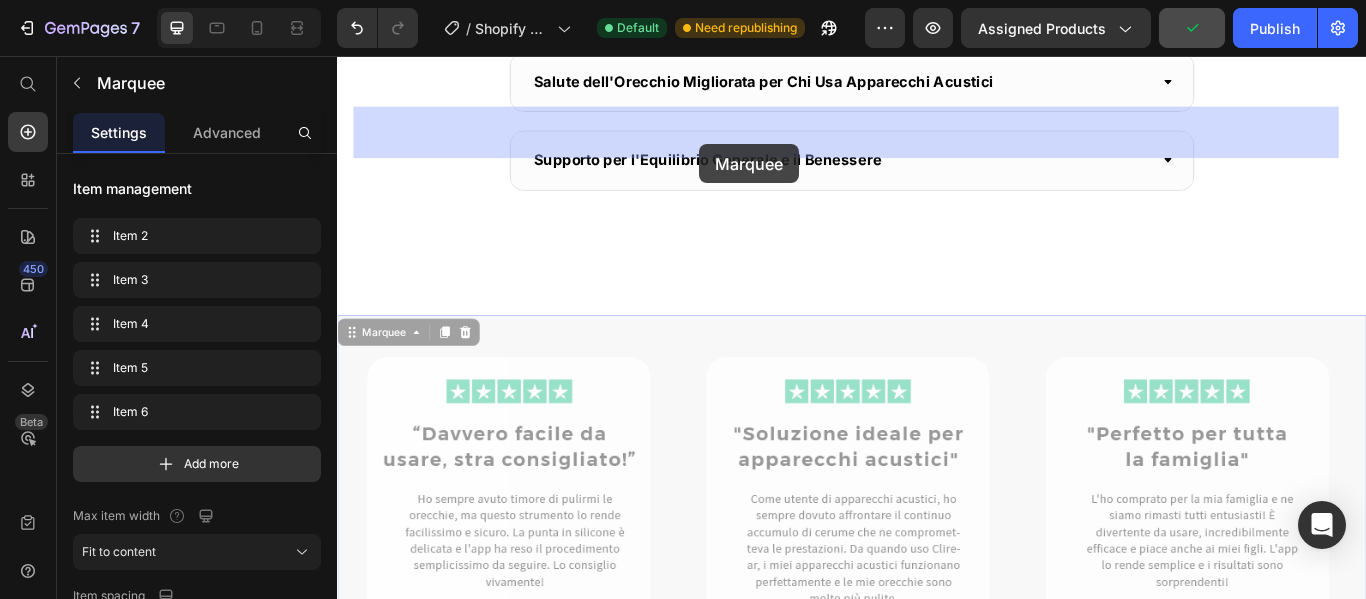 drag, startPoint x: 397, startPoint y: 542, endPoint x: 759, endPoint y: 159, distance: 527.0038 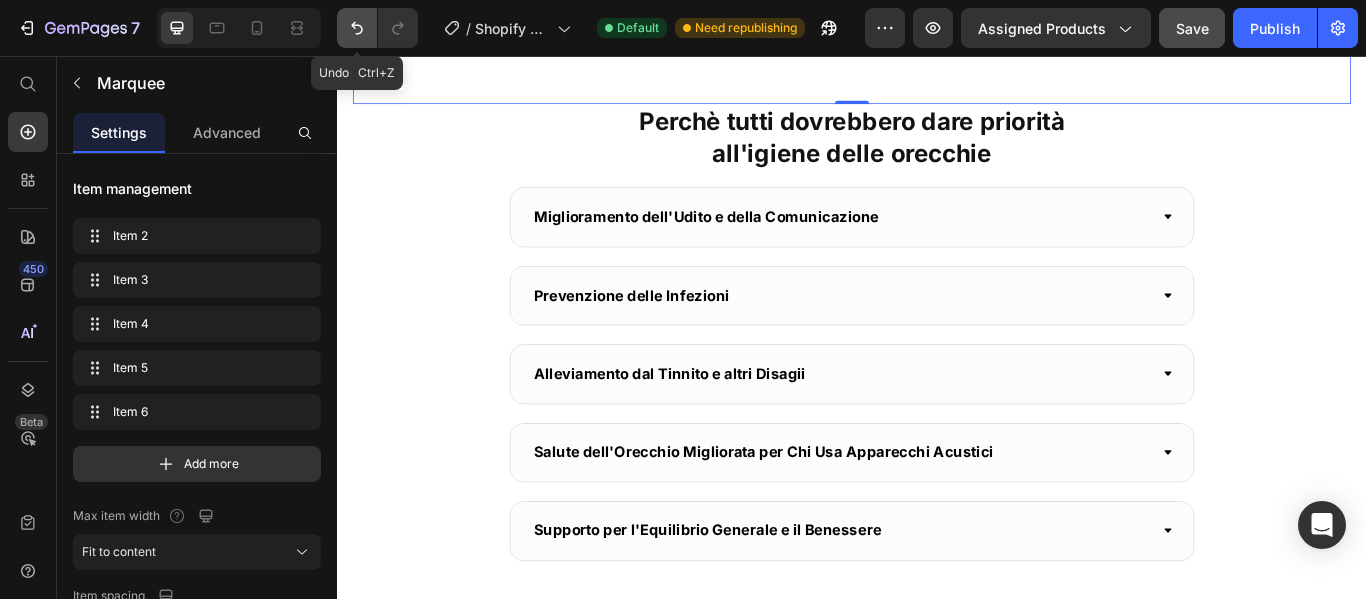 click 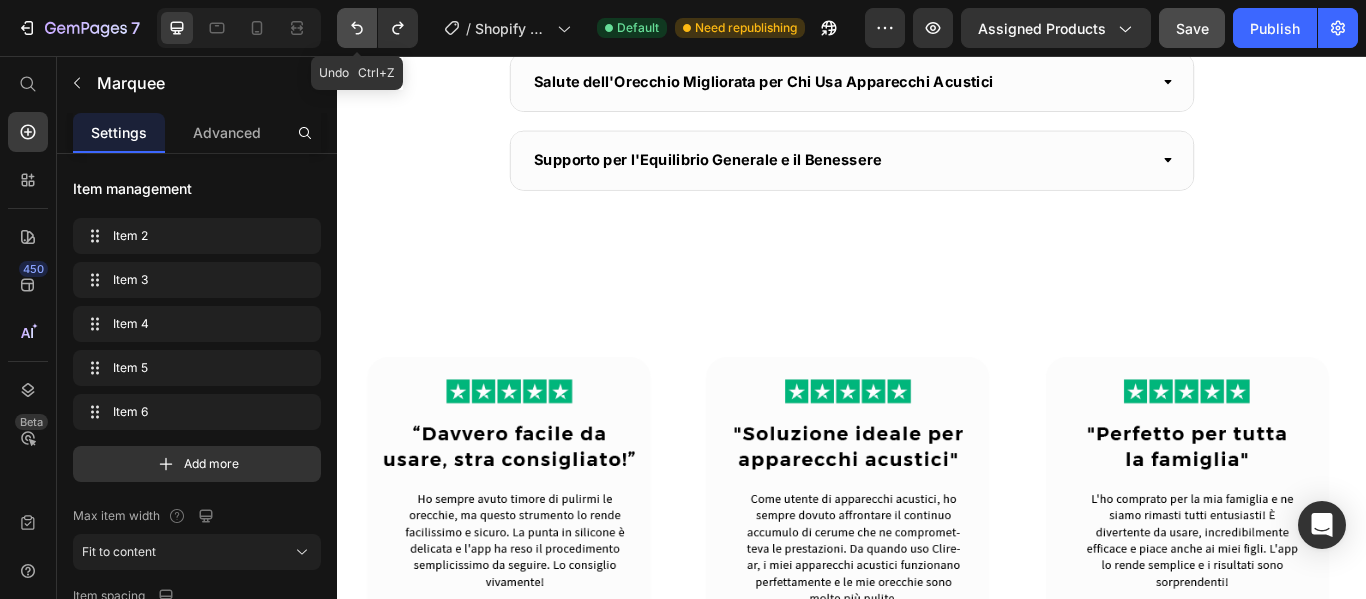click 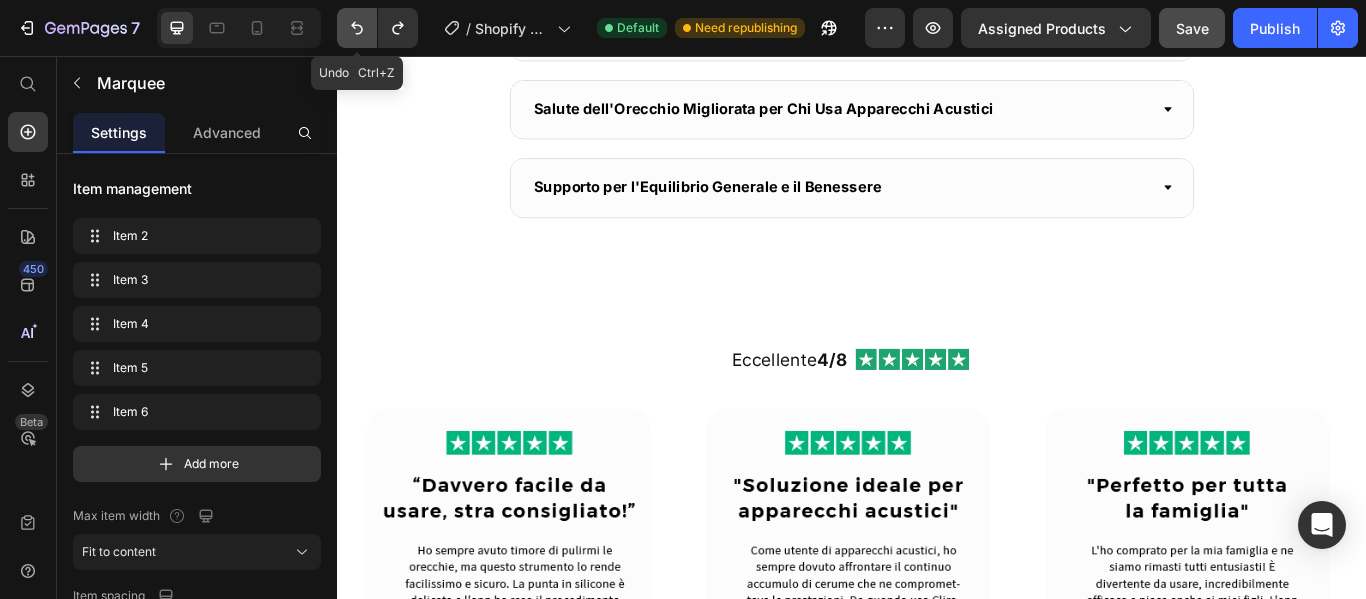 click 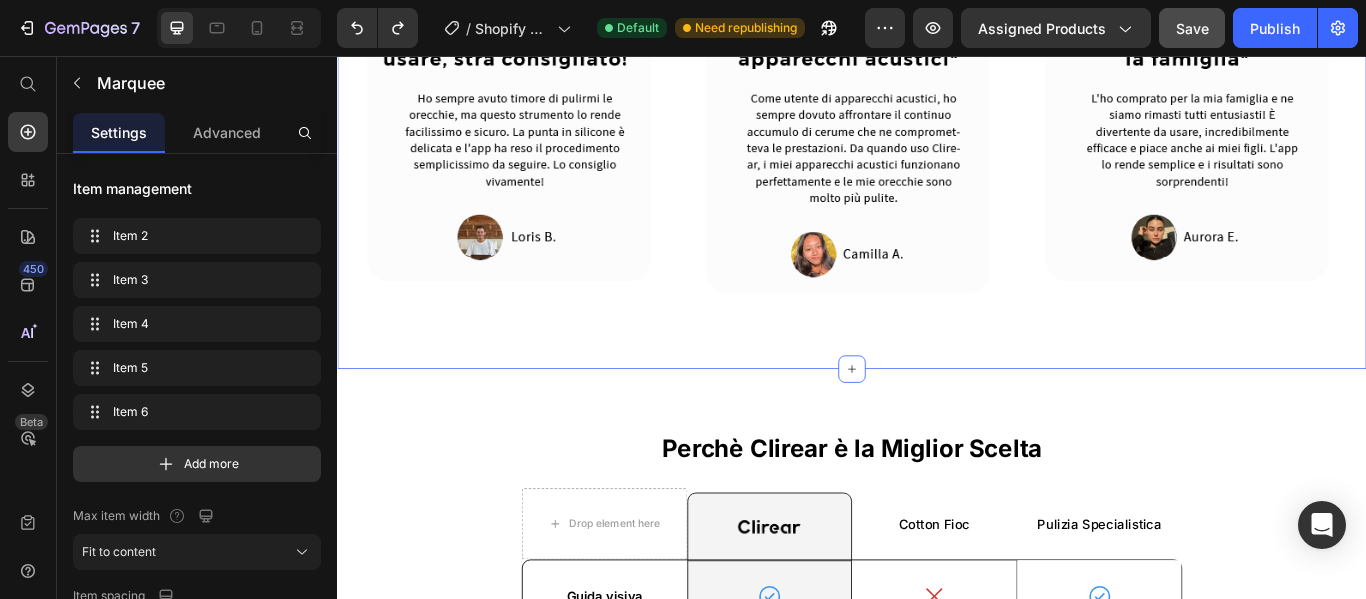 scroll, scrollTop: 2347, scrollLeft: 0, axis: vertical 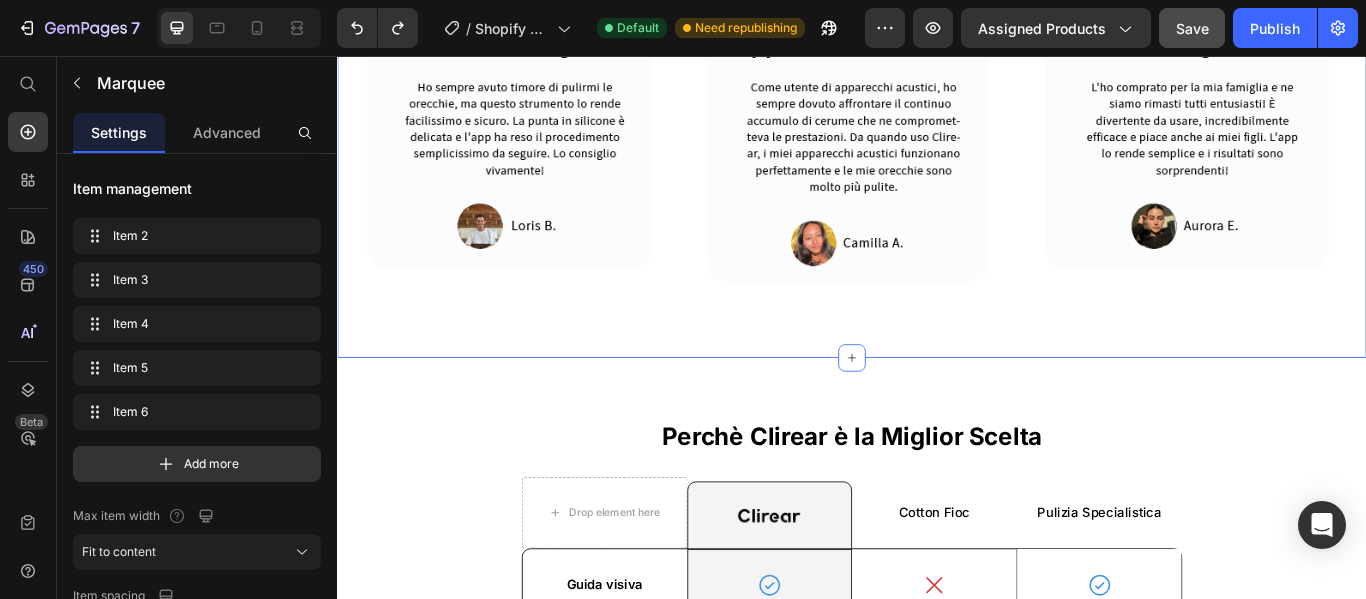 click on "I Nostri Clienti Parlano per Noi Heading Eccellente  4/8 Heading
Icon
Icon
Icon
Icon
Icon Icon List Row Image Image Image Image Image Image Image Image Image Image Marquee Row Section 9/25" at bounding box center [937, 95] 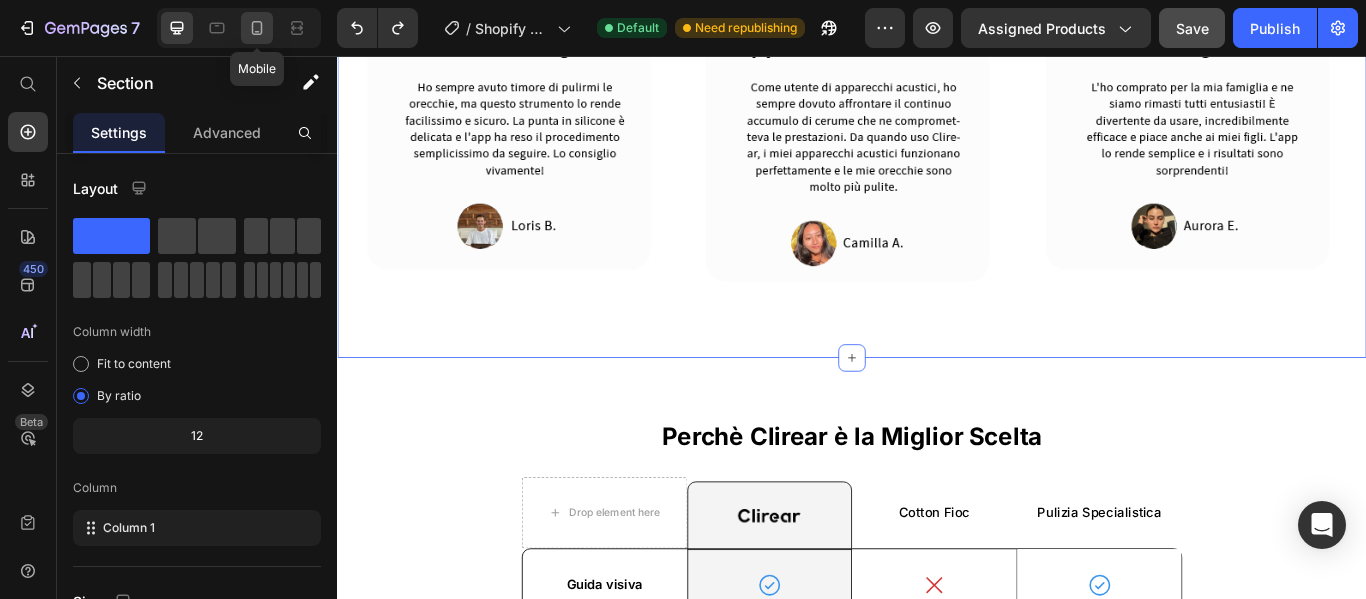 click 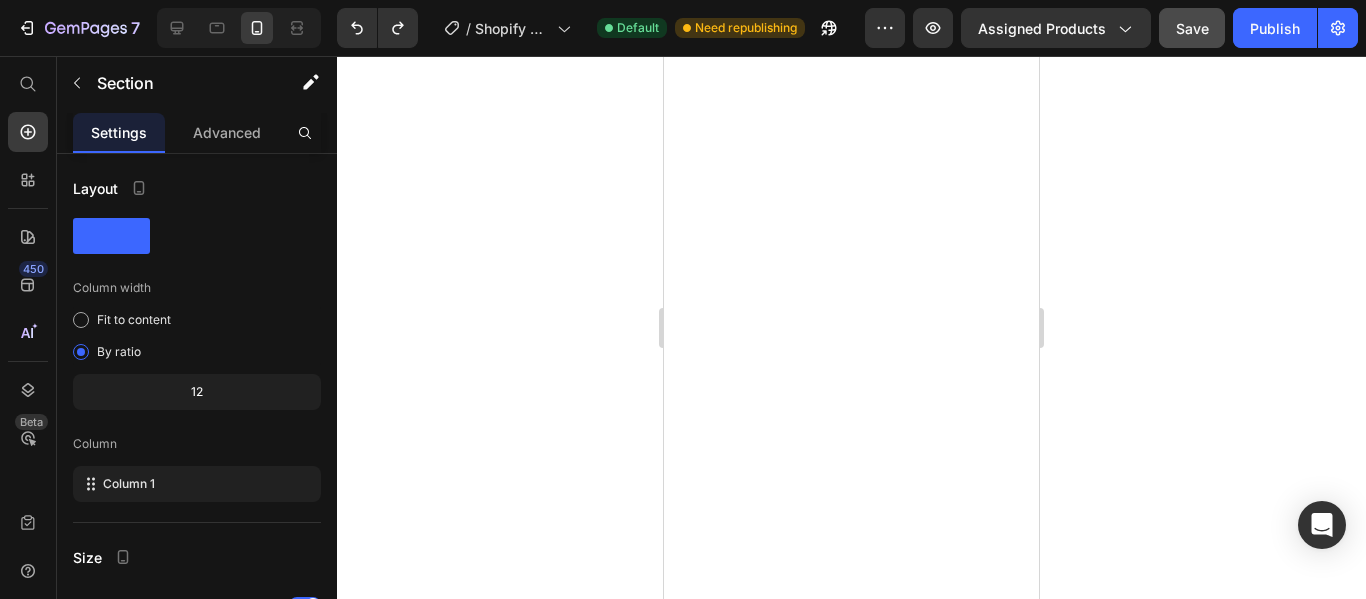 scroll, scrollTop: 4810, scrollLeft: 0, axis: vertical 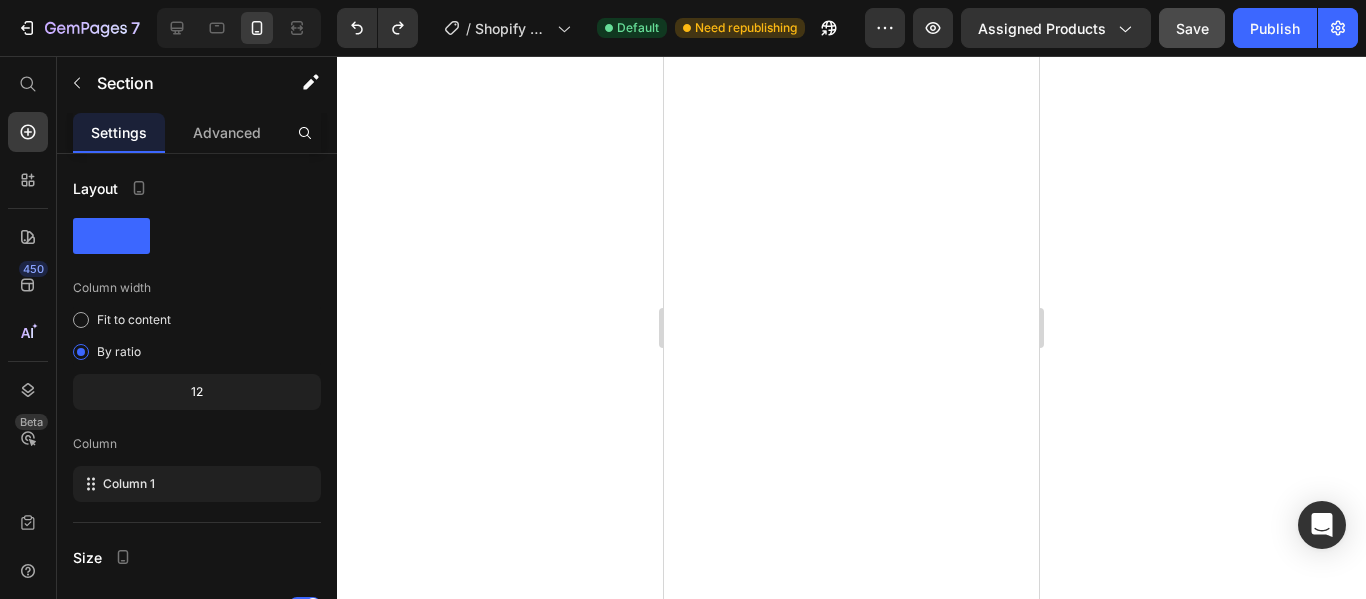 click on "Perchè Clirear è la Miglior Scelta Heading
Image Row Cotton Fioc Text Block Pulizia Medica Text Block Row Guida visiva Text Block
Icon Row
Icon Row
Icon Hero Banner Row Sicuro per l'uso regolare Text Block
Icon Row
Icon
Icon Hero Banner Row Efficace per orecchie intasate Text Block
Icon Row
Icon
Icon Hero Banner Row Convenienza a lungo termine Text Block
Icon Row
Icon
Icon Hero Banner Row Comodità per l'uso domestico Text Block
Icon Row
Icon
Icon Hero Banner Row Prevenzione dell'accumulo di cerume Text Block
Icon Row
Icon
Icon Hero Banner Row Row Section 11/25" at bounding box center (851, -879) 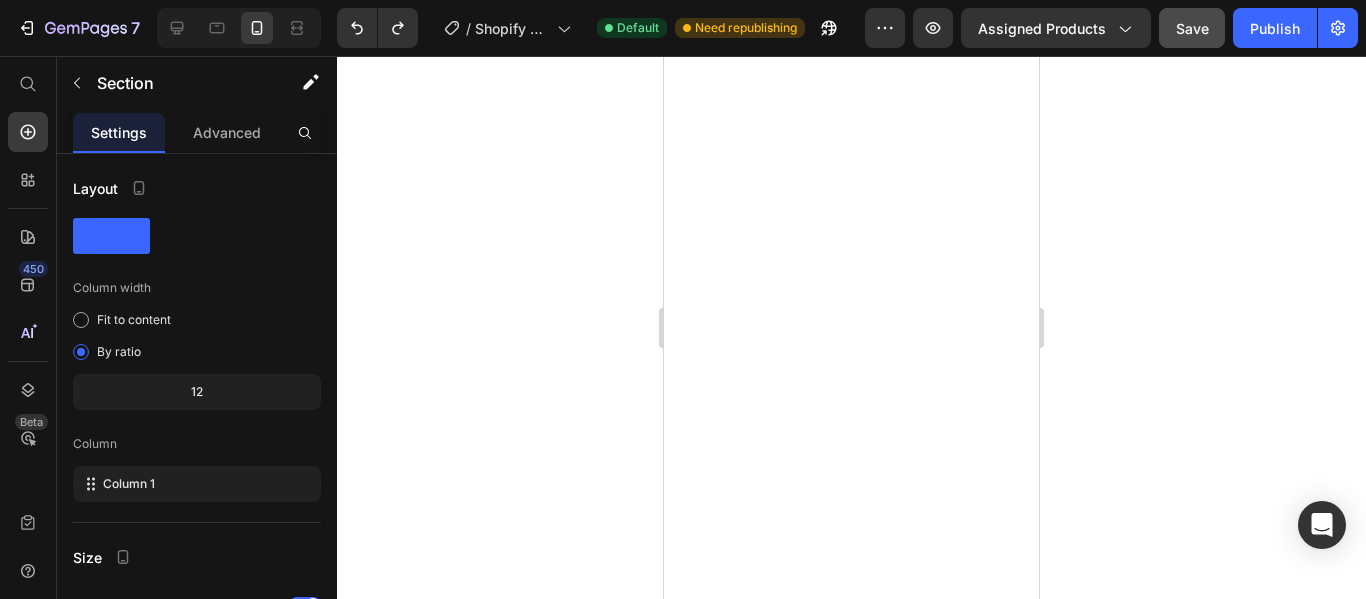scroll, scrollTop: 5010, scrollLeft: 0, axis: vertical 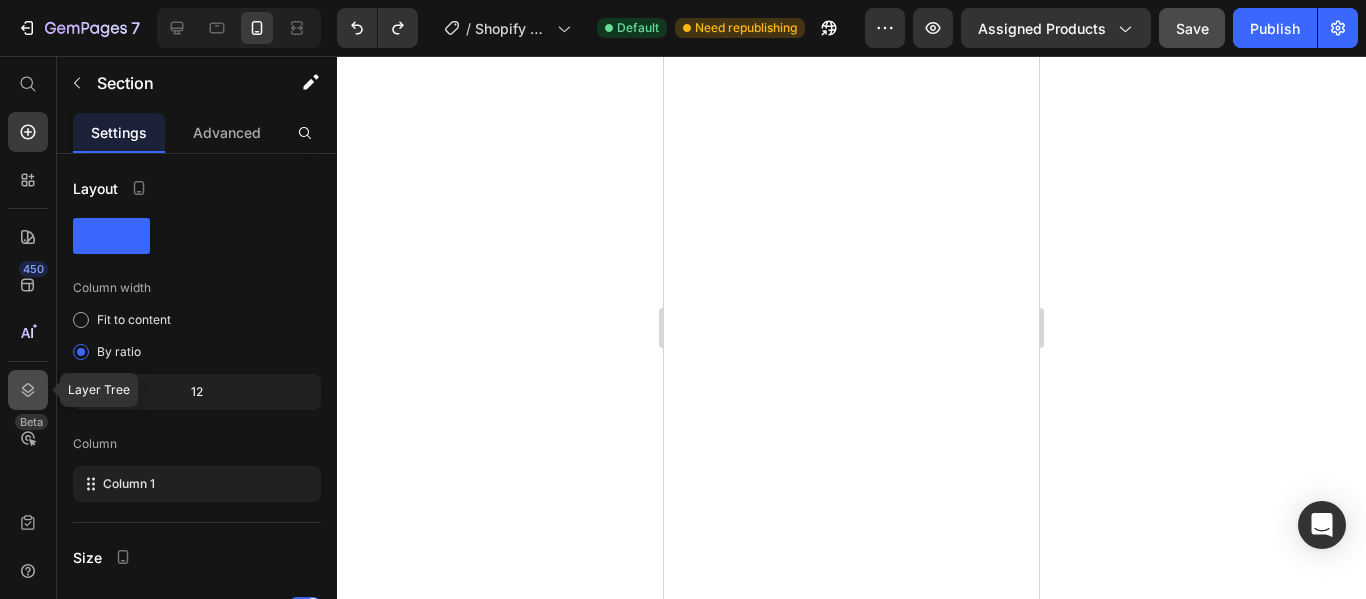 click 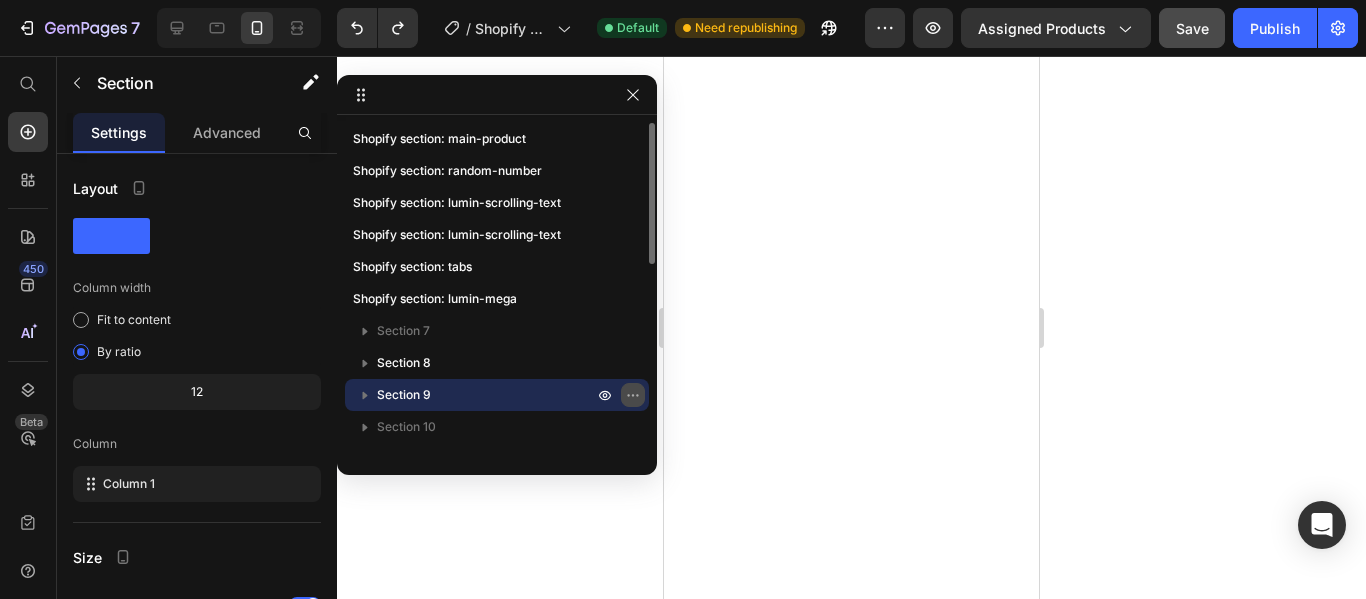 click 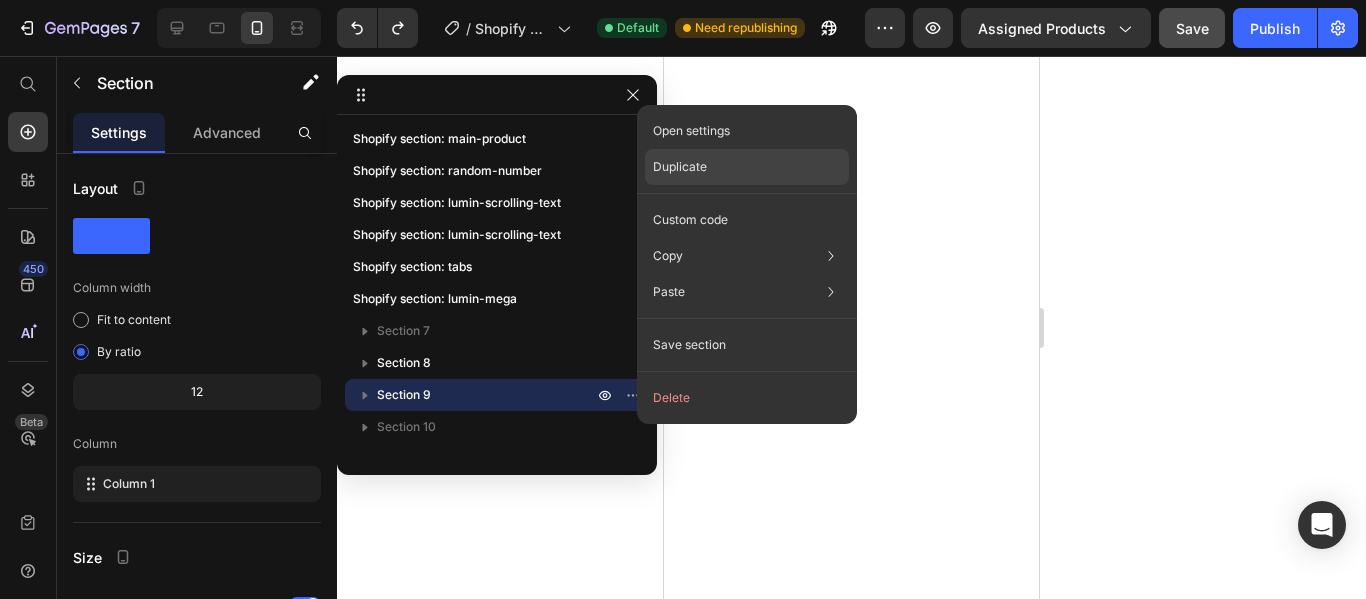 click on "Duplicate" 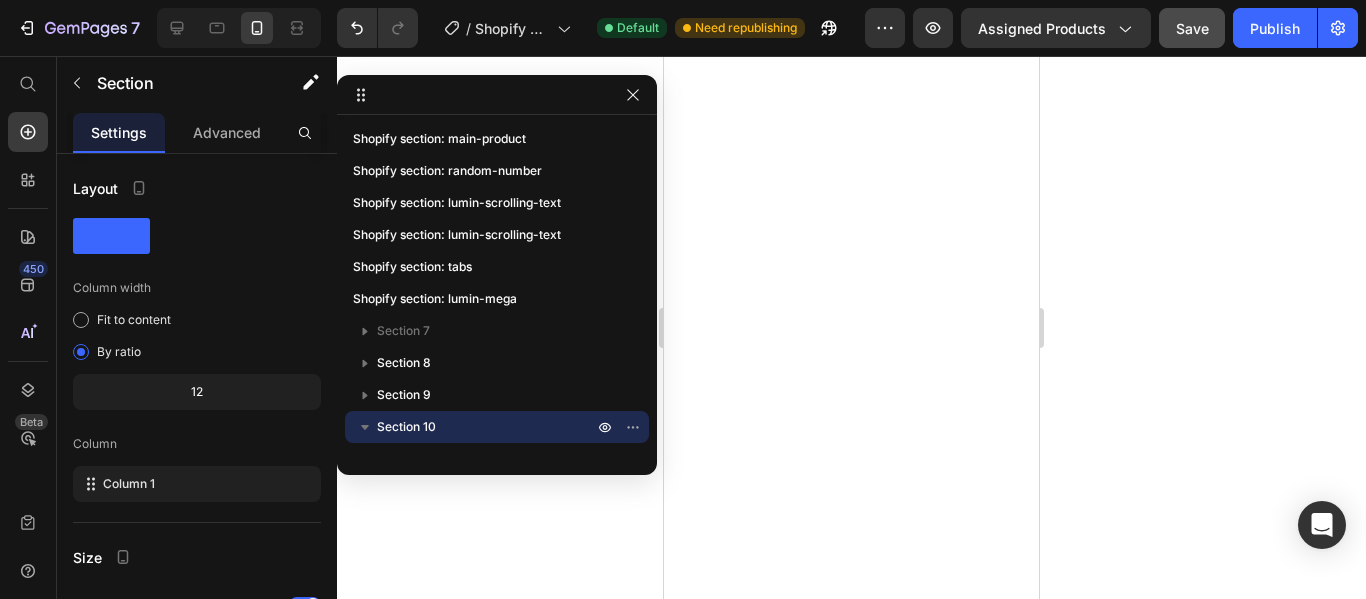 scroll, scrollTop: 5447, scrollLeft: 0, axis: vertical 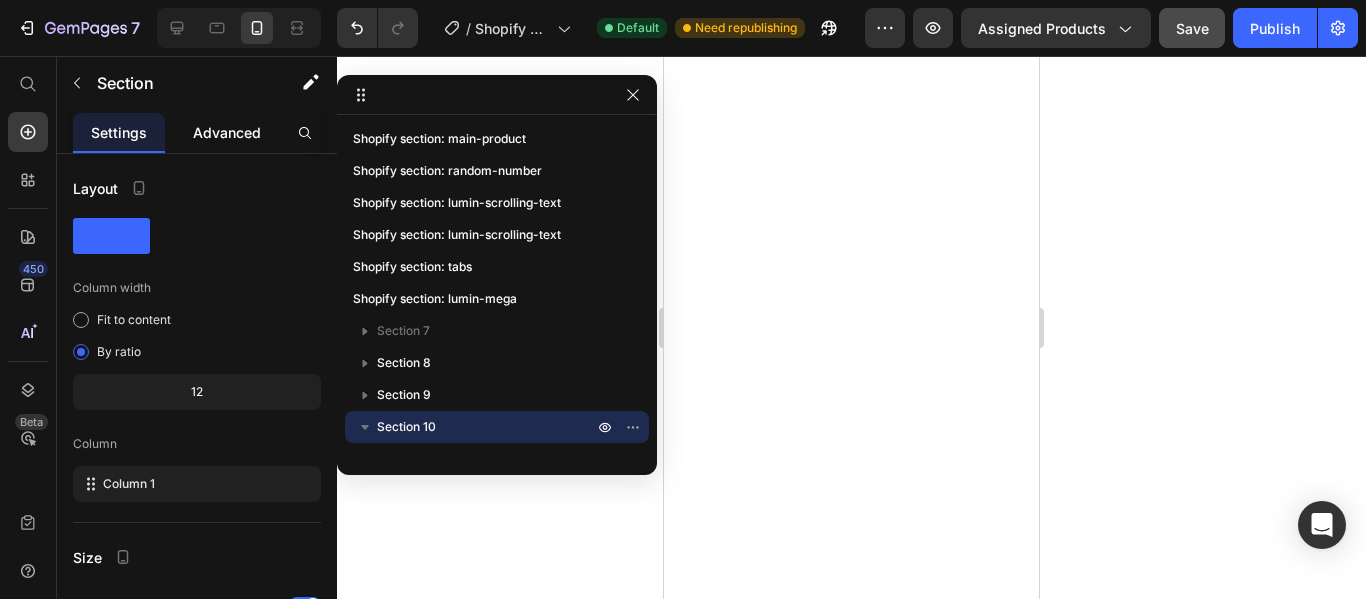 click on "Advanced" at bounding box center (227, 132) 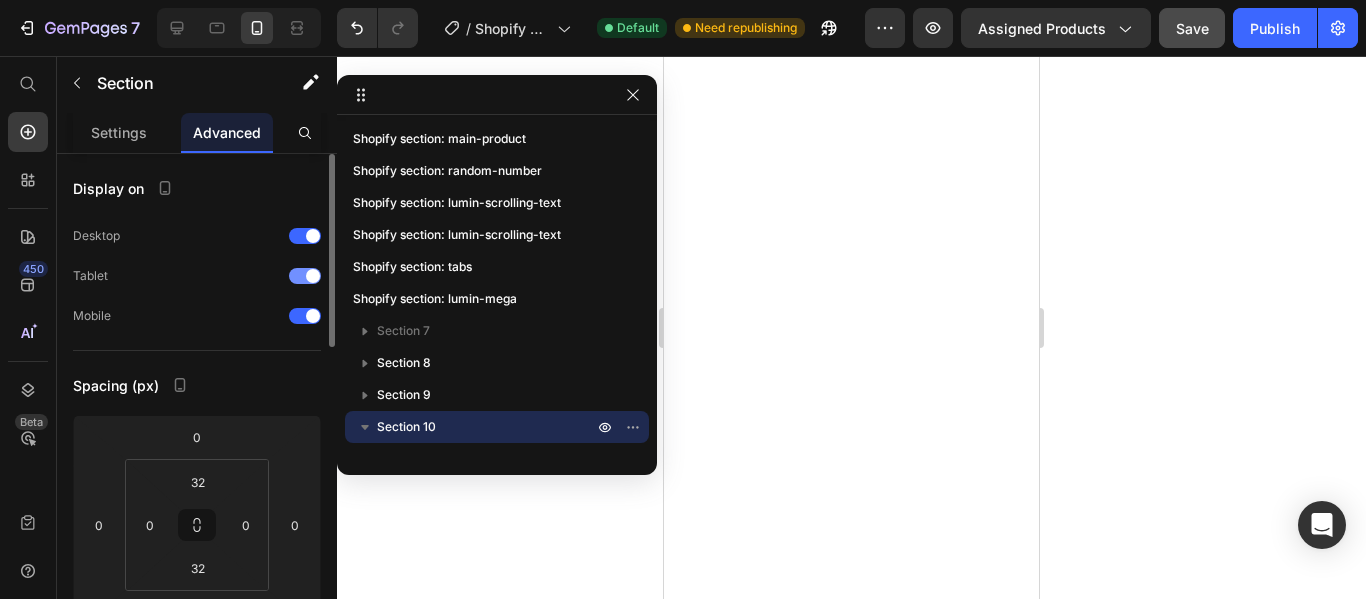 click at bounding box center (313, 276) 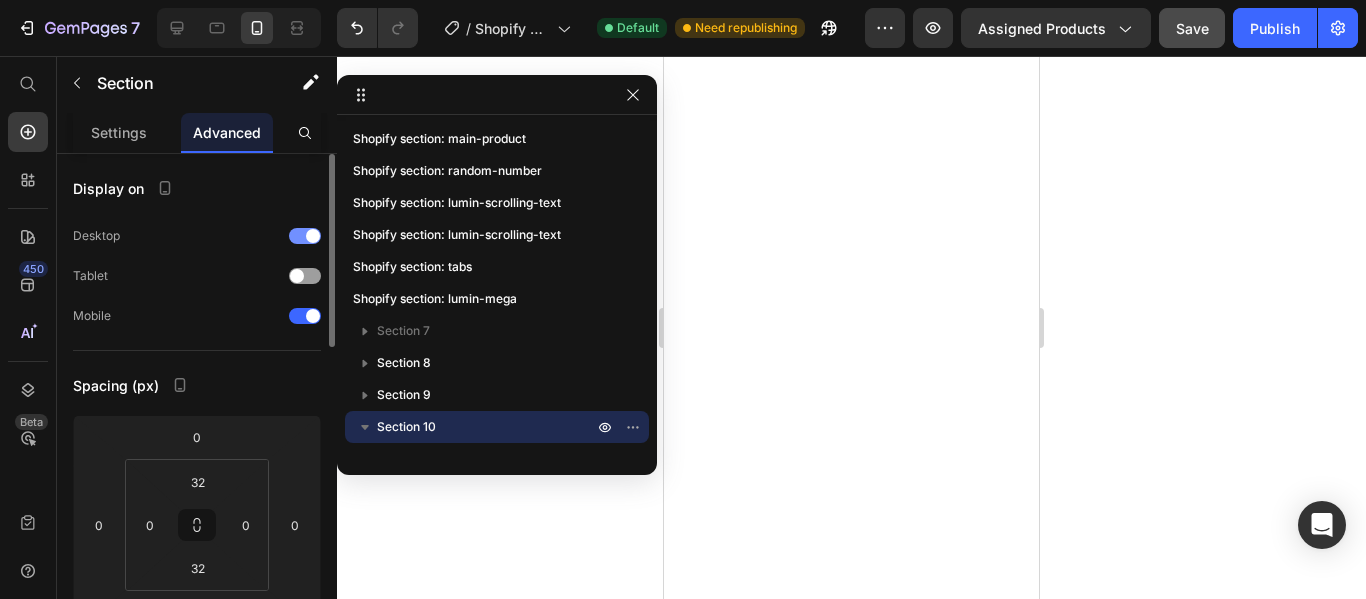 click on "Desktop" at bounding box center [197, 236] 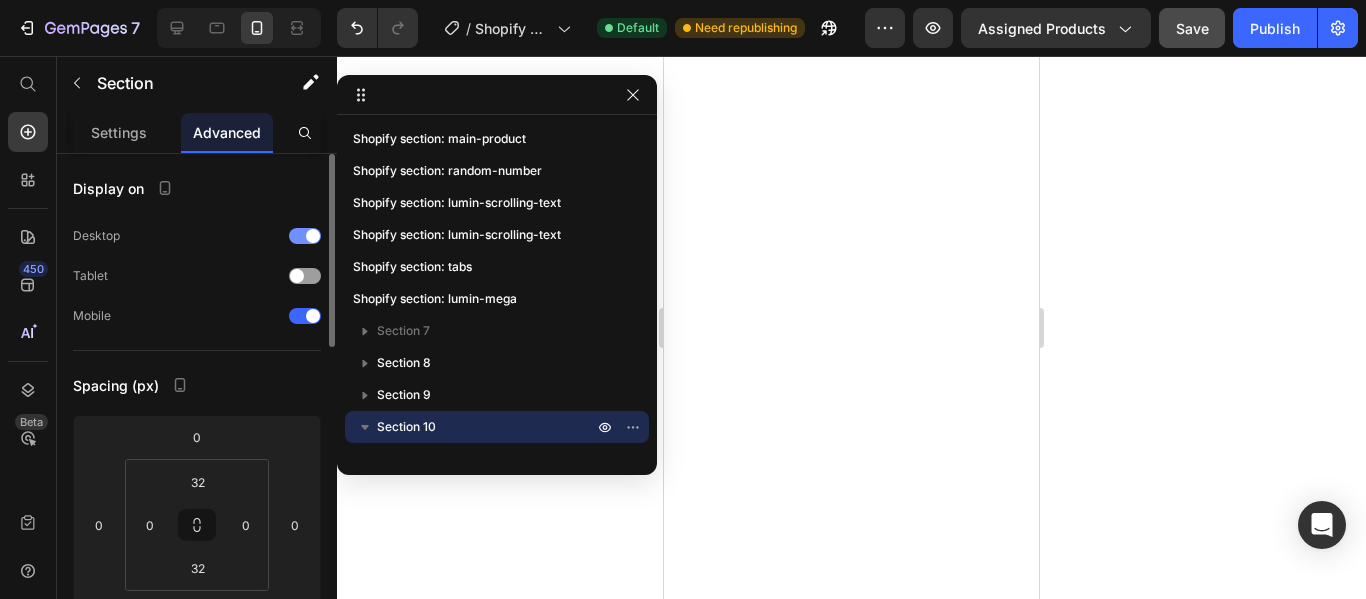 click at bounding box center [305, 236] 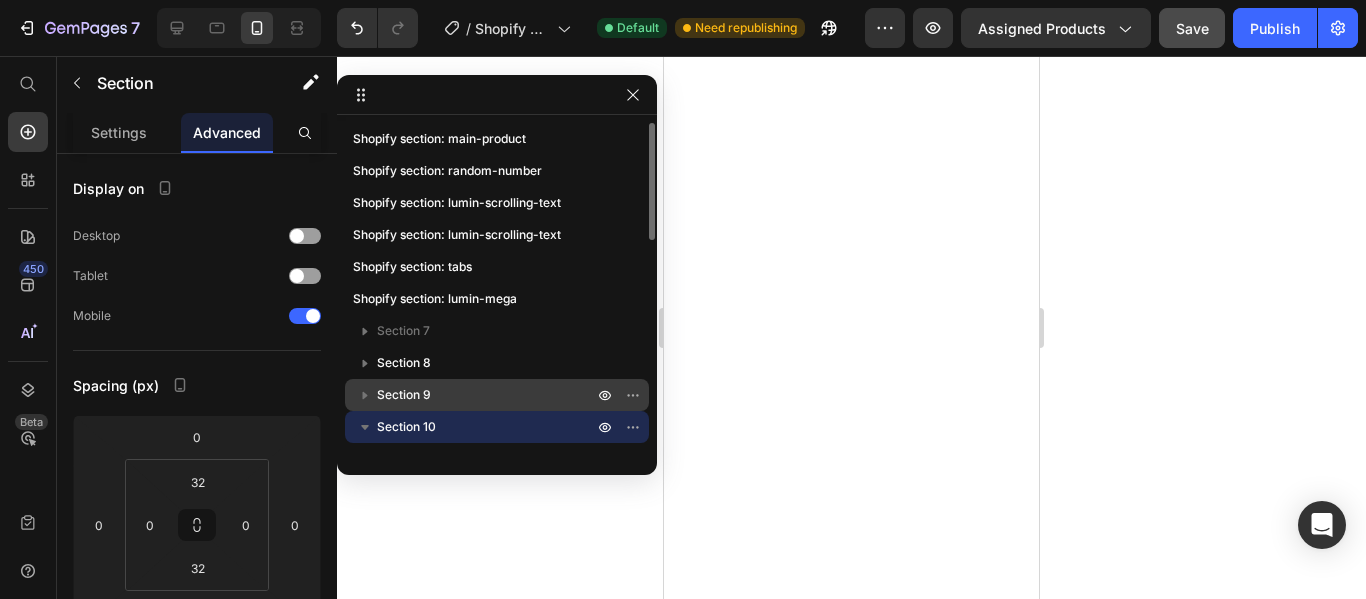 click on "Section 9" at bounding box center (487, 395) 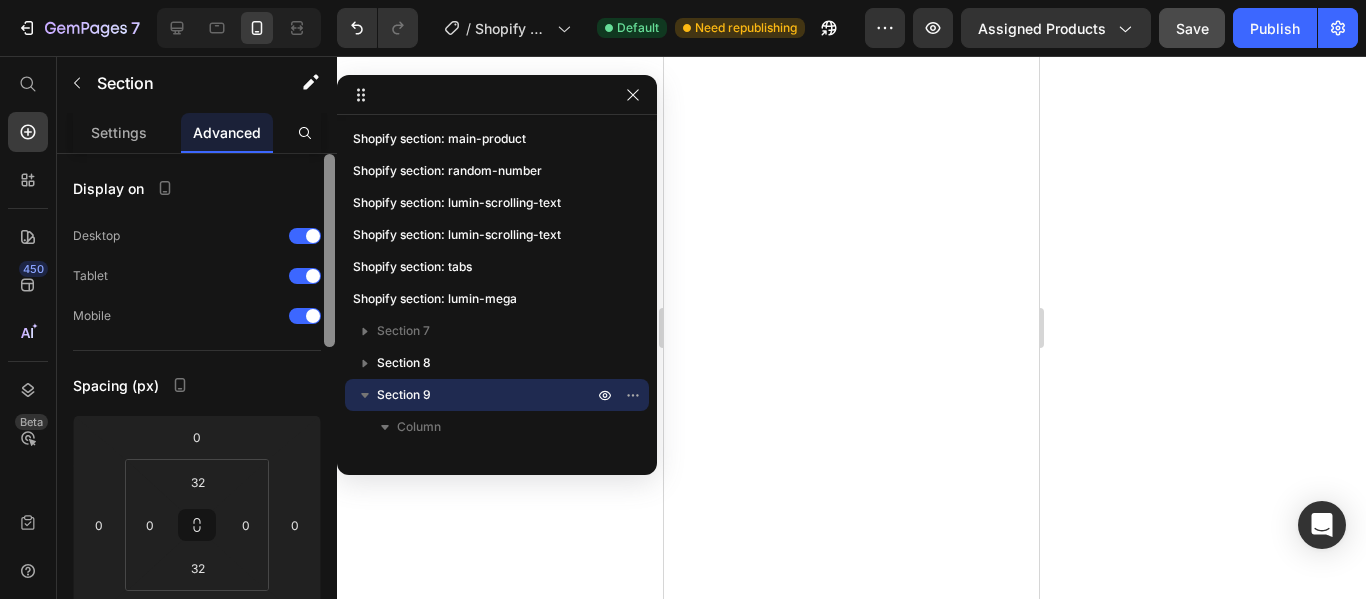 scroll, scrollTop: 5010, scrollLeft: 0, axis: vertical 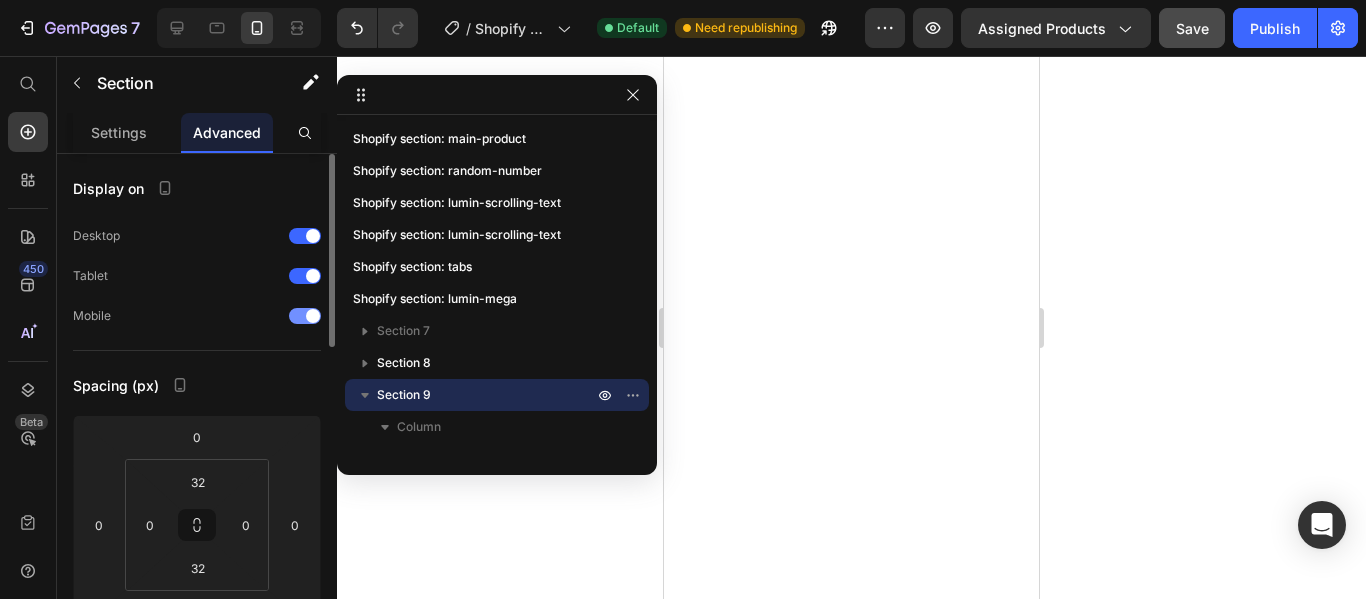 click at bounding box center [305, 316] 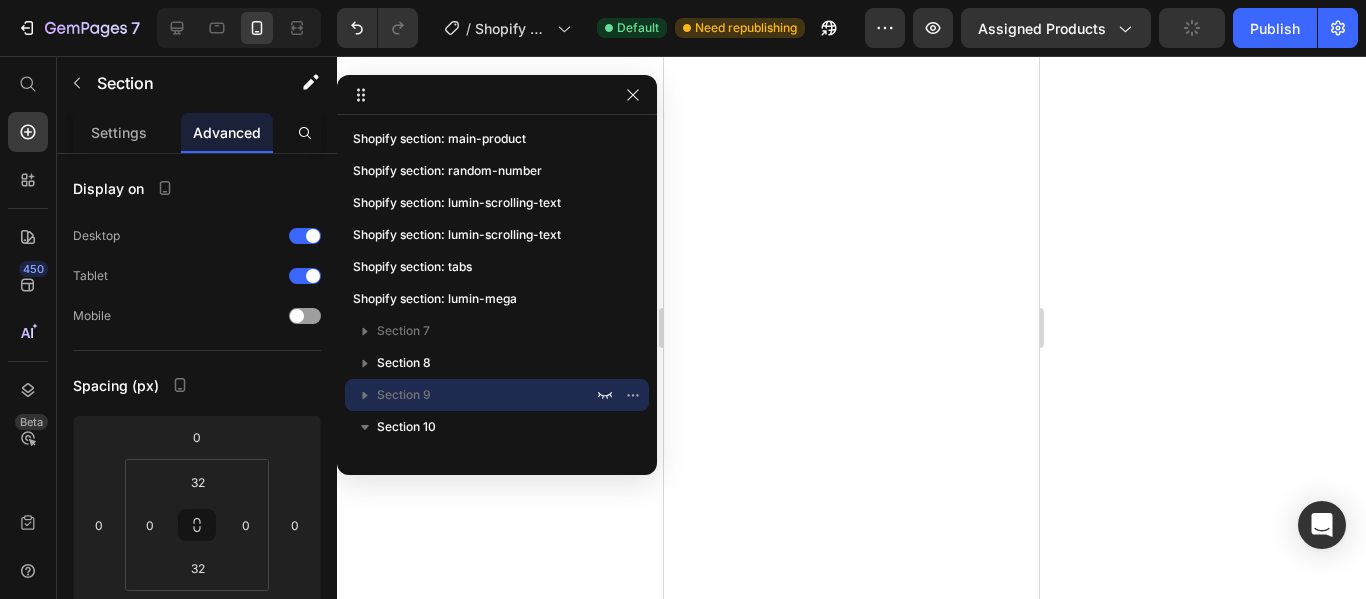 scroll, scrollTop: 4810, scrollLeft: 0, axis: vertical 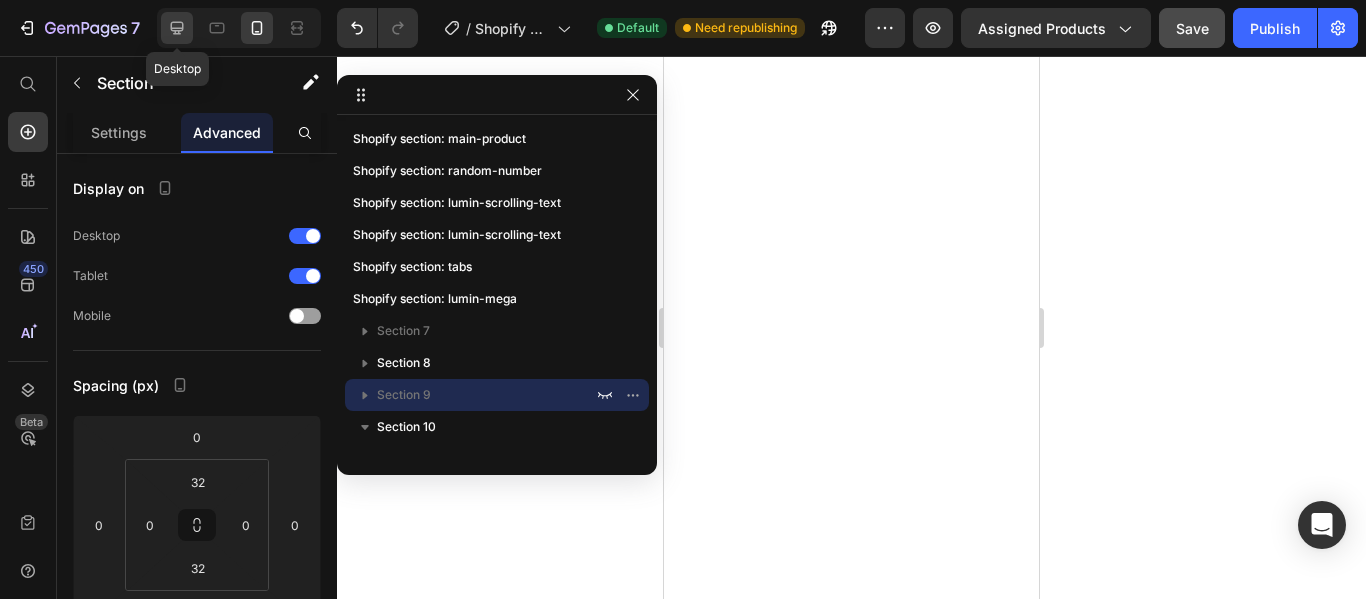 click 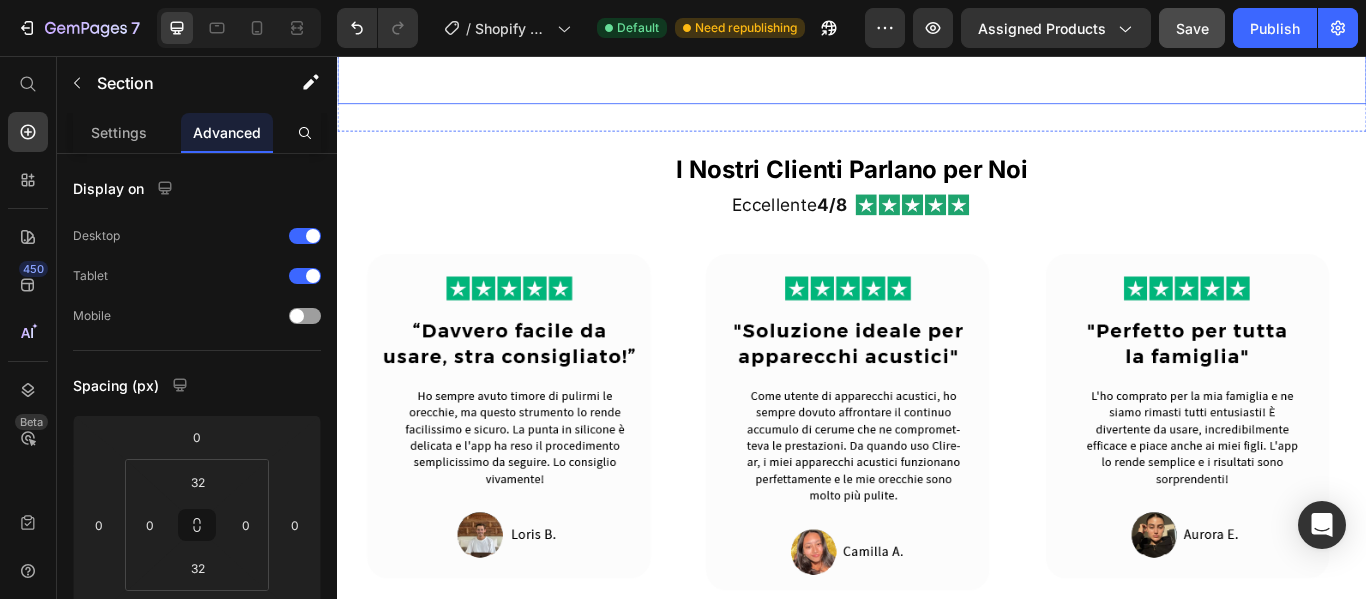 scroll, scrollTop: 2187, scrollLeft: 0, axis: vertical 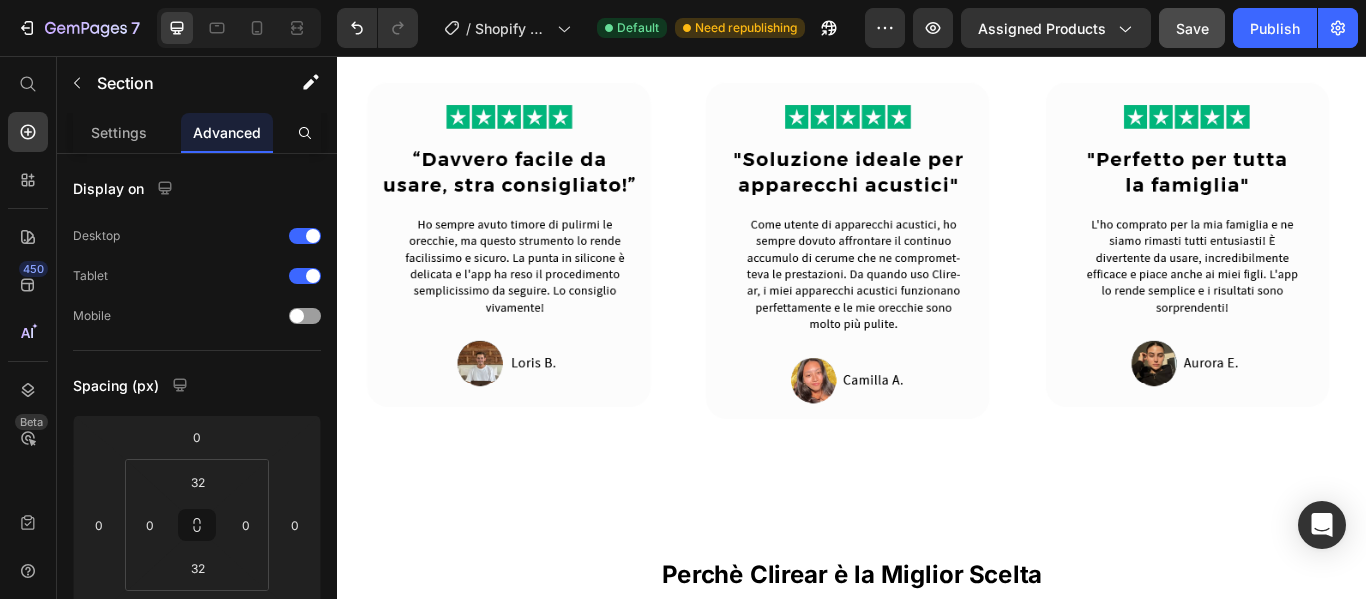 click on "Risultati Reali e Visibili Heading Image Row Ripristina il 100% del Tuo Udito Heading [GEOGRAPHIC_DATA] l'accumulo di cerume che blocca le onde sonore, permettendoti di ascoltare chiaramente le conversazioni senza dover continuamente chiedere "Cosa?". Text Block Image Row Guarda e Pulisci in Sicurezza Heading La telecamera HD ti permette di vedere esattamente cosa stai facendo, eliminando i pericoli dei metodi di pulizia alla cieca come i cotton fioc. Text Block Image Row Risparmia sulle Visite Heading Una visita apposita per la pulizia delle orecchie costa fino a 200 dollari per visita. Il Clirear si ripaga da solo dopo una solo utilizzo, facendoti risparmiare centinaia di euro ogni anno. Text Block Row Row Row Progettato per l'eccelenza Heading Image Row Fotocamera 1080p HD Heading La nostra fotocamera HD fornisce un video cristallino del tuo canale uditivo, permettendoti di vedere esattamente cosa stai facendo durante il processo di pulizia. Text Block Image Row Punte in Silicone Morbido Heading Text Block Image Row" at bounding box center (937, -755) 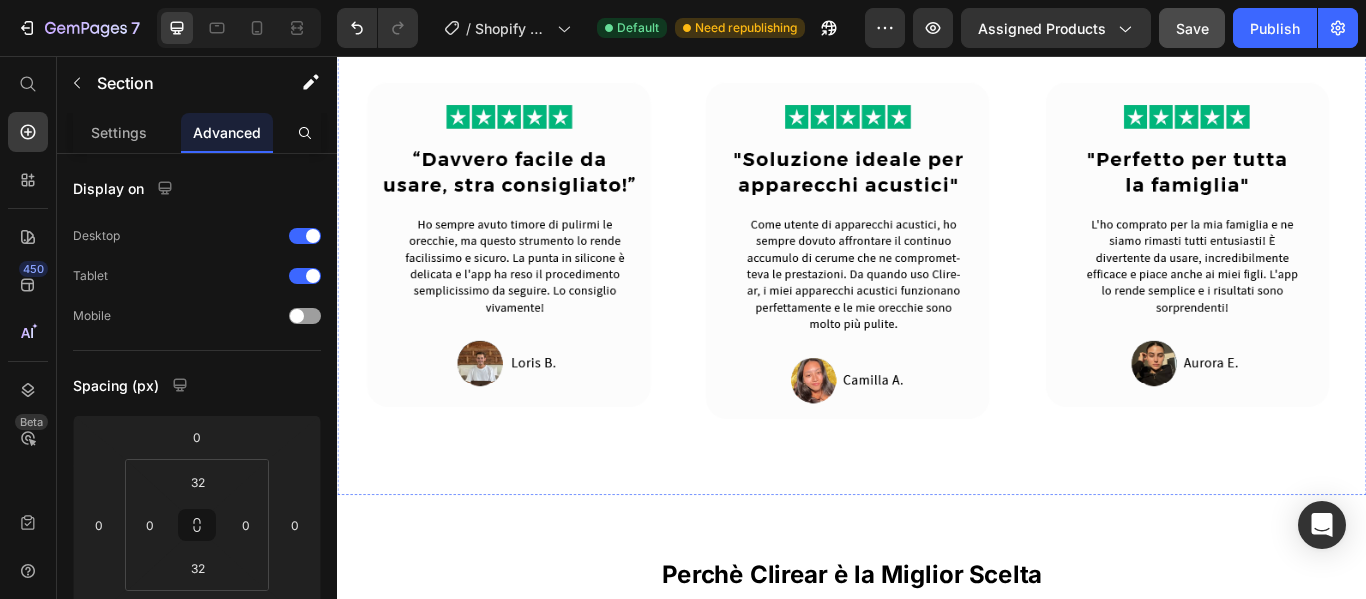 click on "I Nostri Clienti Parlano per Noi" at bounding box center (937, -12) 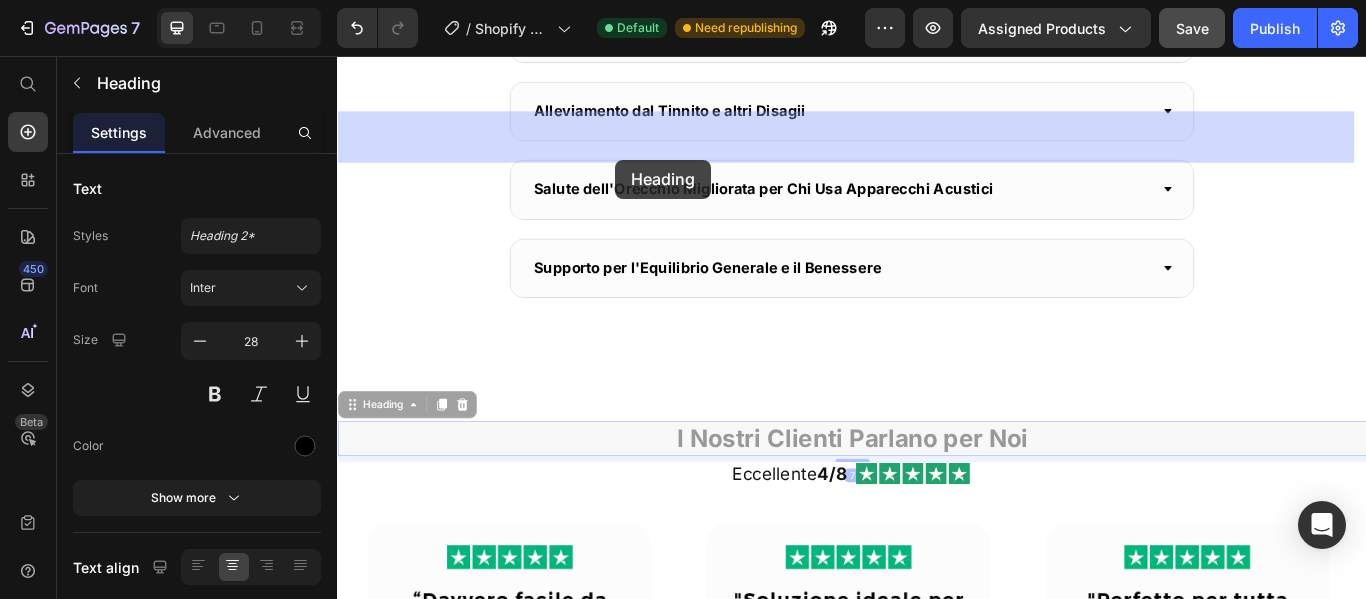 scroll, scrollTop: 1653, scrollLeft: 0, axis: vertical 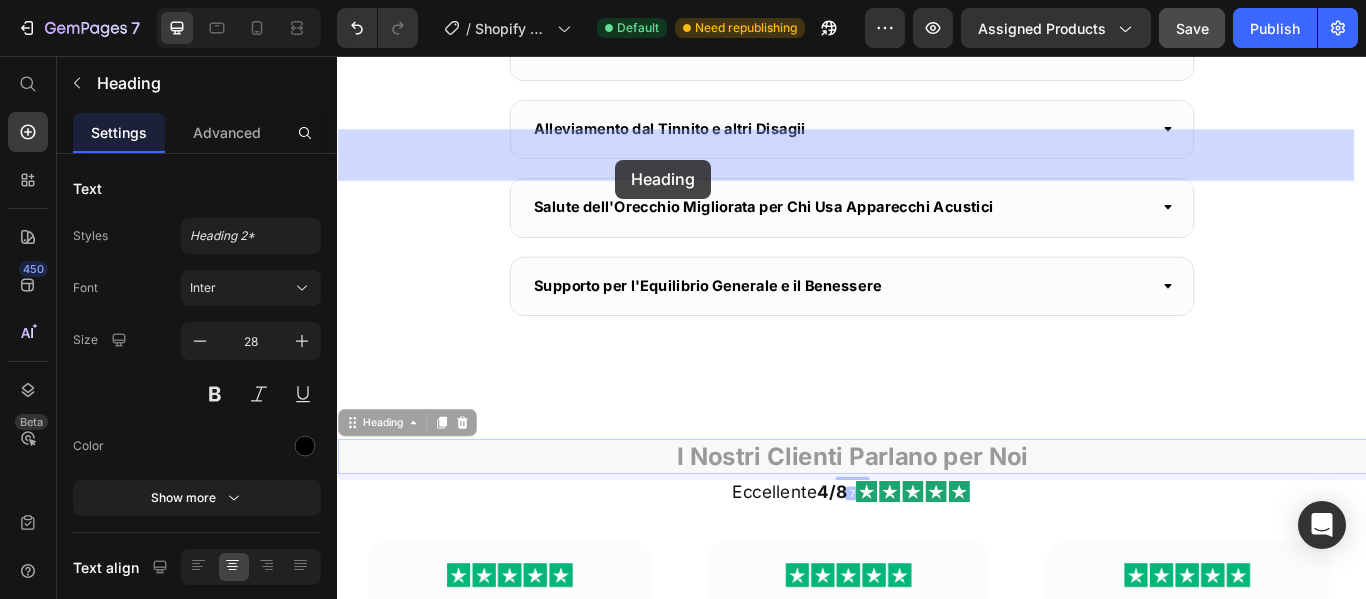 drag, startPoint x: 425, startPoint y: 446, endPoint x: 661, endPoint y: 180, distance: 355.6009 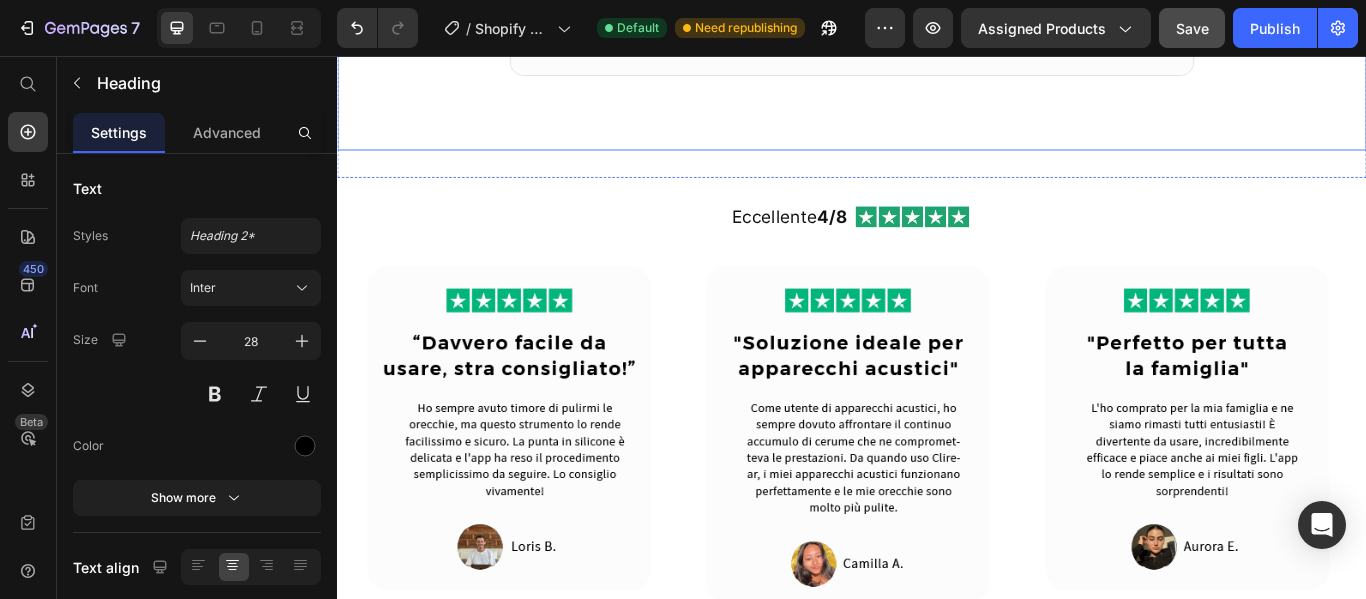 scroll, scrollTop: 2153, scrollLeft: 0, axis: vertical 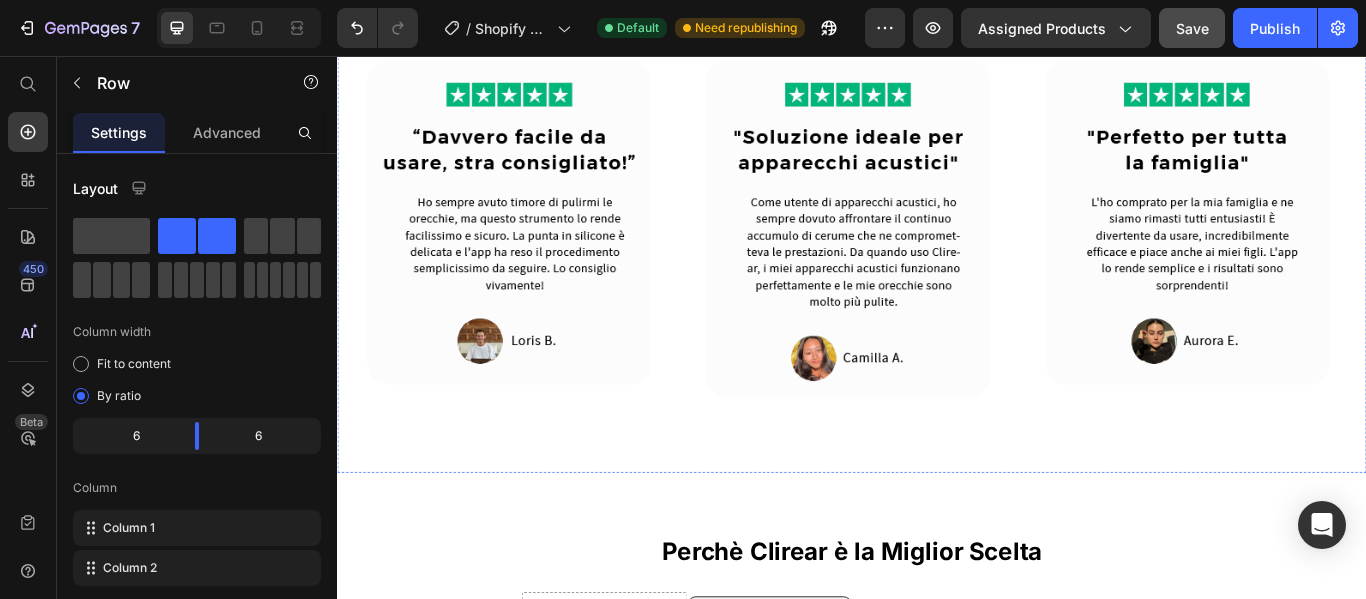 click on "Eccellente  4/8 Heading
Icon
Icon
Icon
Icon
Icon Icon List Row" at bounding box center [937, 4] 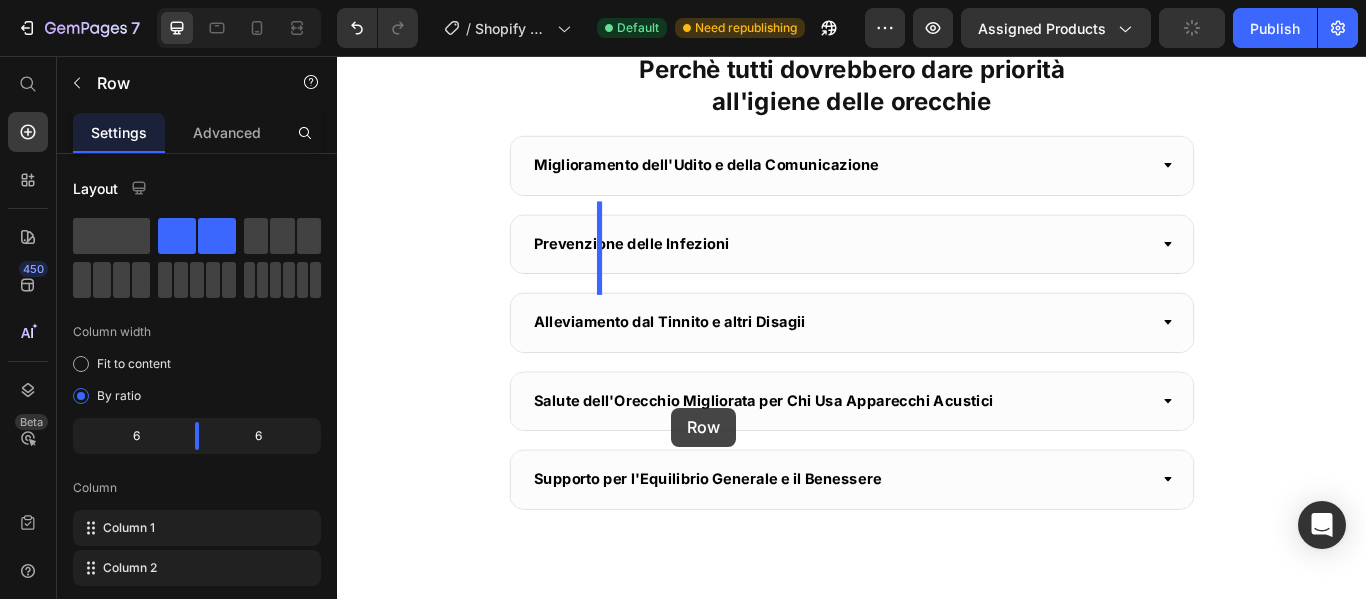 scroll, scrollTop: 1612, scrollLeft: 0, axis: vertical 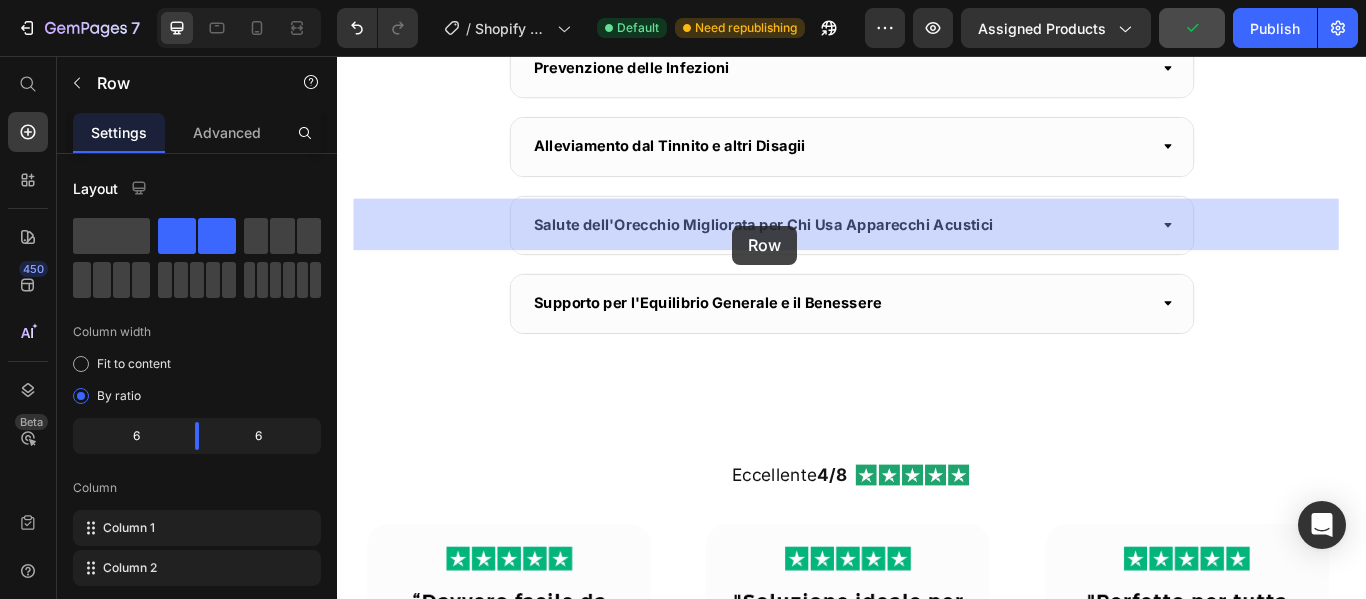 drag, startPoint x: 391, startPoint y: 459, endPoint x: 799, endPoint y: 256, distance: 455.71152 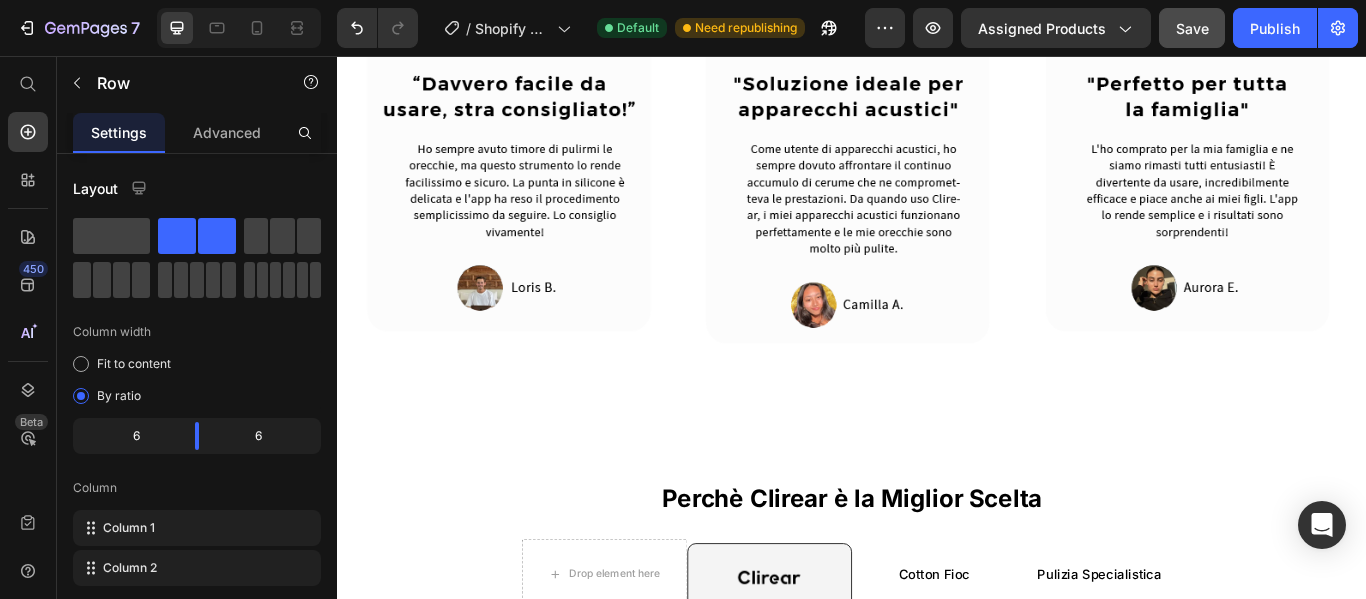 scroll, scrollTop: 2312, scrollLeft: 0, axis: vertical 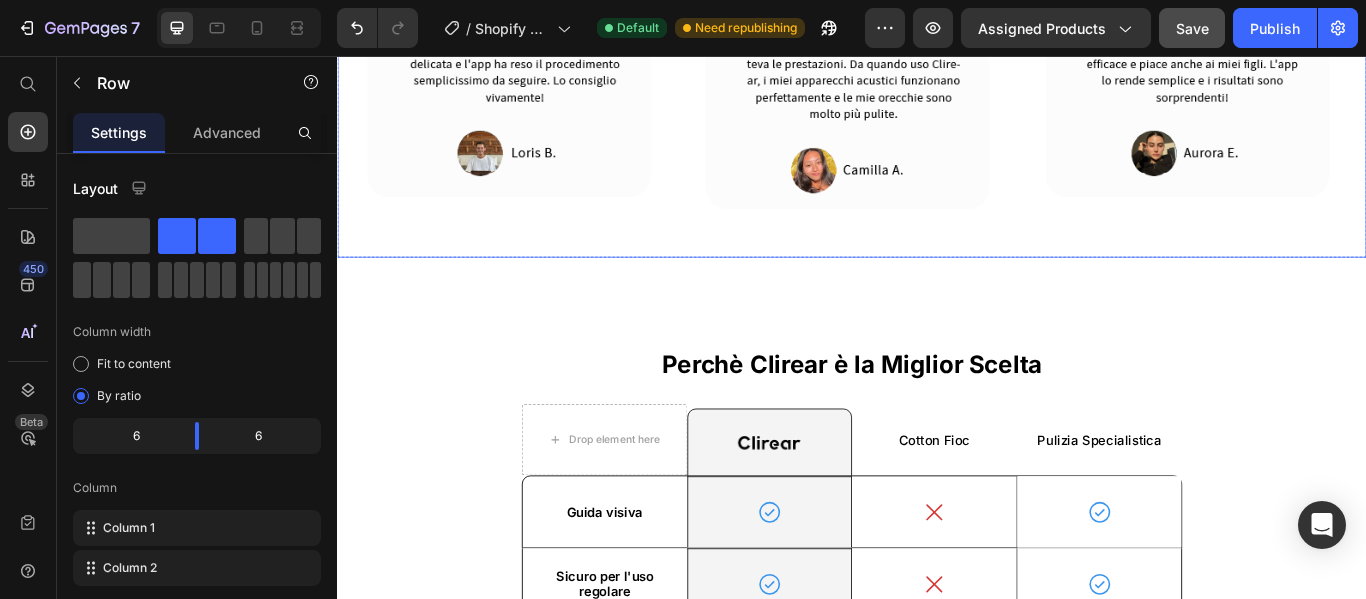 click on "Image Image Image Image Image Image Image Image Image Image Marquee" at bounding box center (937, 42) 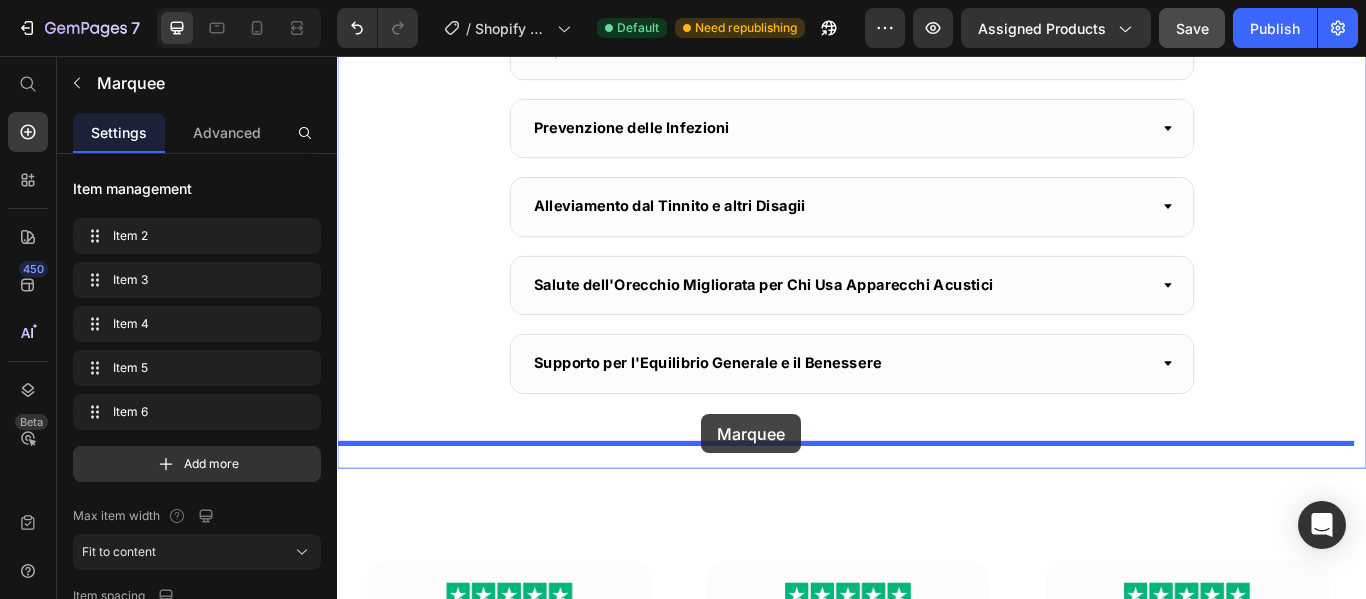 scroll, scrollTop: 1620, scrollLeft: 0, axis: vertical 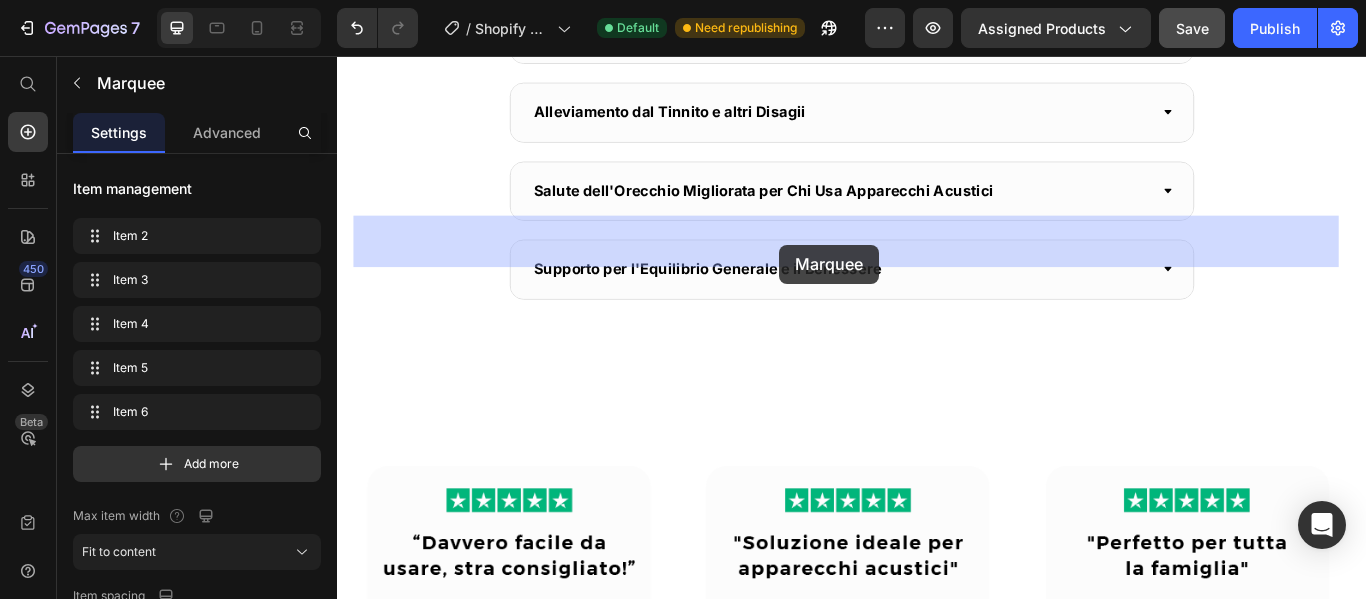 drag, startPoint x: 398, startPoint y: 307, endPoint x: 852, endPoint y: 276, distance: 455.05713 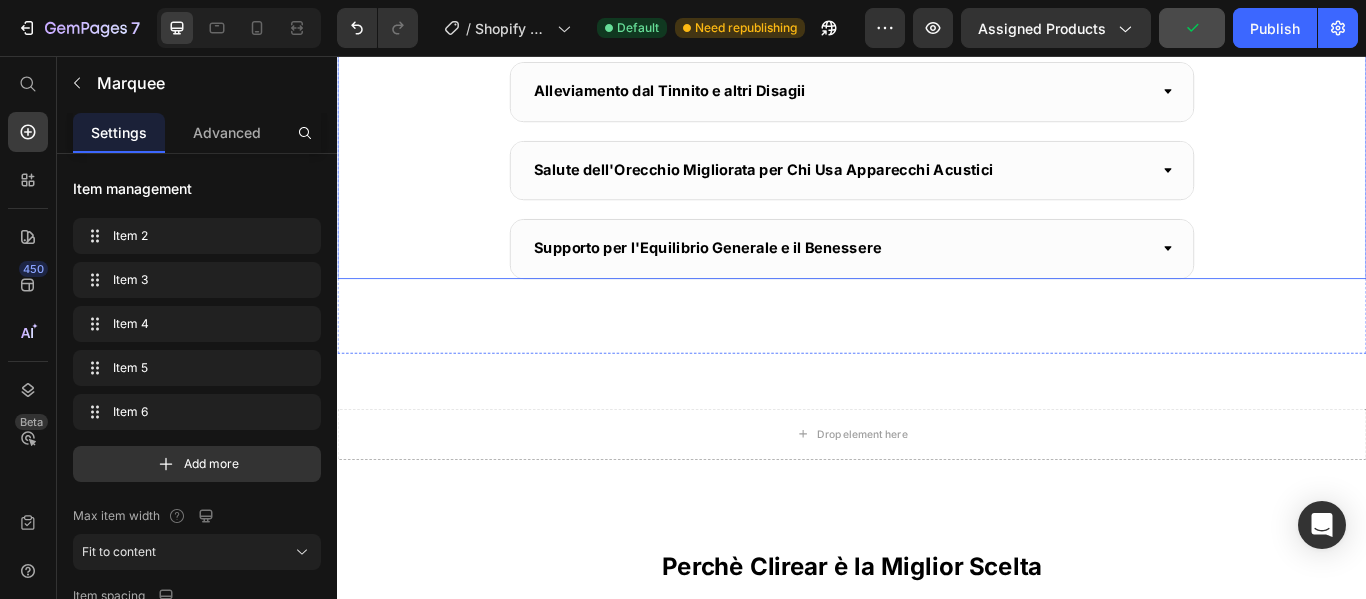 scroll, scrollTop: 2020, scrollLeft: 0, axis: vertical 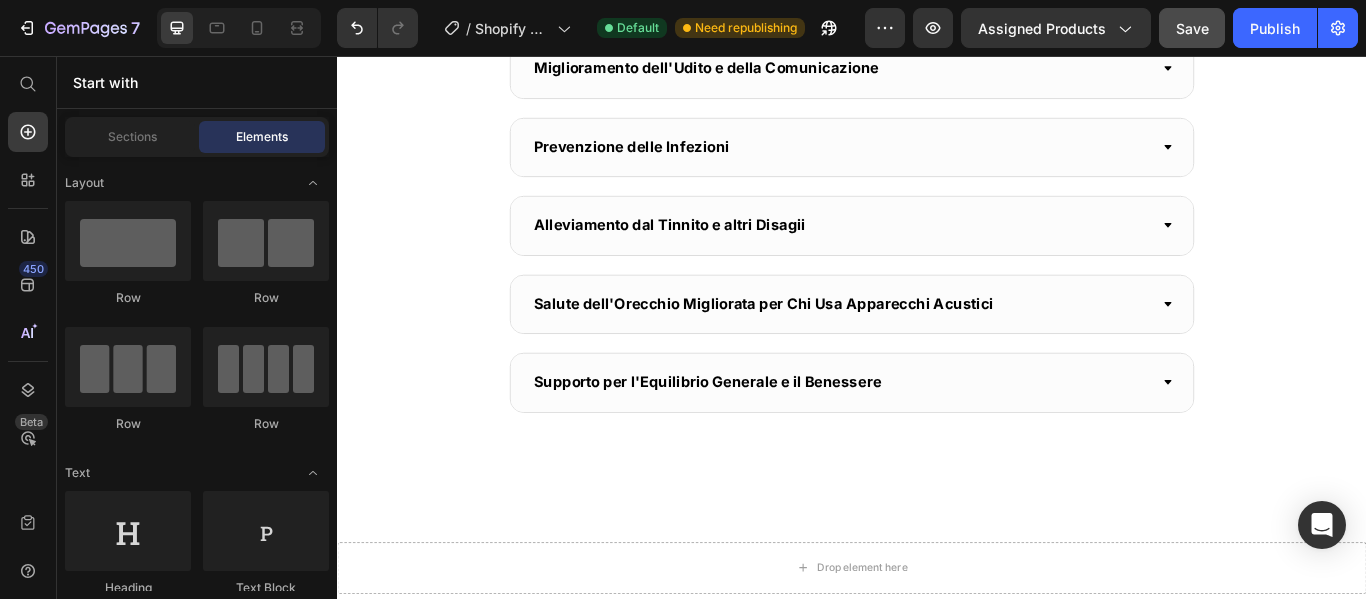 click on "Image Image Image Image Image Image Image Image Image Image Marquee" at bounding box center [937, -310] 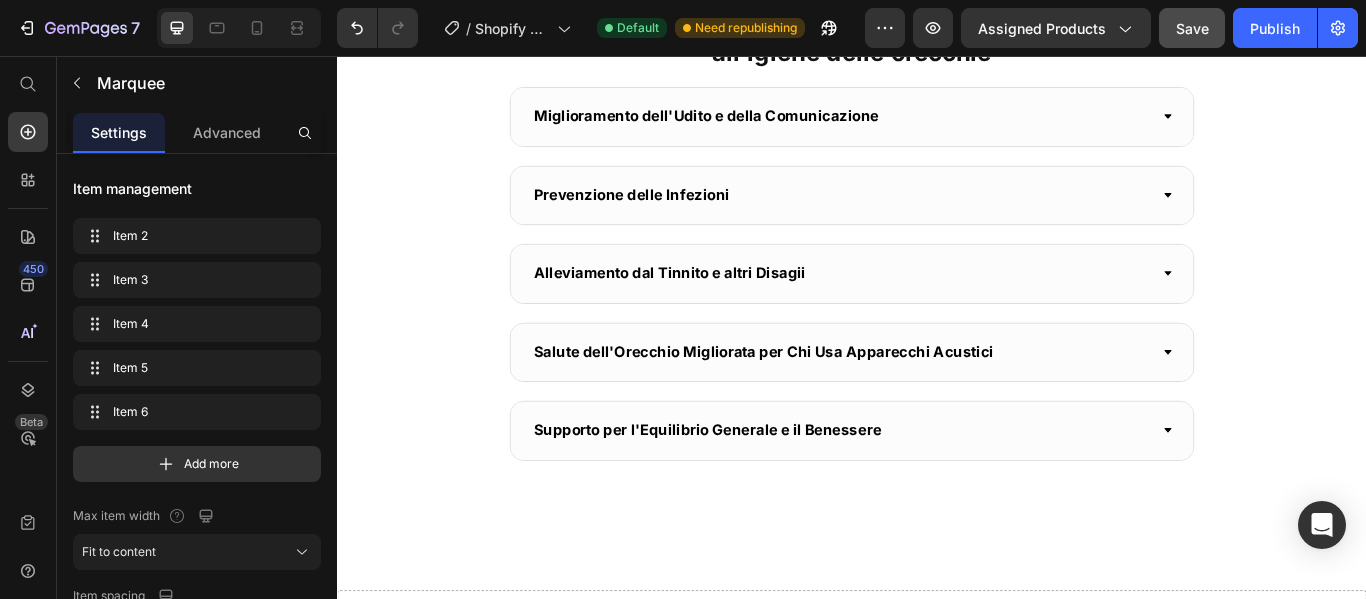 drag, startPoint x: 932, startPoint y: 432, endPoint x: 934, endPoint y: 488, distance: 56.0357 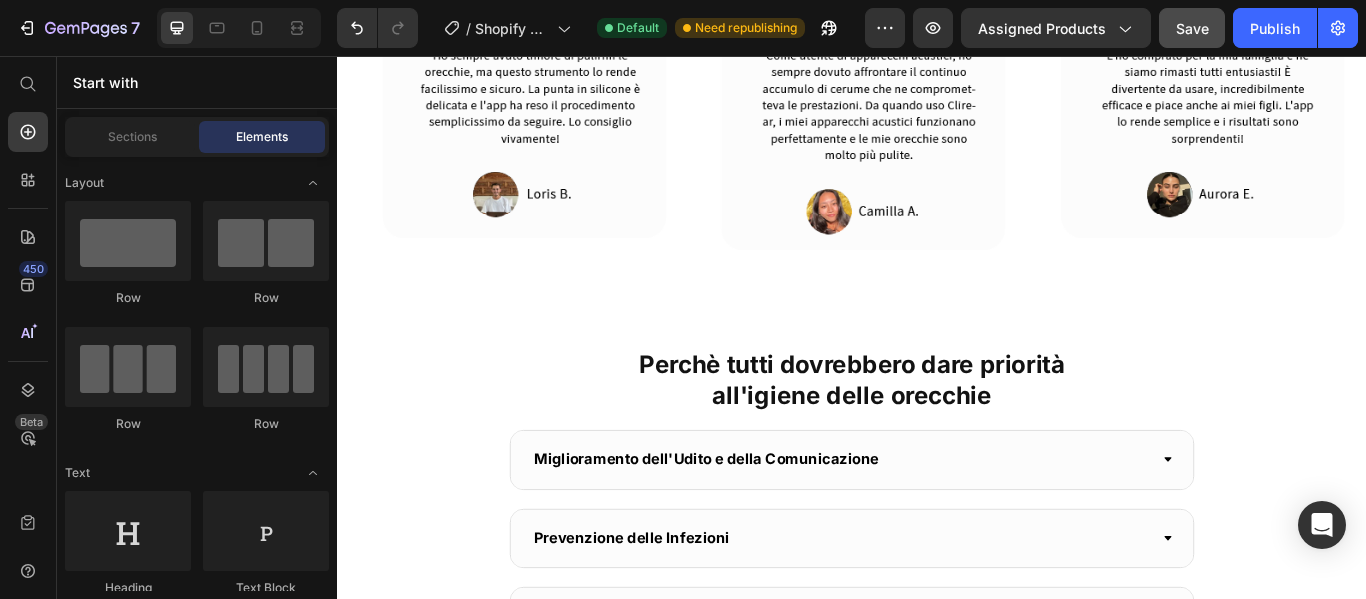 scroll, scrollTop: 1420, scrollLeft: 0, axis: vertical 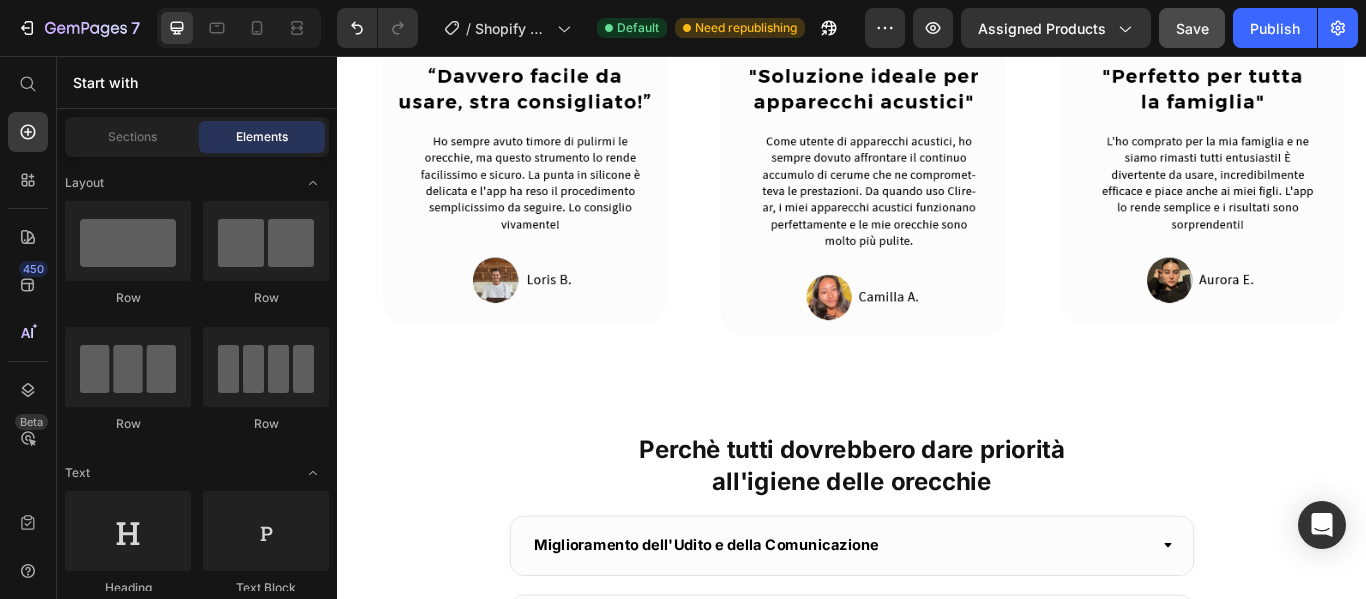 click on "Image Row Fotocamera 1080p HD Heading La nostra fotocamera HD fornisce un video cristallino del tuo canale uditivo, permettendoti di vedere esattamente cosa stai facendo durante il processo di pulizia. Text Block Image Row Punte in Silicone Morbido Heading Progettate appositamente per rimuovere il cerume senza graffiare o danneggiare il delicato canale uditivo. Sono inclusi diversi tipi di punte per diverse necessità di pulizia. Text Block Image Row Illuminazione a 6 LED Heading Il nostro sistema di illuminazione potente assicura una visibilità perfetta all'interno del canale uditivo scuro, rendendo facile individuare e rimuovere l'accumulo di cerume. Text Block Image App Smartphone Intuitiva Heading La nostra app facile da usare si collega al tuo Clirear in pochi secondi, fornendo una trasmissione video in tempo reale, per dei controlli e una pulizia perfetta ogni volta. Text Block Row" at bounding box center (937, -254) 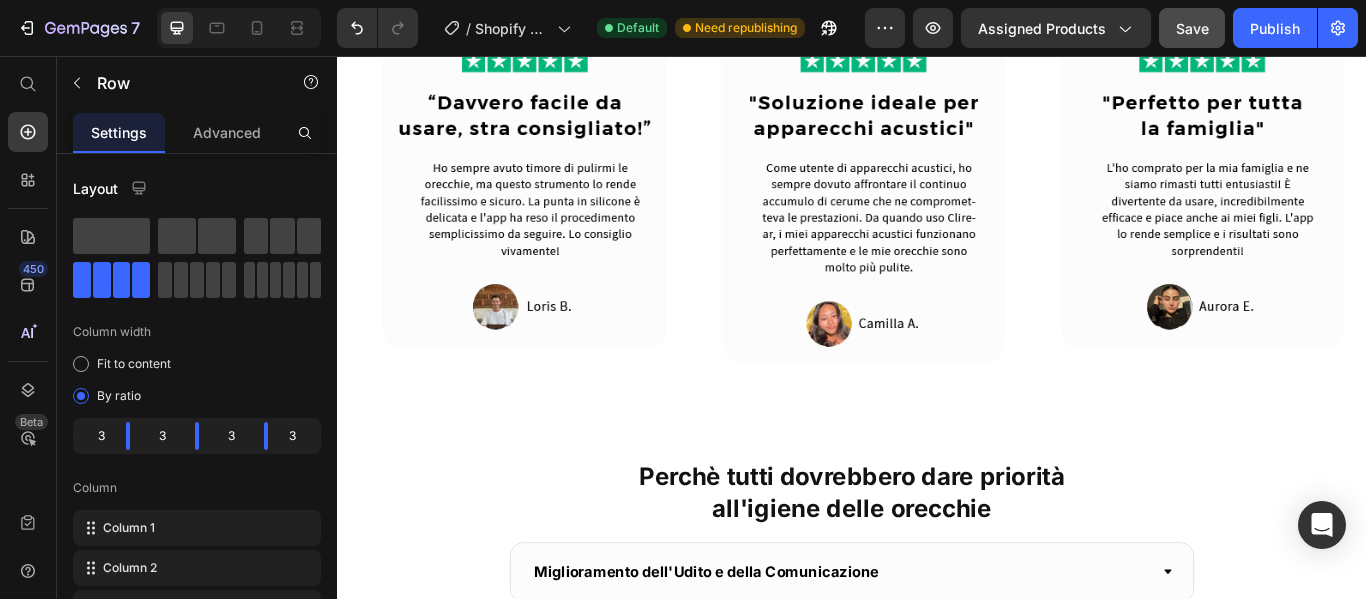 drag, startPoint x: 931, startPoint y: 370, endPoint x: 945, endPoint y: 401, distance: 34.0147 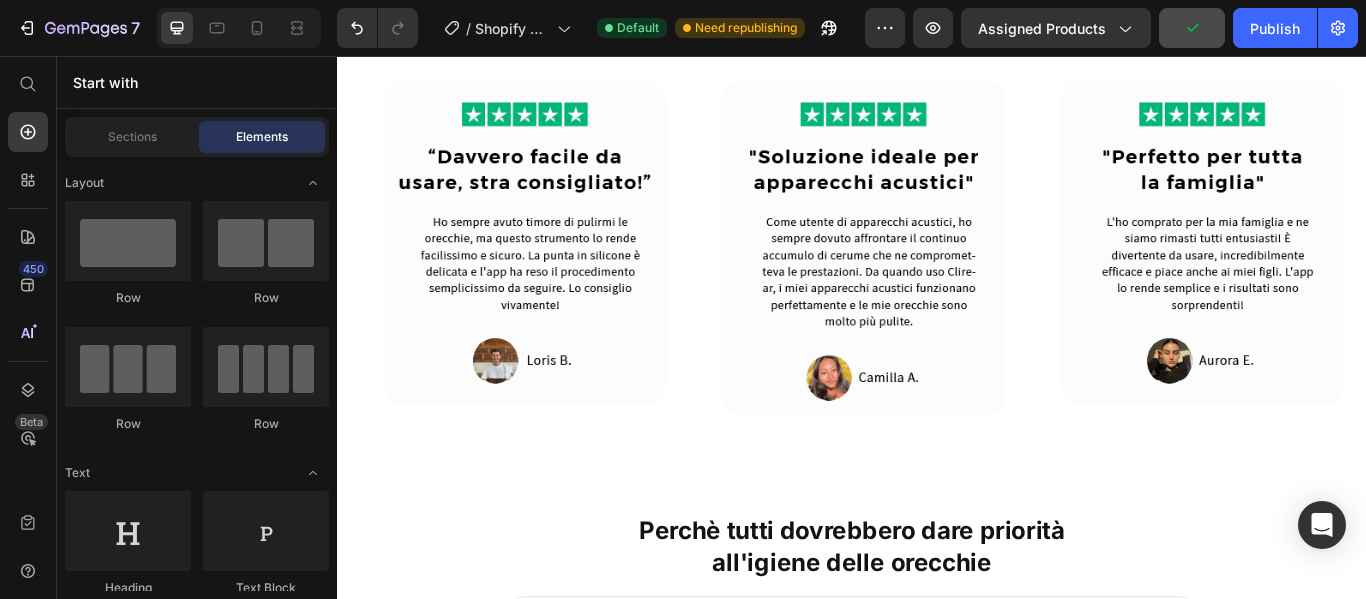 scroll, scrollTop: 1420, scrollLeft: 0, axis: vertical 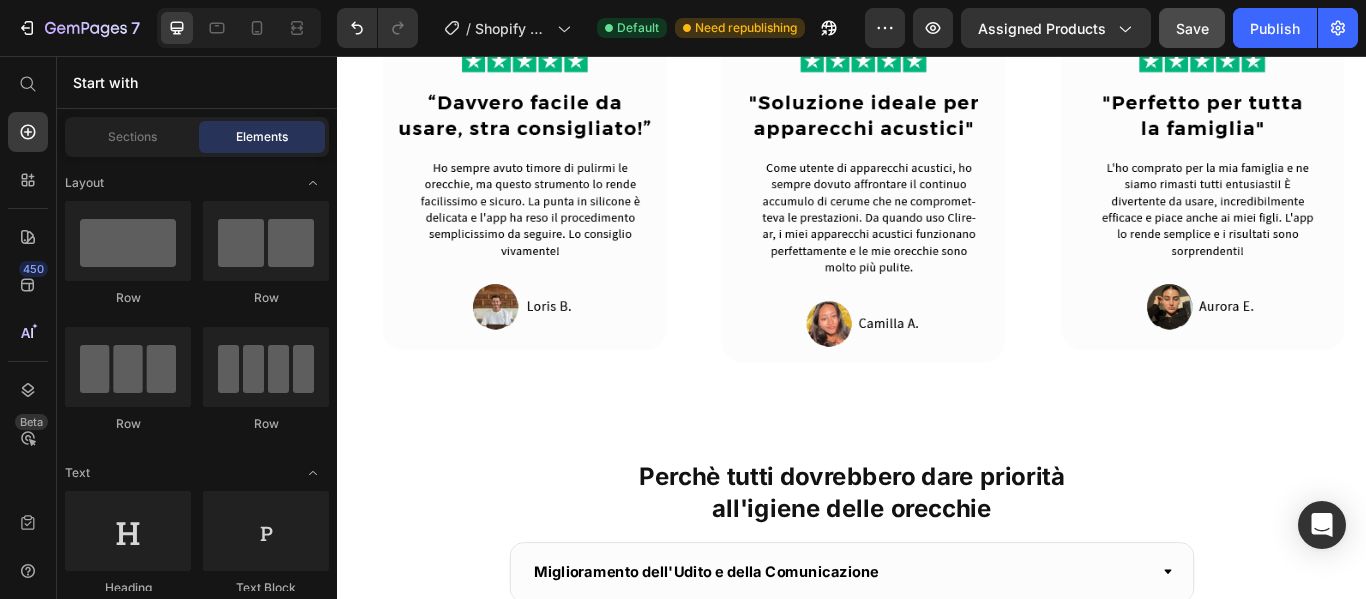 click on "Image Row Fotocamera 1080p HD Heading La nostra fotocamera HD fornisce un video cristallino del tuo canale uditivo, permettendoti di vedere esattamente cosa stai facendo durante il processo di pulizia. Text Block Image Row Punte in Silicone Morbido Heading Progettate appositamente per rimuovere il cerume senza graffiare o danneggiare il delicato canale uditivo. Sono inclusi diversi tipi di punte per diverse necessità di pulizia. Text Block Image Row Illuminazione a 6 LED Heading Il nostro sistema di illuminazione potente assicura una visibilità perfetta all'interno del canale uditivo scuro, rendendo facile individuare e rimuovere l'accumulo di cerume. Text Block Image App Smartphone Intuitiva Heading La nostra app facile da usare si collega al tuo Clirear in pochi secondi, fornendo una trasmissione video in tempo reale, per dei controlli e una pulizia perfetta ogni volta. Text Block Row" at bounding box center (937, -254) 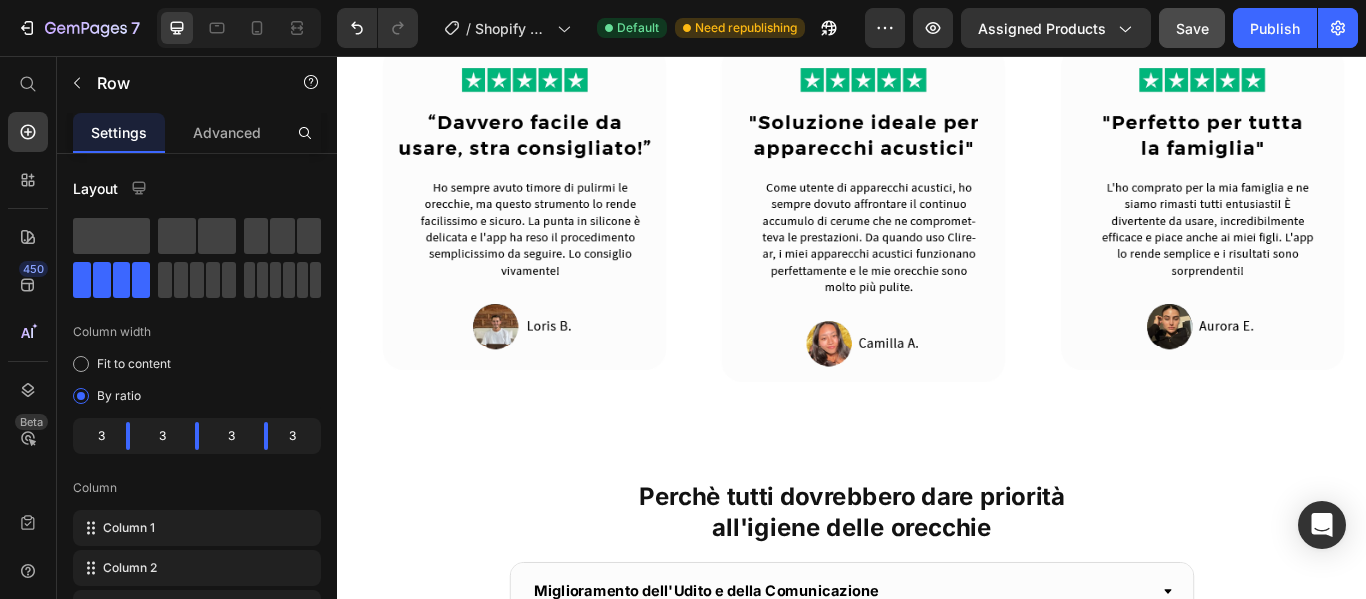 drag, startPoint x: 935, startPoint y: 401, endPoint x: 941, endPoint y: 424, distance: 23.769728 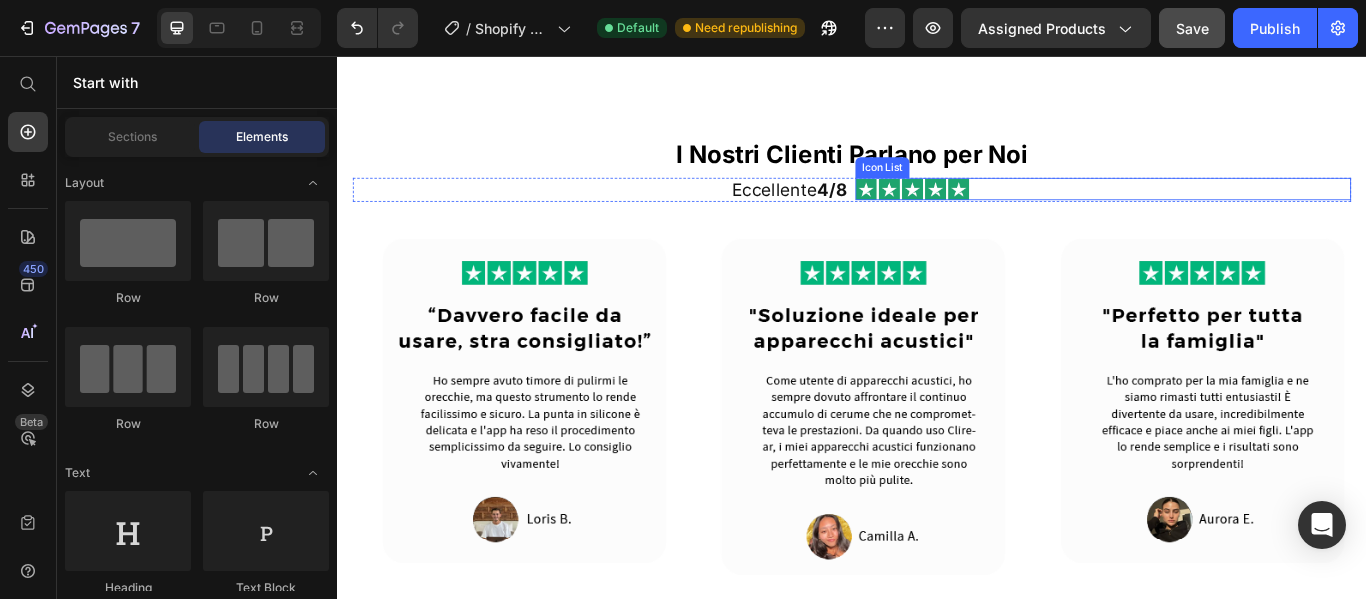 scroll, scrollTop: 1120, scrollLeft: 0, axis: vertical 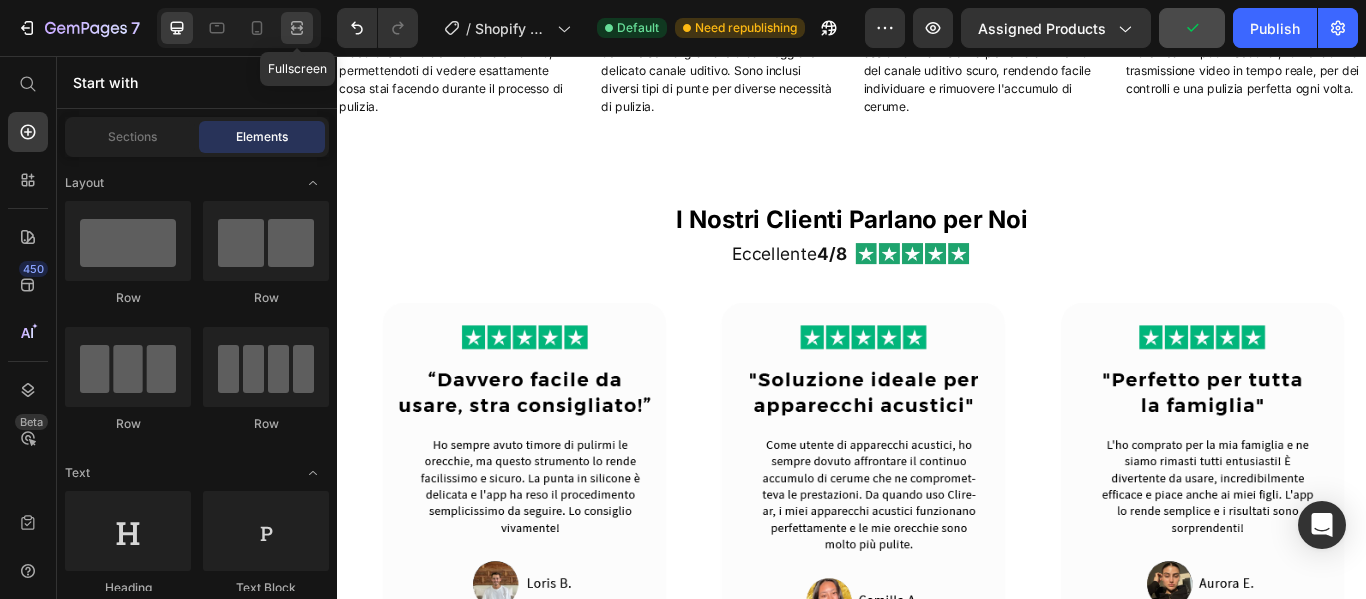 click 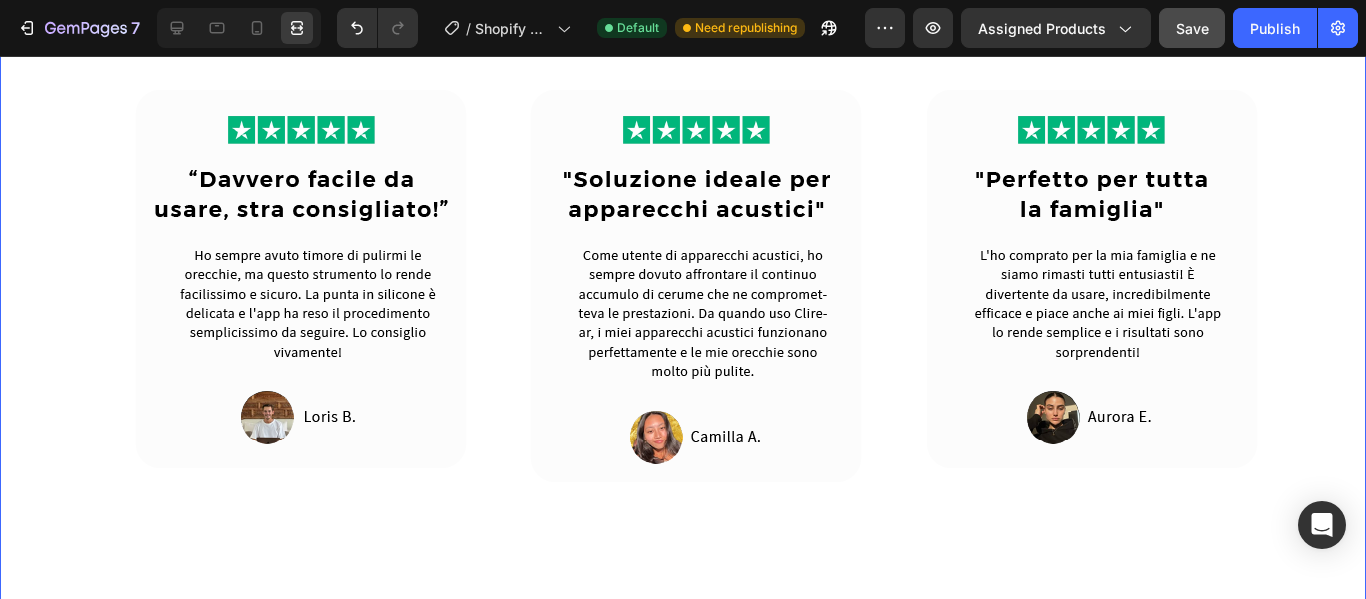 scroll, scrollTop: 1424, scrollLeft: 0, axis: vertical 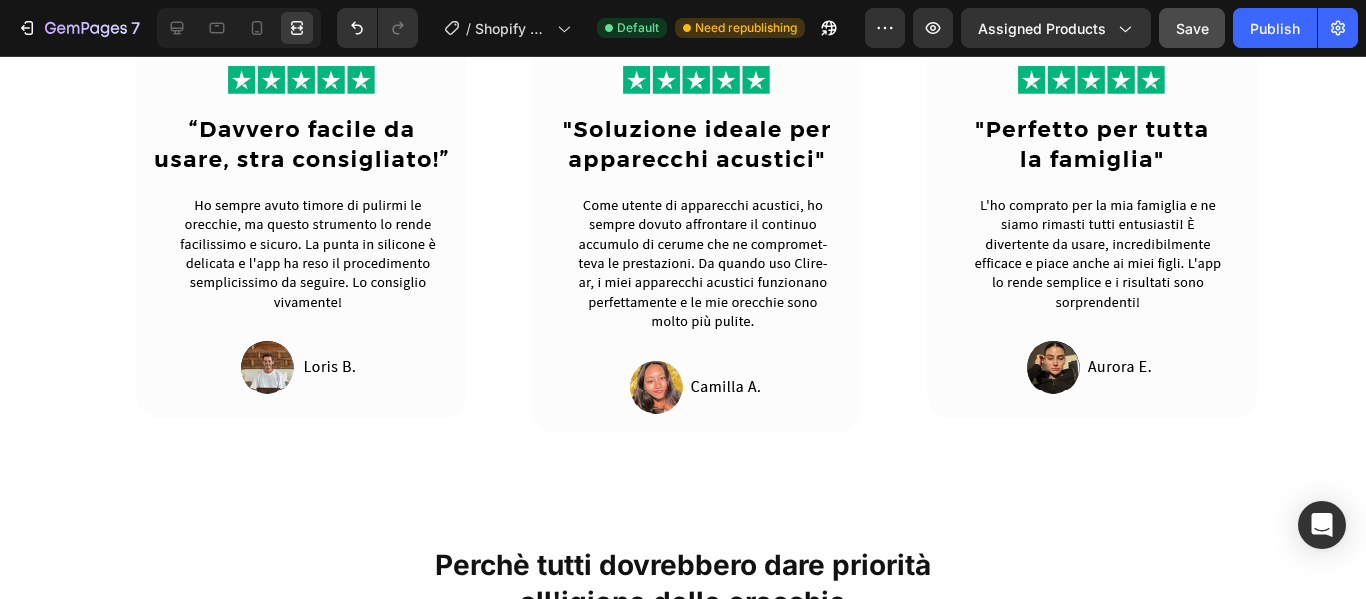 click on "Image Row Fotocamera 1080p HD Heading La nostra fotocamera HD fornisce un video cristallino del tuo canale uditivo, permettendoti di vedere esattamente cosa stai facendo durante il processo di pulizia. Text Block Image Row Punte in Silicone Morbido Heading Progettate appositamente per rimuovere il cerume senza graffiare o danneggiare il delicato canale uditivo. Sono inclusi diversi tipi di punte per diverse necessità di pulizia. Text Block Image Row Illuminazione a 6 LED Heading Il nostro sistema di illuminazione potente assicura una visibilità perfetta all'interno del canale uditivo scuro, rendendo facile individuare e rimuovere l'accumulo di cerume. Text Block Image App Smartphone Intuitiva Heading La nostra app facile da usare si collega al tuo Clirear in pochi secondi, fornendo una trasmissione video in tempo reale, per dei controlli e una pulizia perfetta ogni volta. Text Block Row" at bounding box center [683, -258] 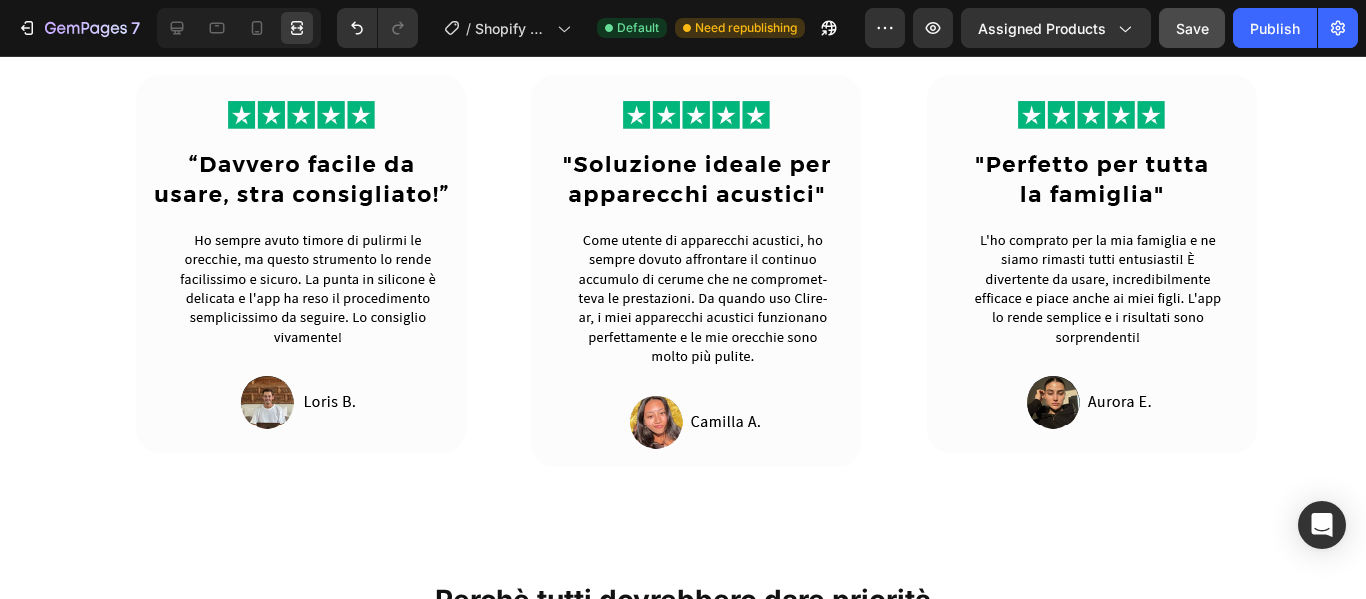 drag, startPoint x: 678, startPoint y: 427, endPoint x: 682, endPoint y: 462, distance: 35.22783 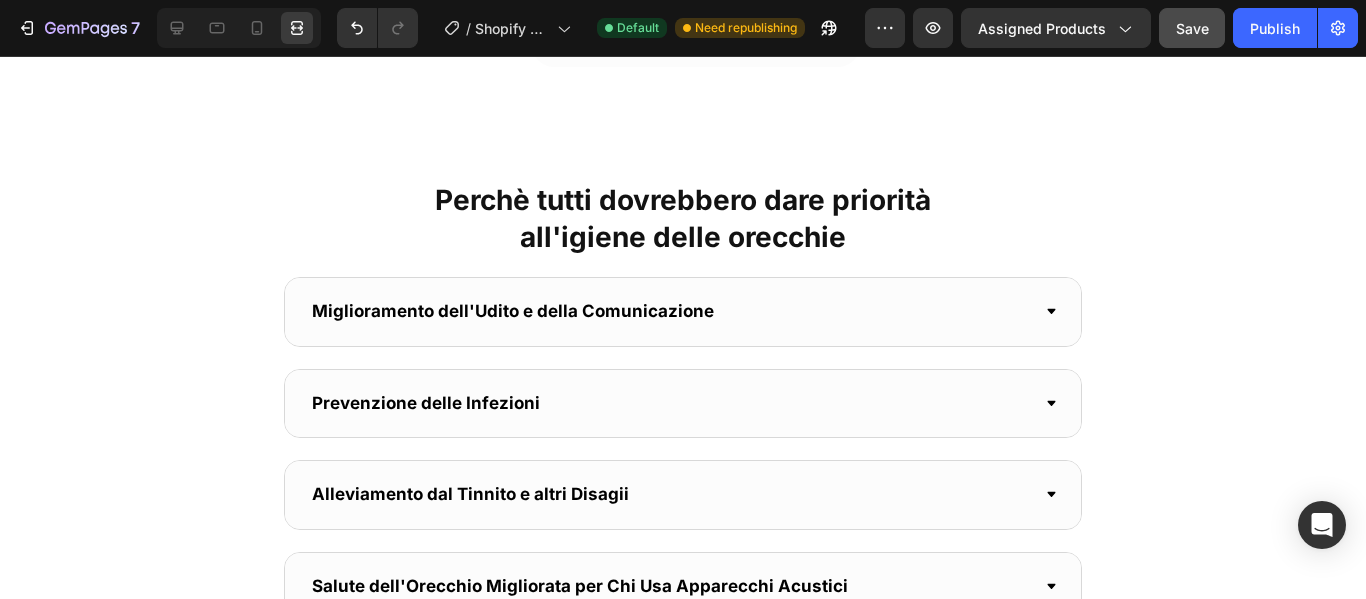 scroll, scrollTop: 1924, scrollLeft: 0, axis: vertical 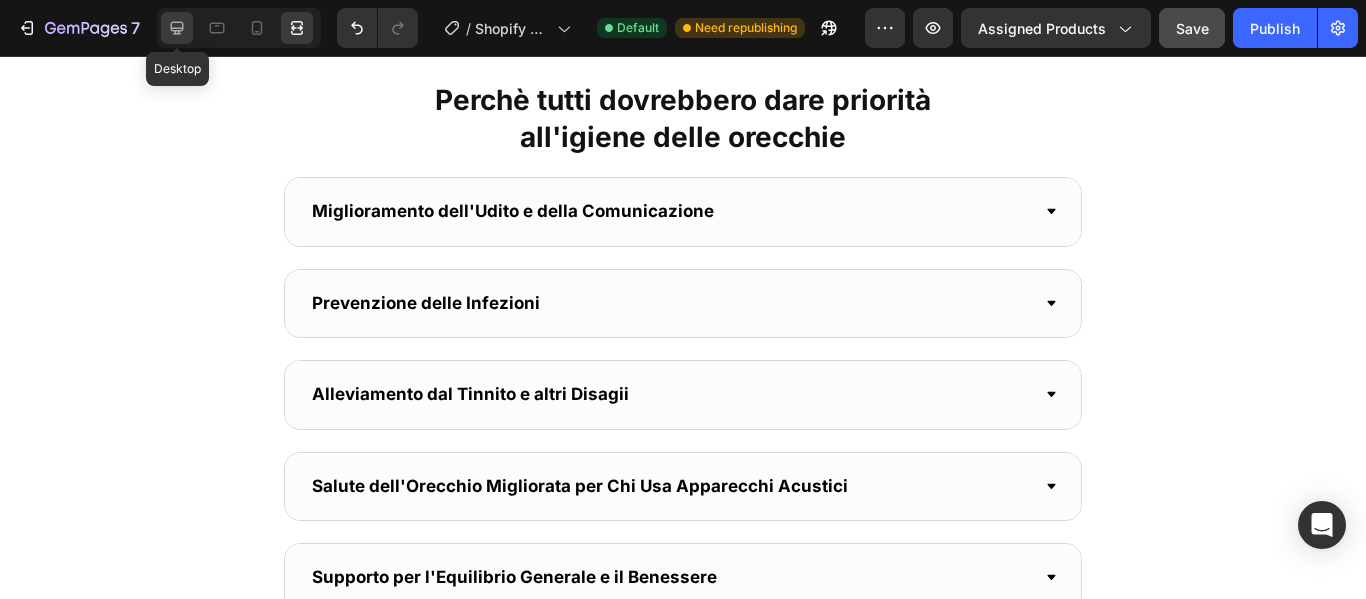 click 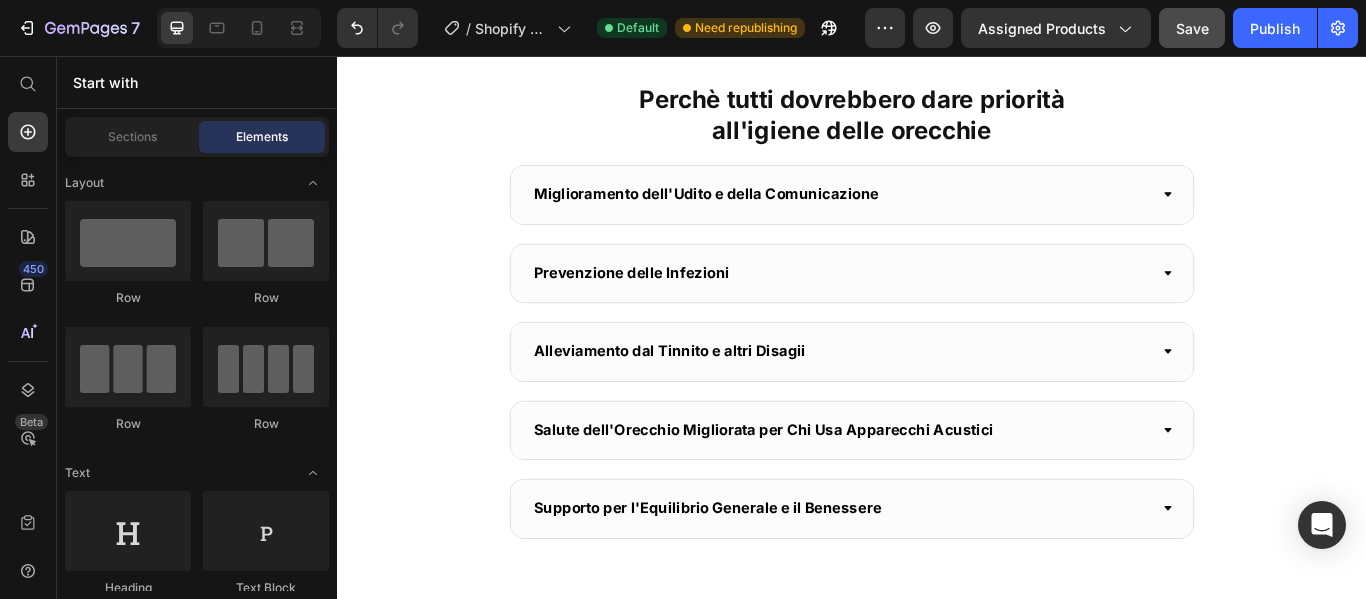 scroll, scrollTop: 1818, scrollLeft: 0, axis: vertical 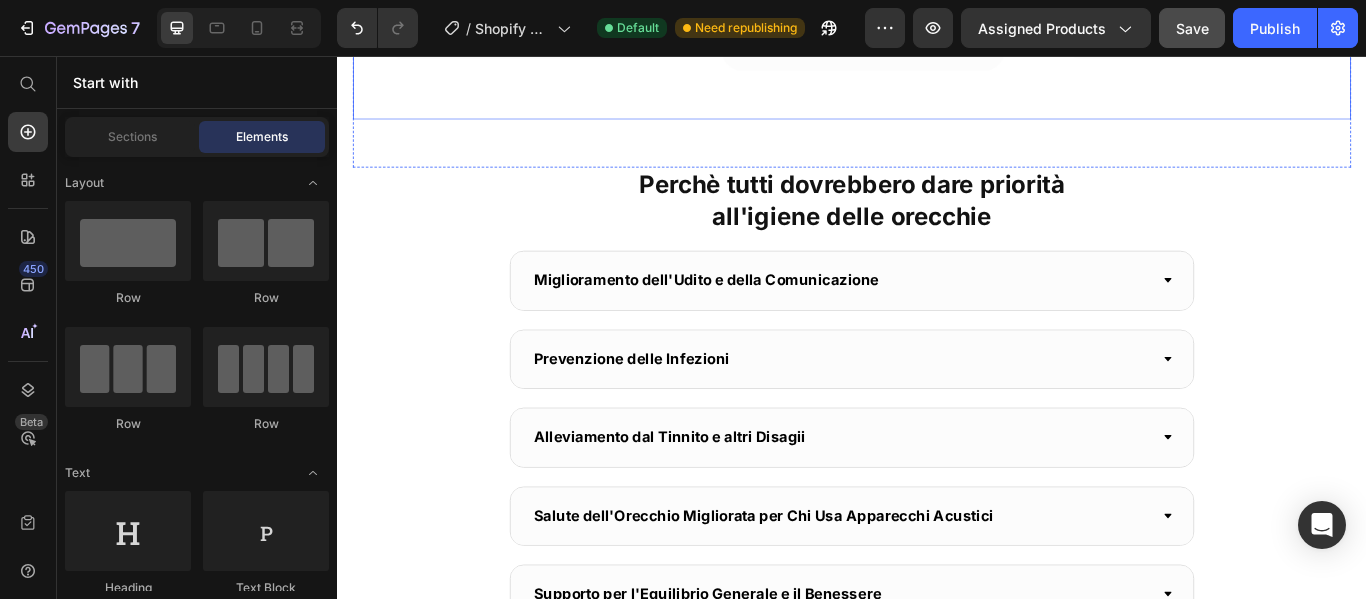 click on "Image Image Image Image Image Image Image Image Image Image Marquee" at bounding box center (937, -119) 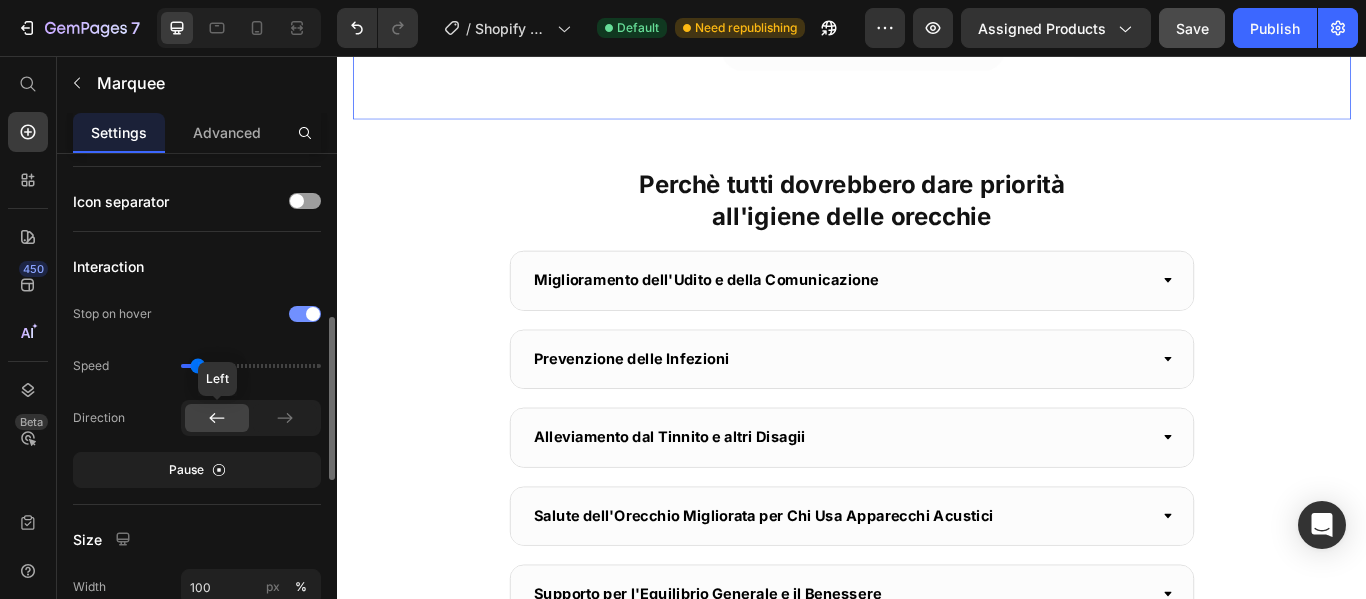 scroll, scrollTop: 700, scrollLeft: 0, axis: vertical 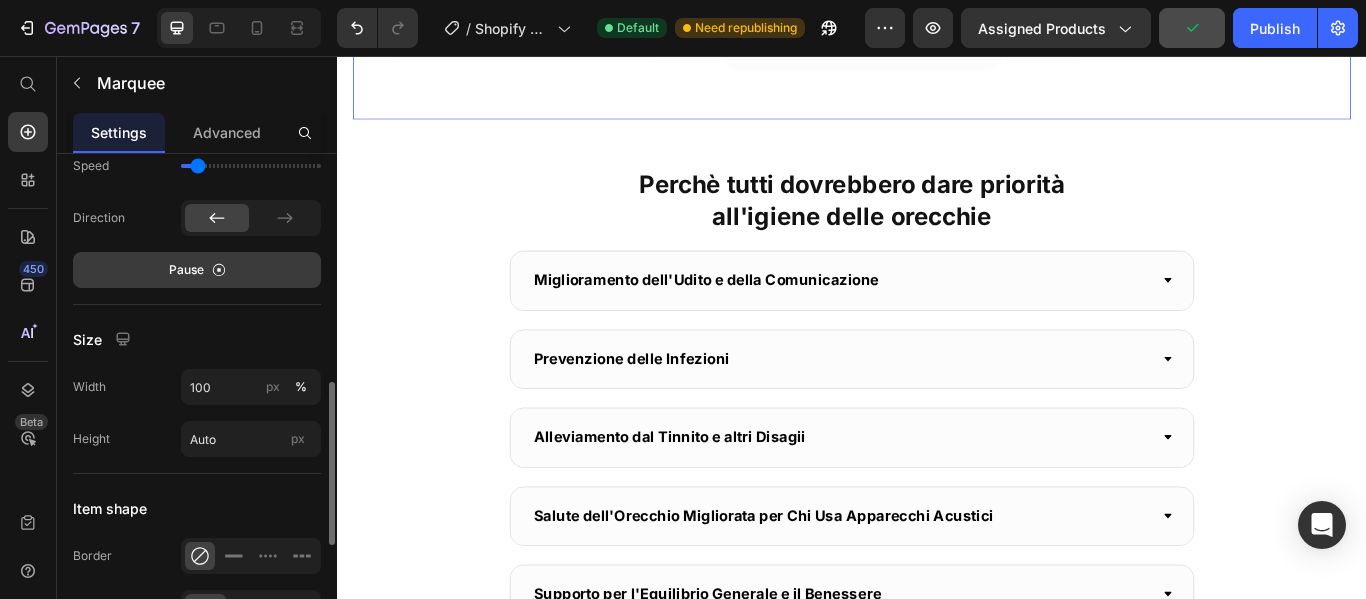 click on "Pause" at bounding box center [197, 270] 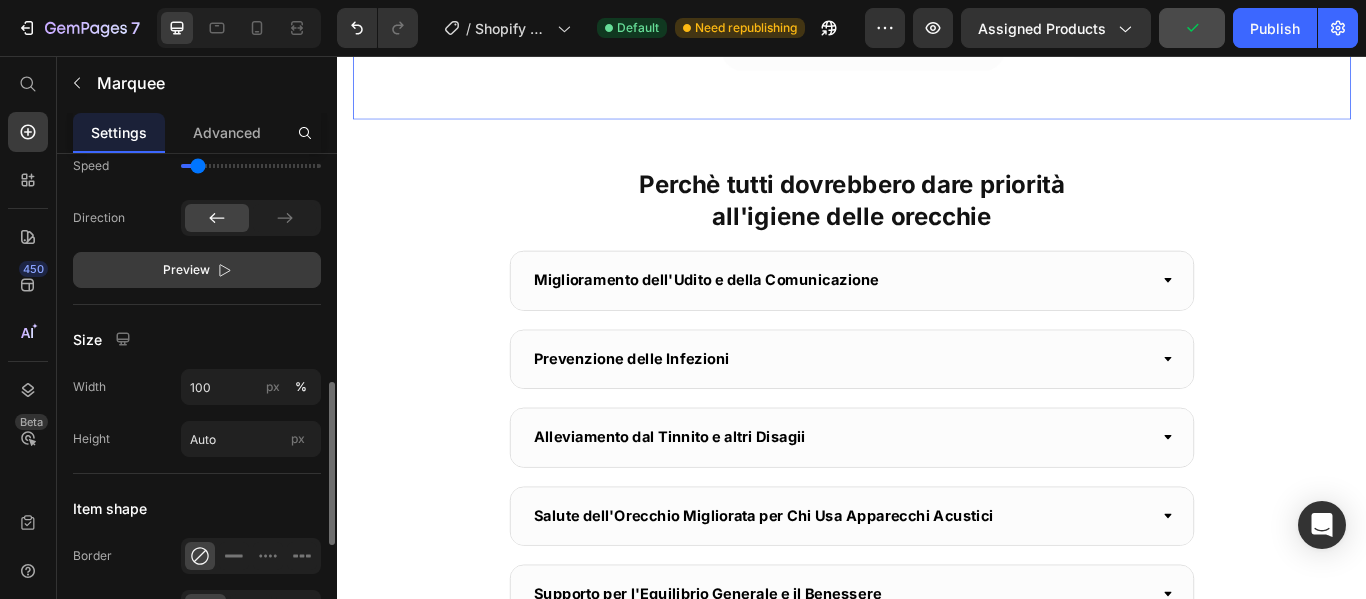 click on "Preview" at bounding box center [197, 270] 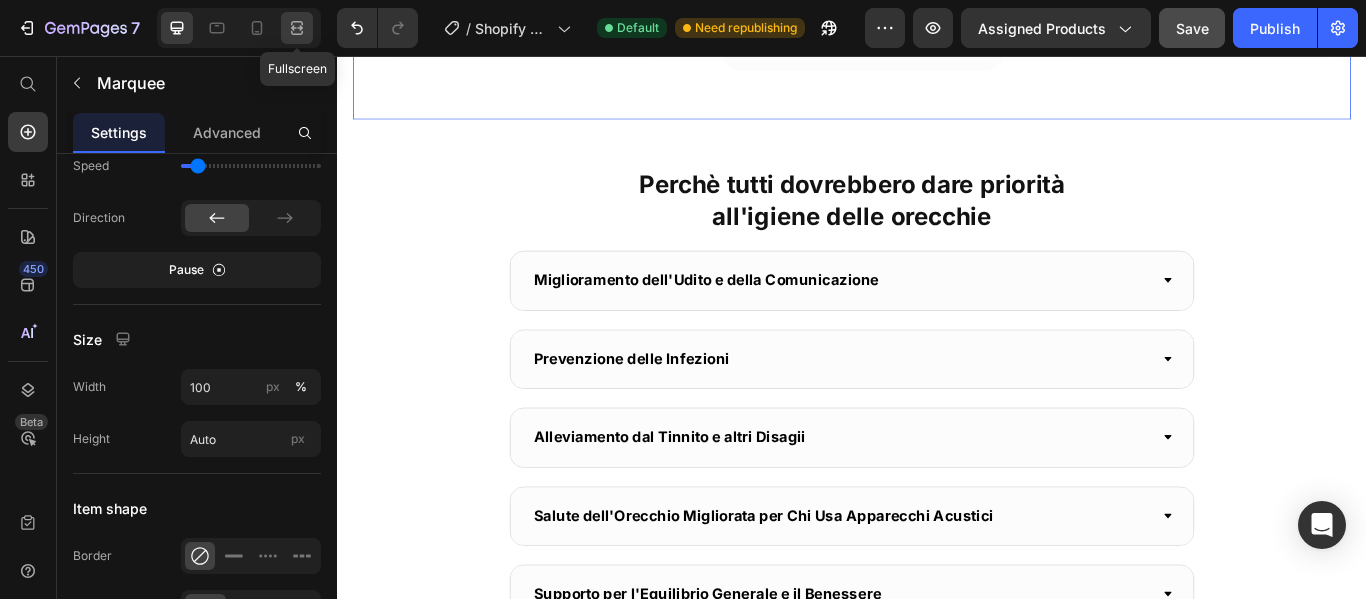 click 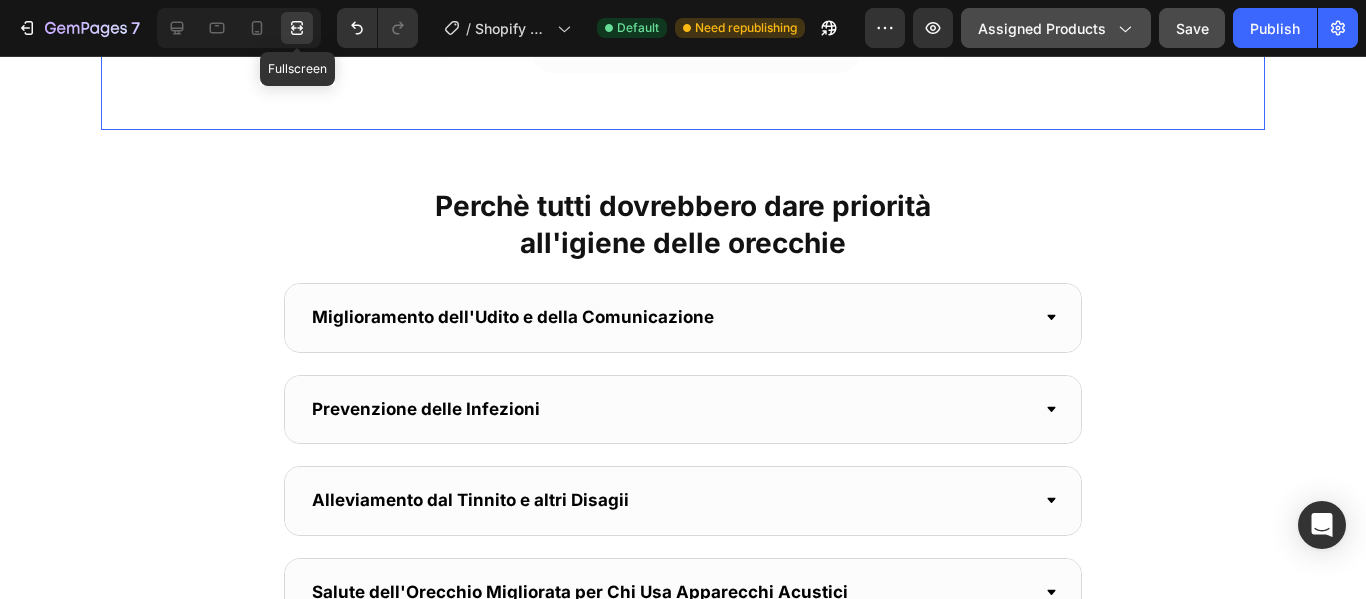 scroll, scrollTop: 1825, scrollLeft: 0, axis: vertical 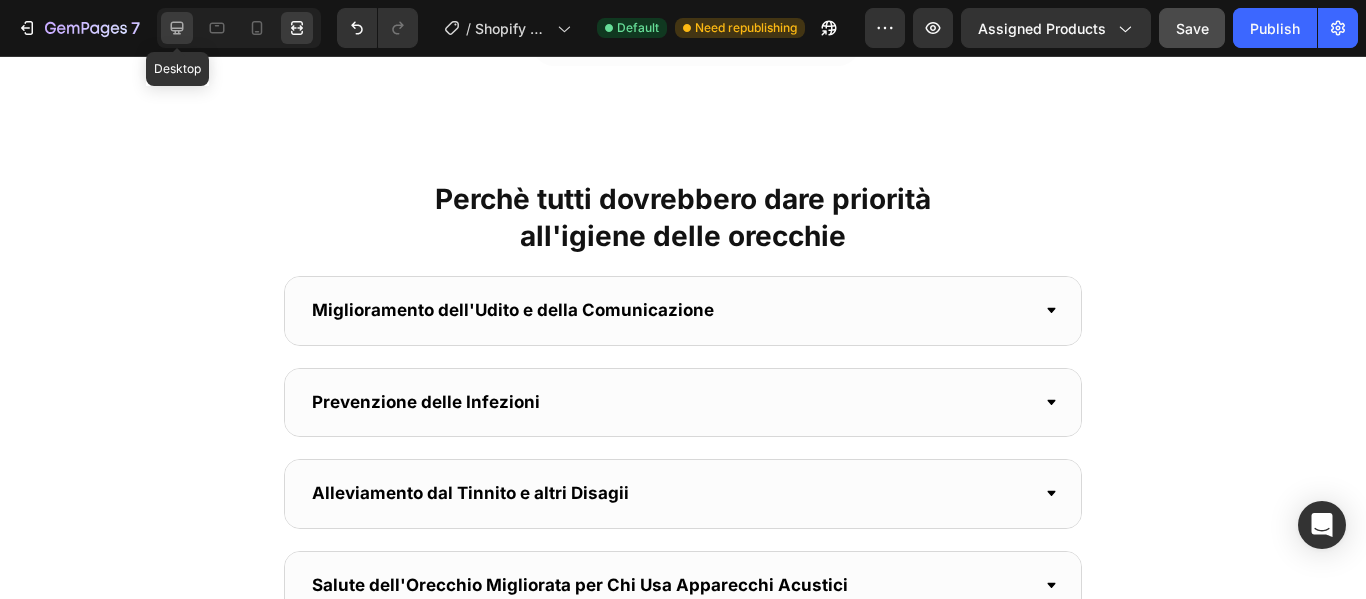 click 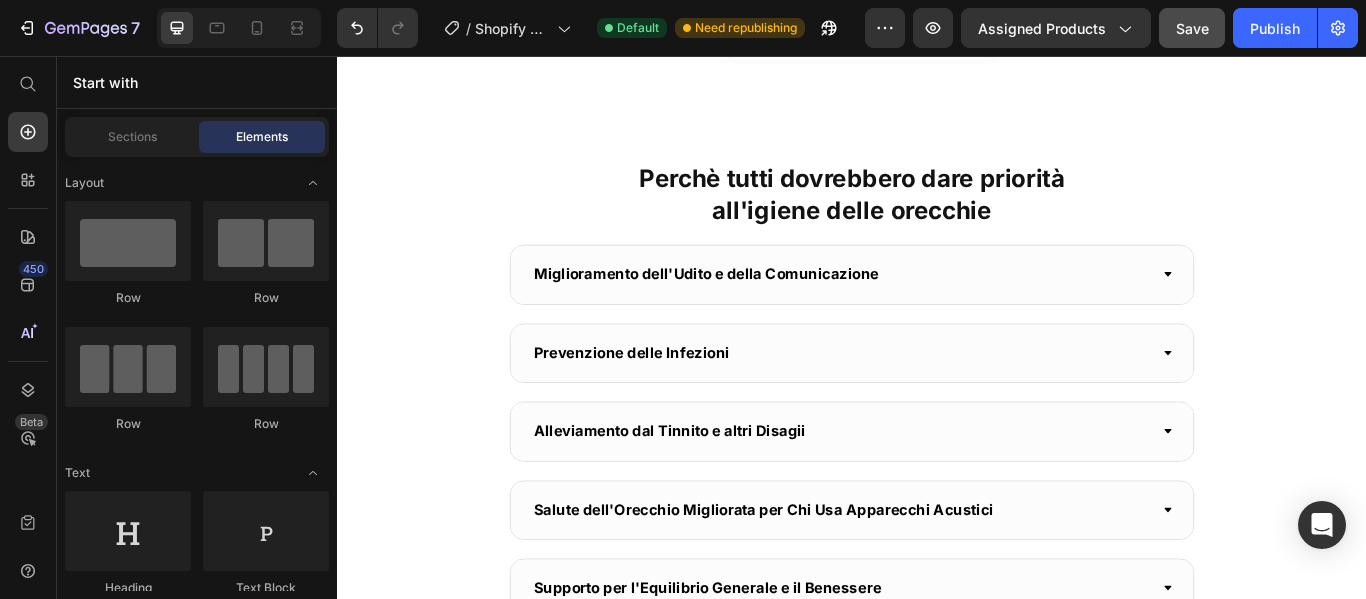 scroll, scrollTop: 1818, scrollLeft: 0, axis: vertical 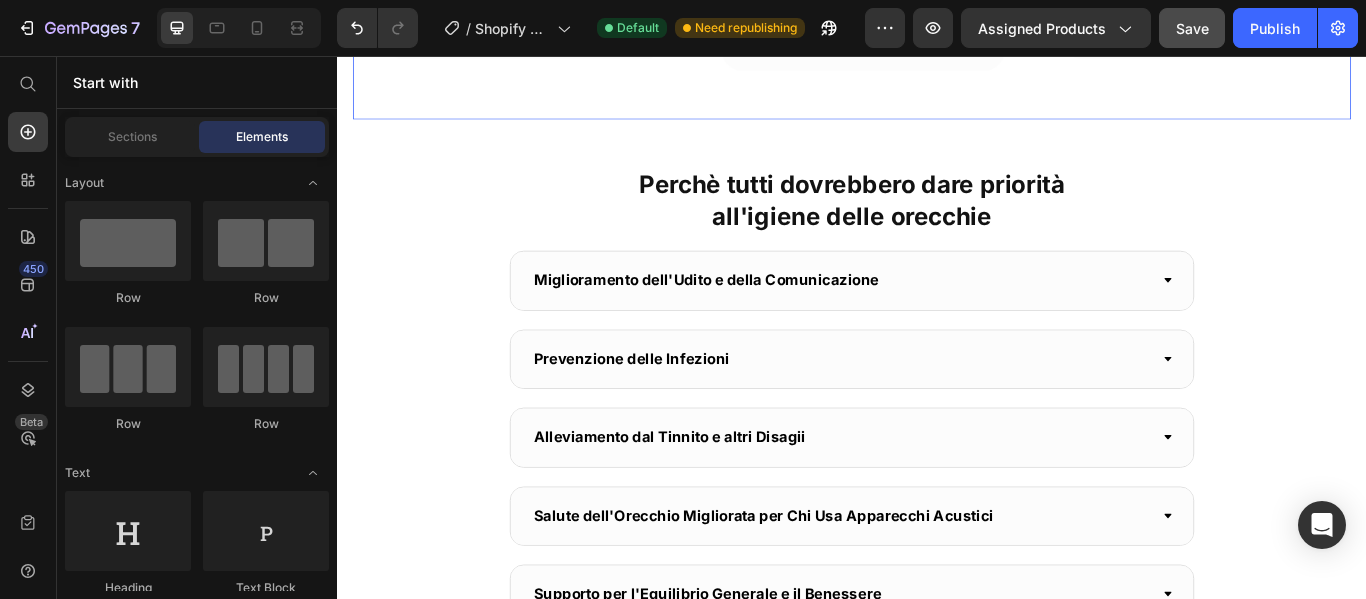 click on "Image Image Image Image Image Image Image Image Image Image Marquee" at bounding box center (937, -119) 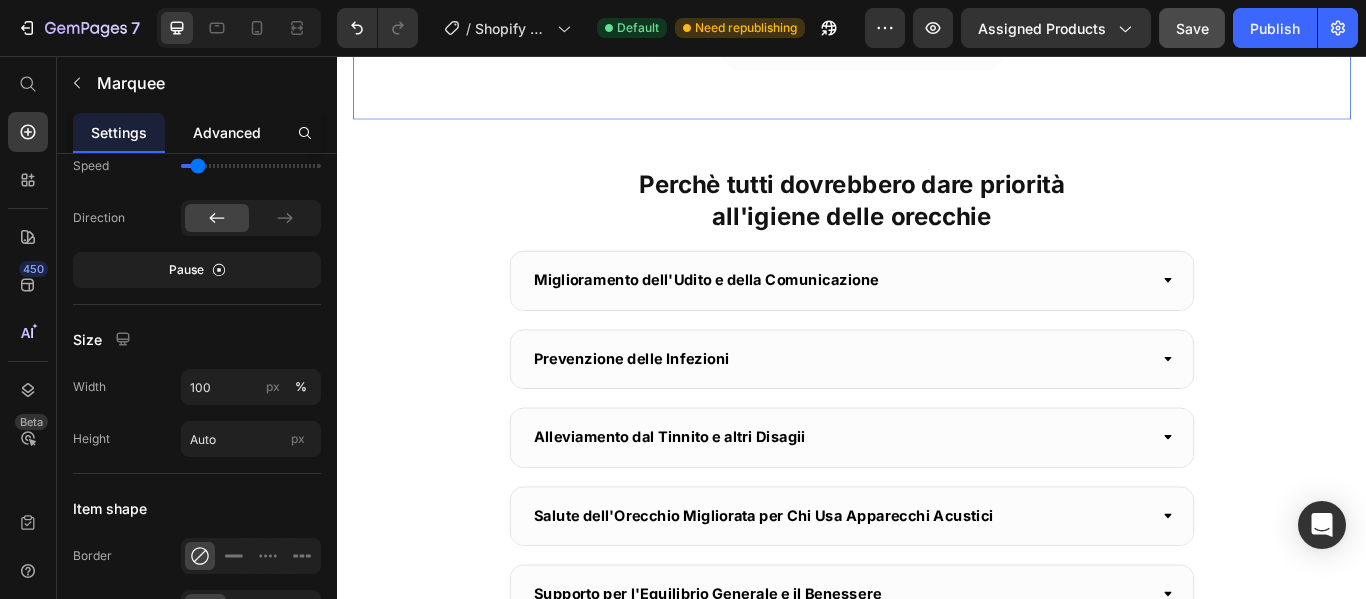 click on "Advanced" at bounding box center (227, 132) 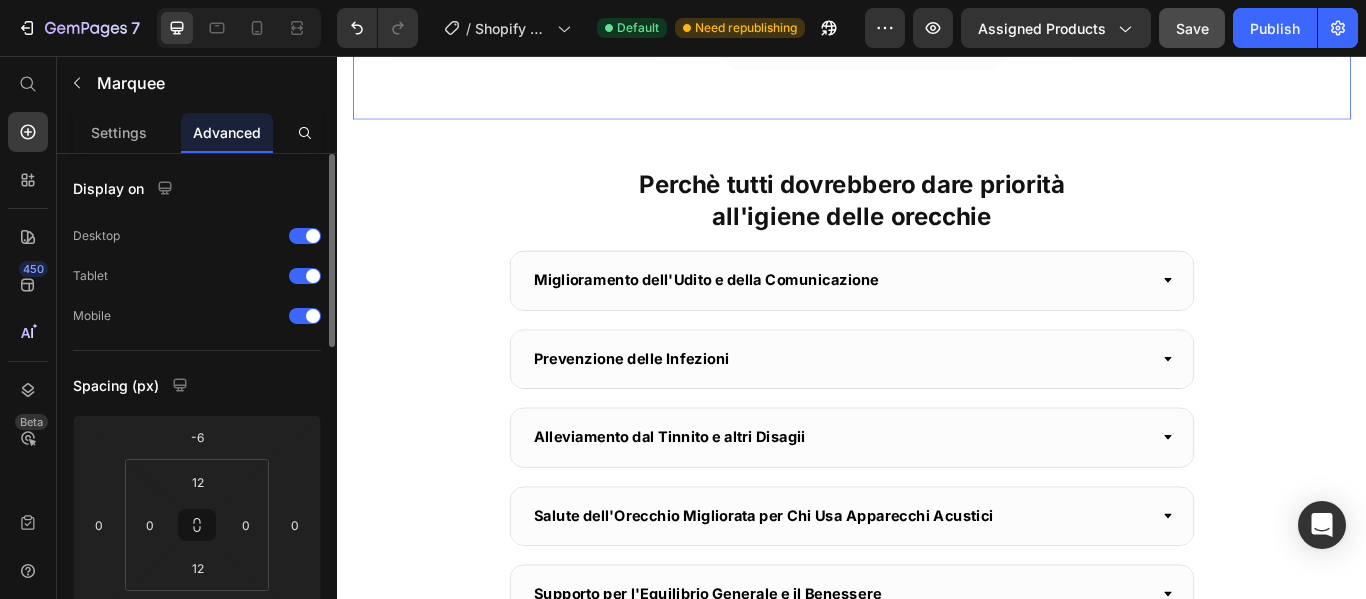 scroll, scrollTop: 100, scrollLeft: 0, axis: vertical 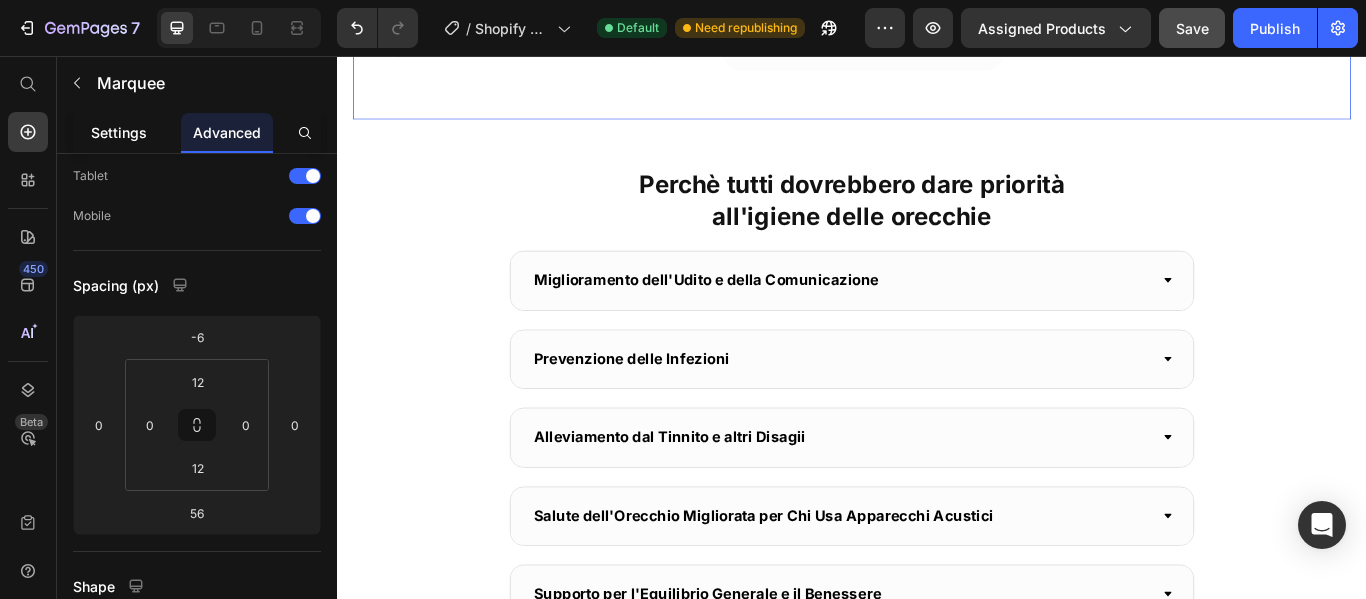 click on "Settings" 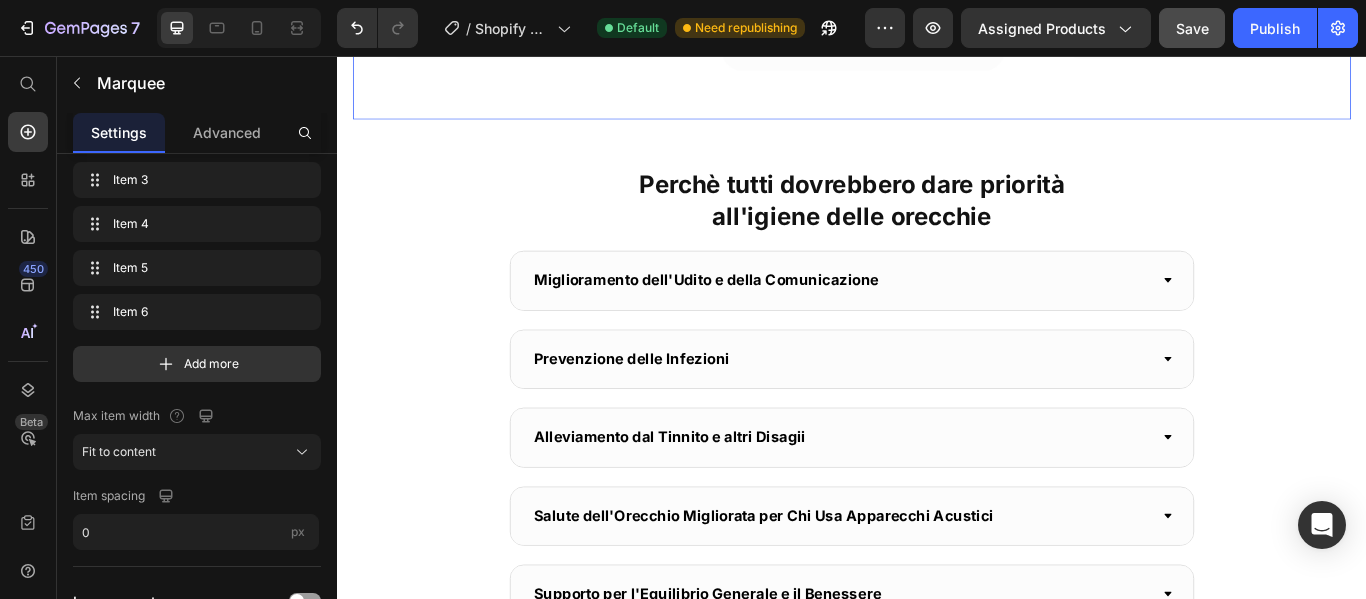 scroll, scrollTop: 0, scrollLeft: 0, axis: both 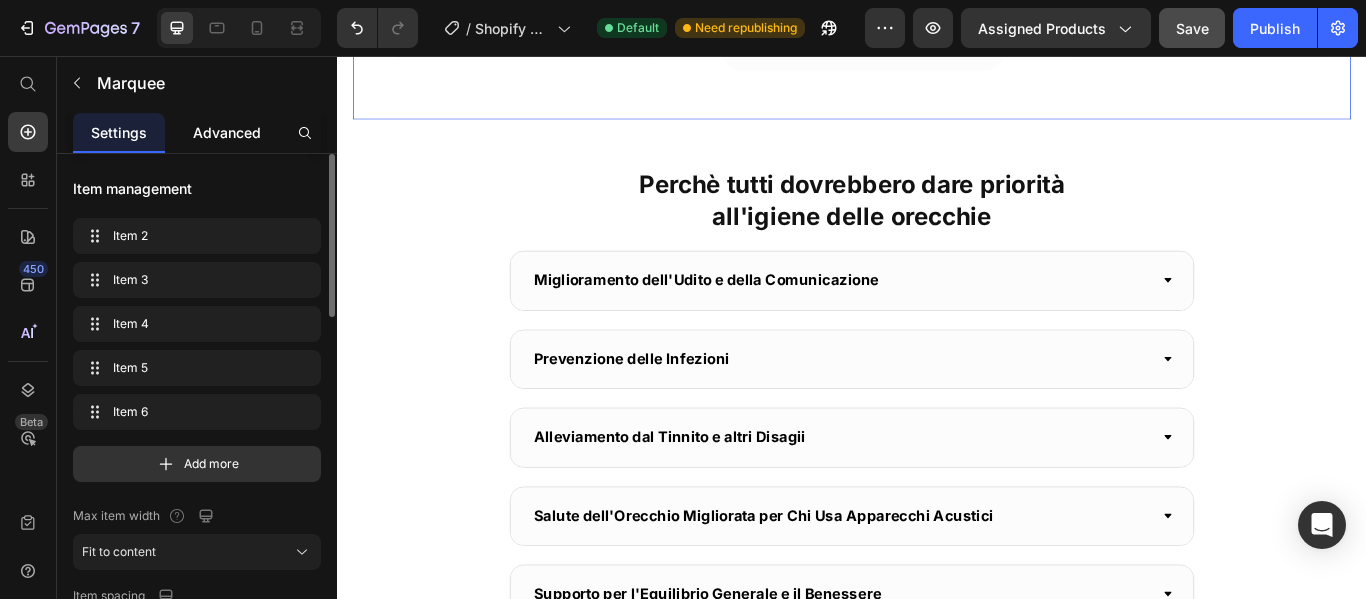 click on "Advanced" 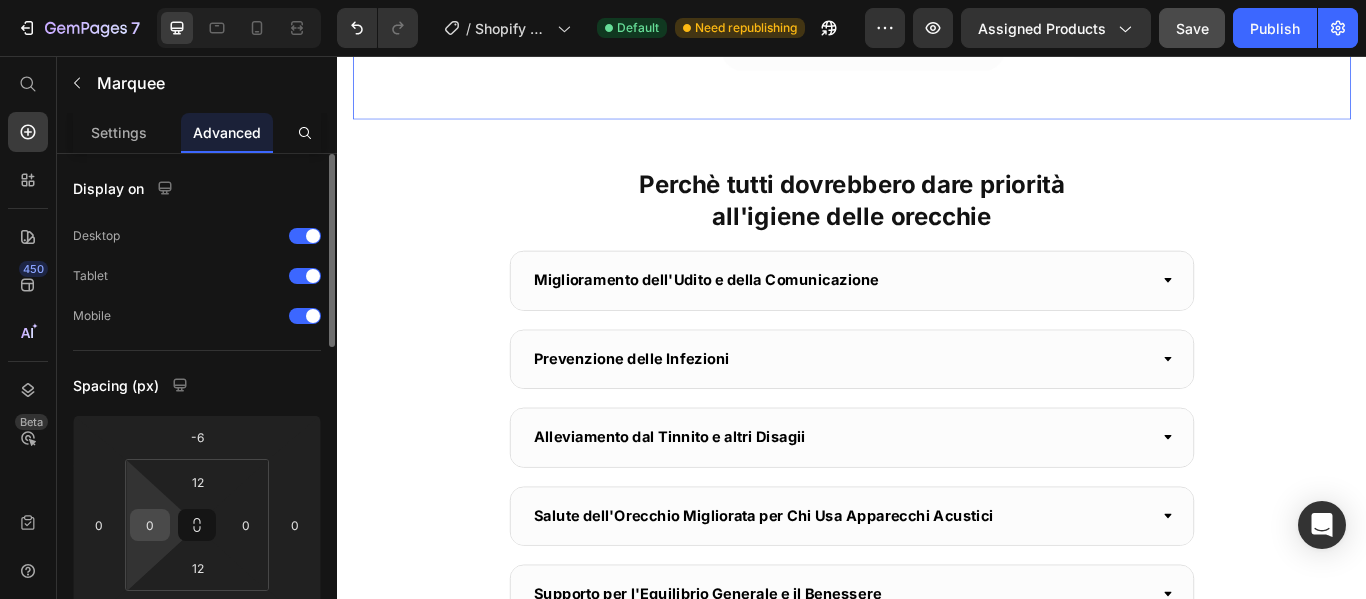 click on "0" at bounding box center [150, 525] 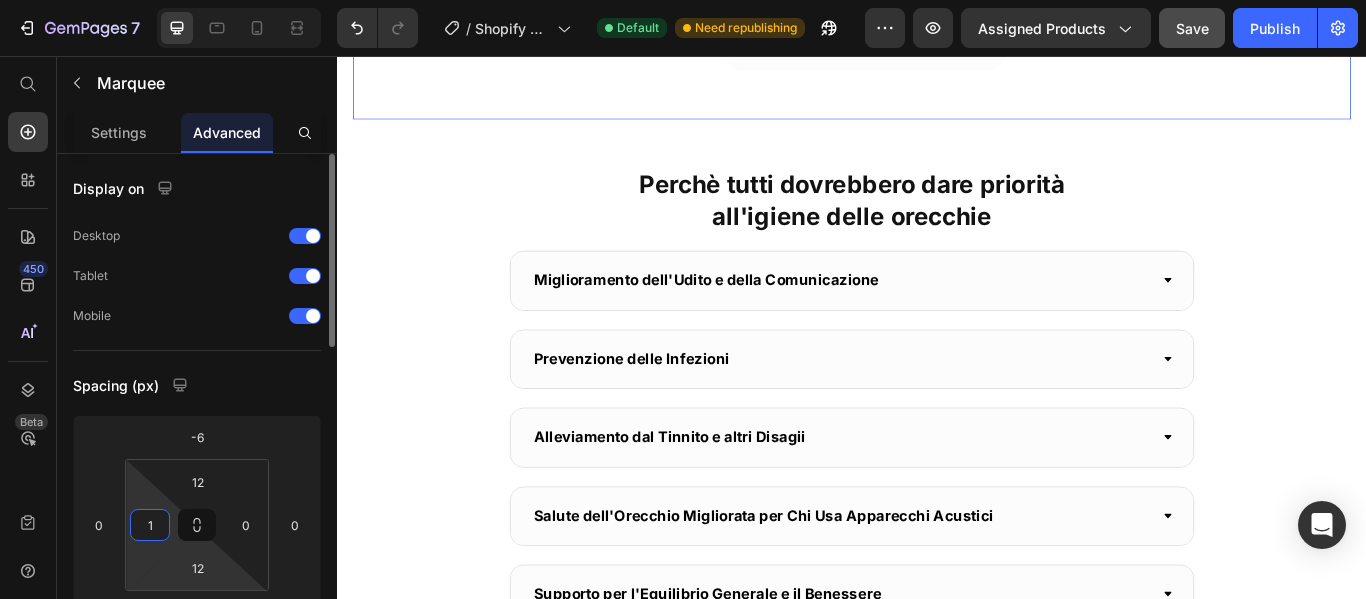 type on "0" 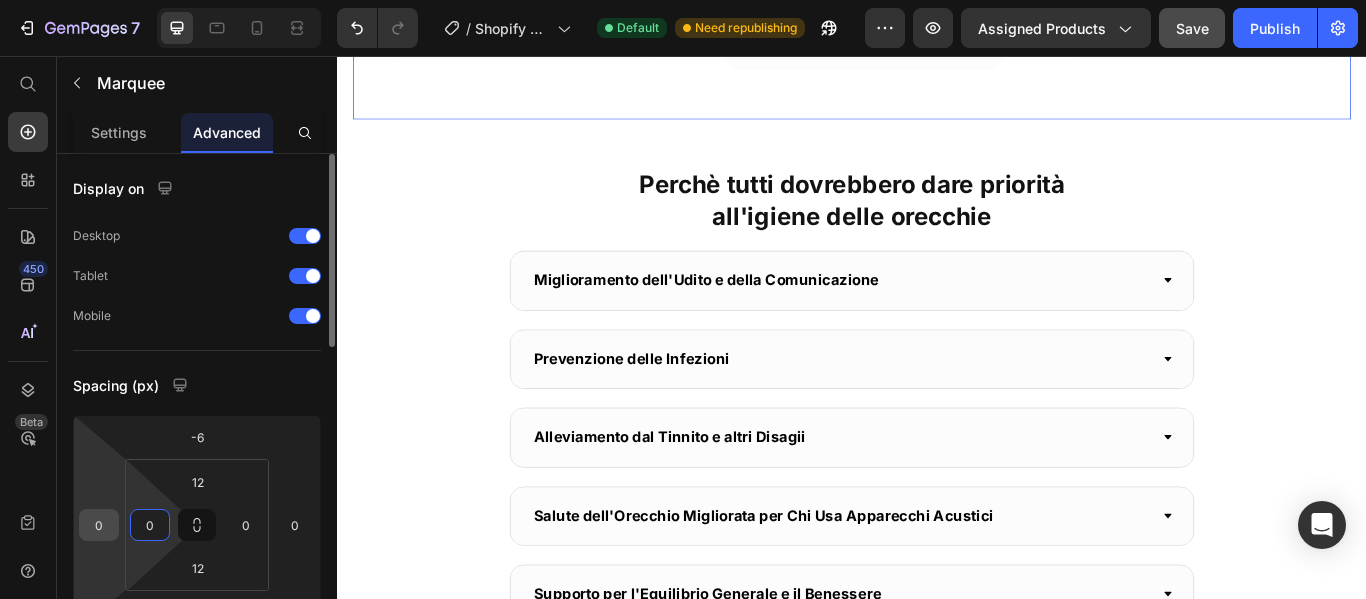 click on "0" at bounding box center [99, 525] 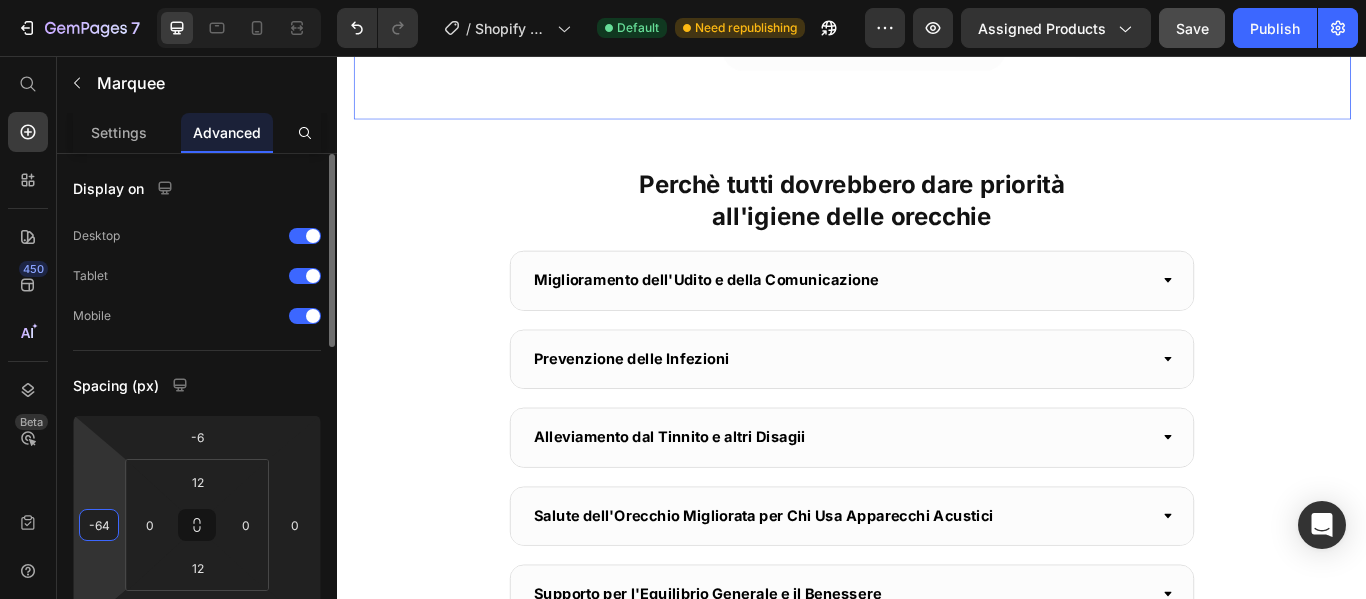 type on "-65" 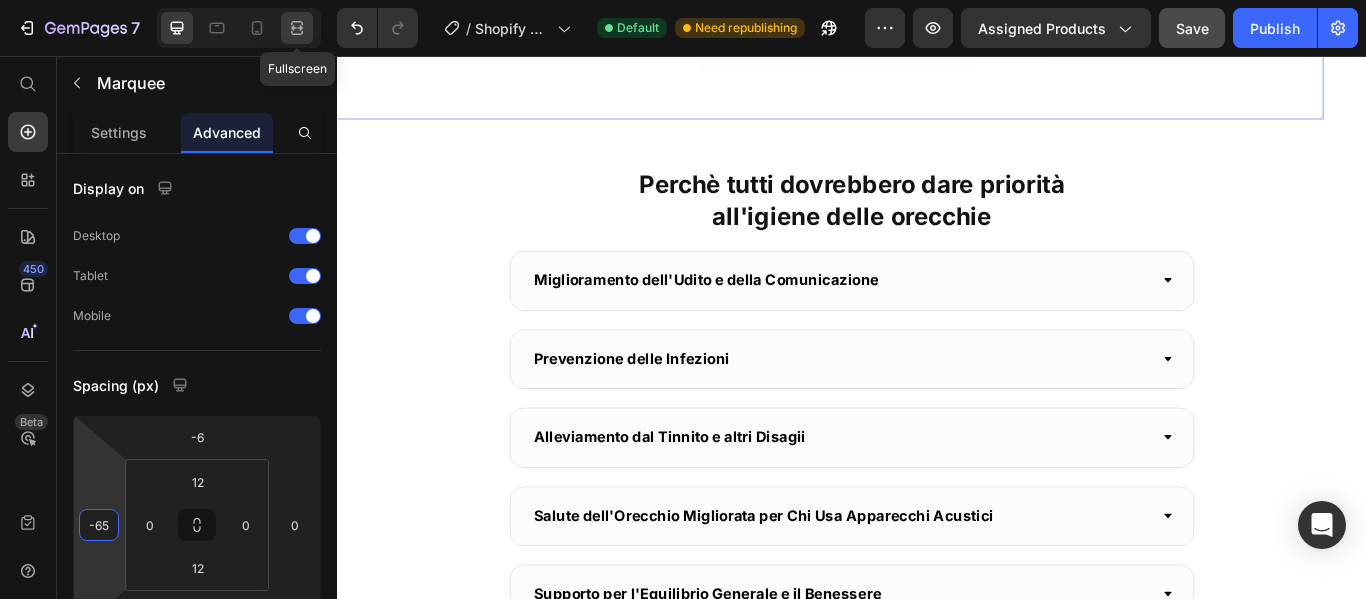 click 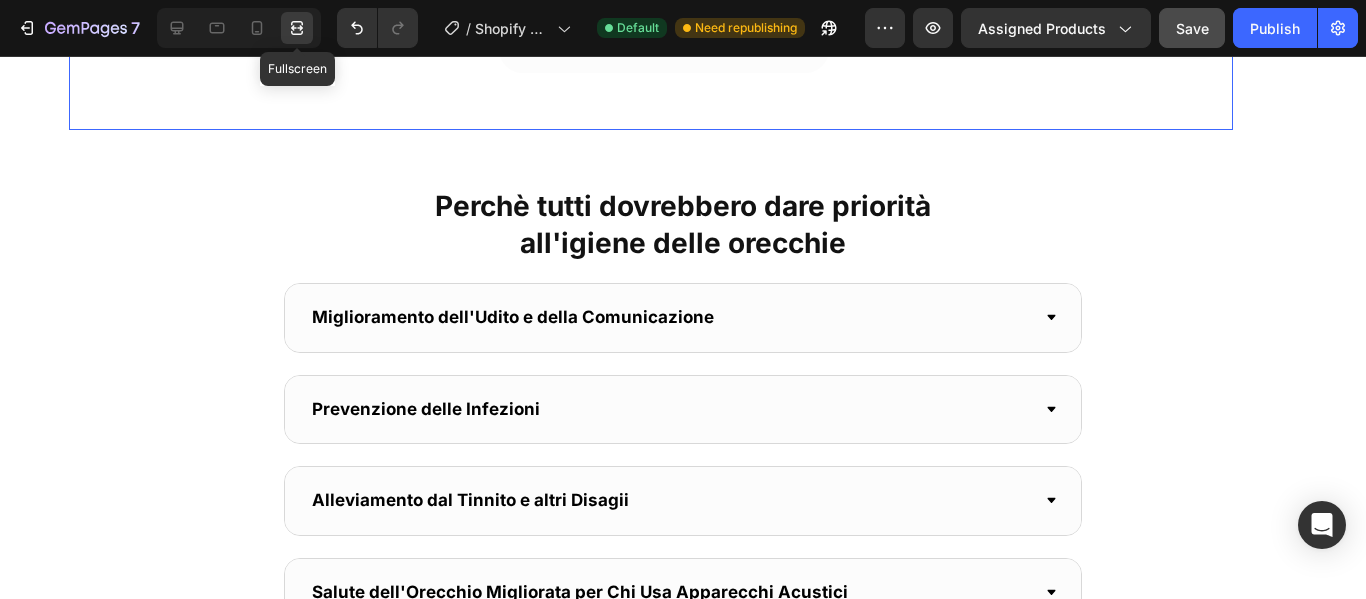 scroll, scrollTop: 1825, scrollLeft: 0, axis: vertical 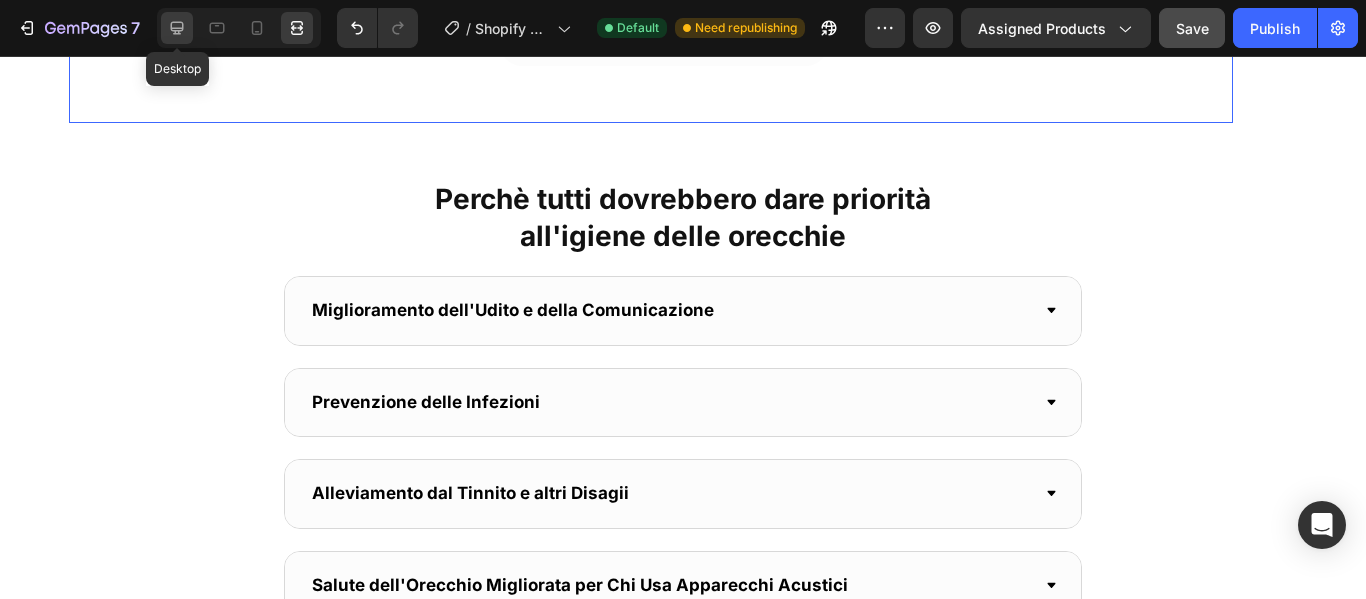 click 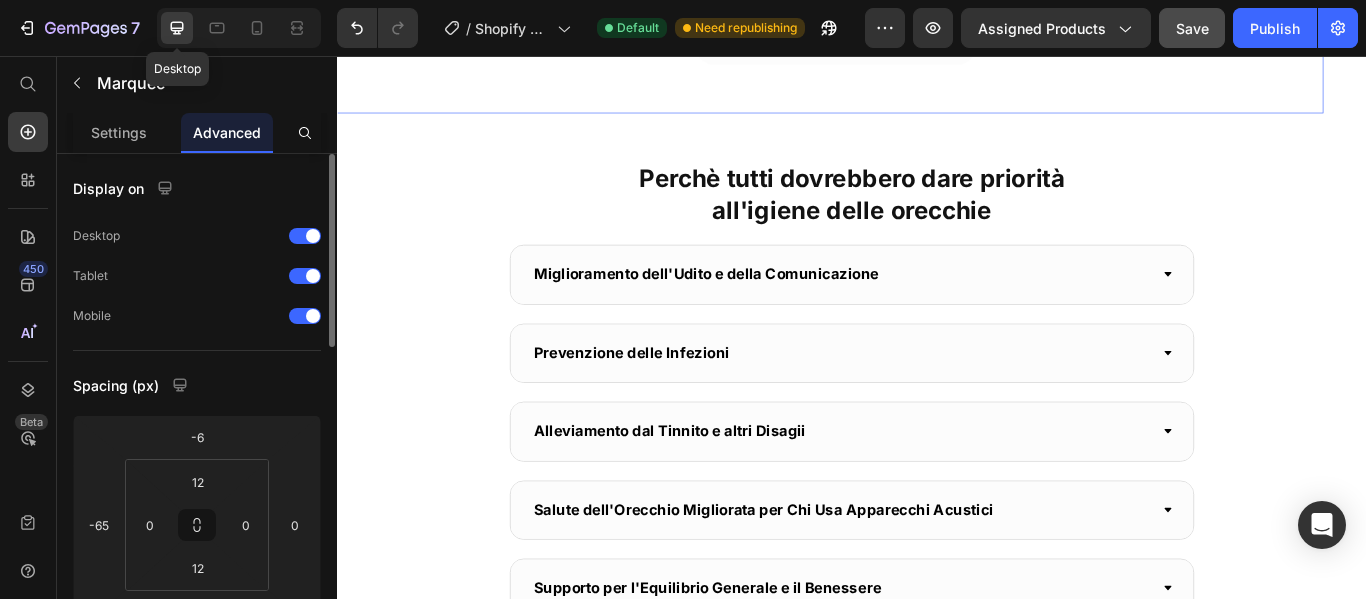 scroll, scrollTop: 1818, scrollLeft: 0, axis: vertical 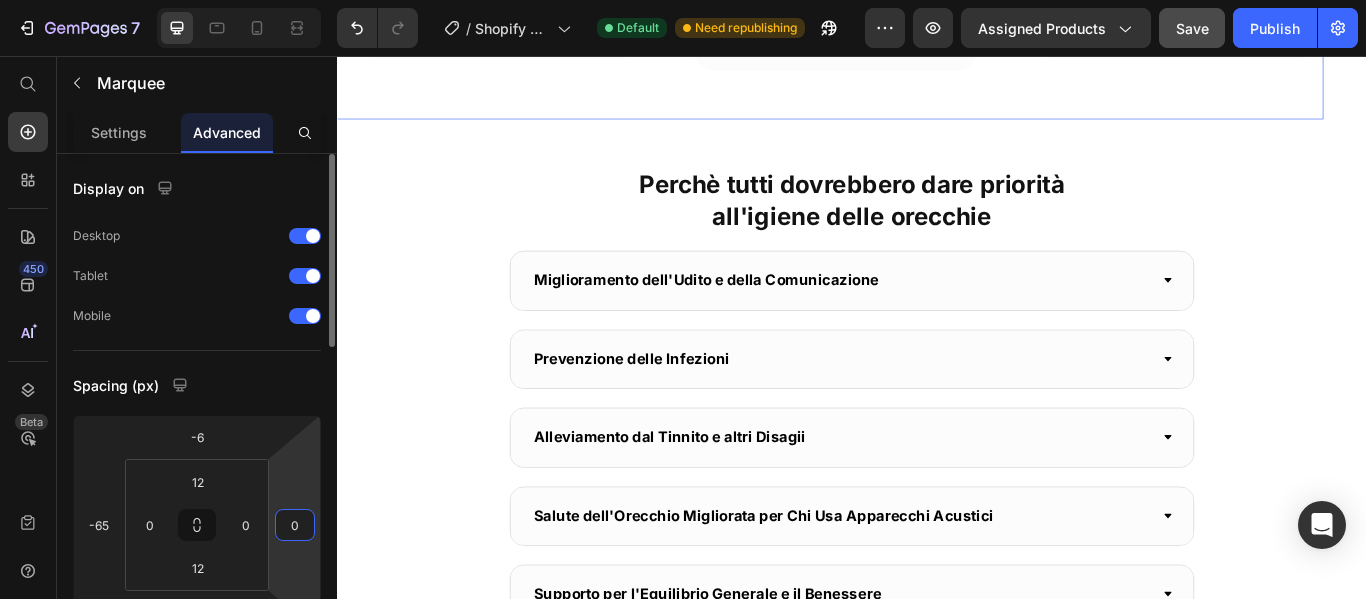 click on "0" at bounding box center [295, 525] 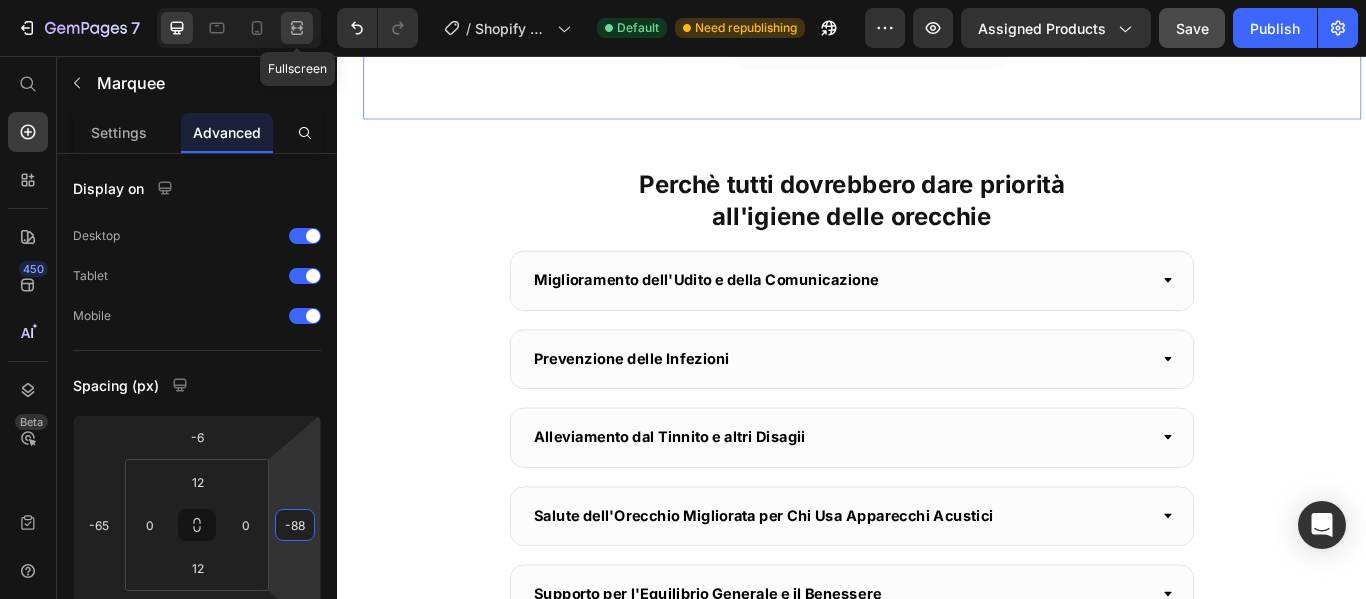 click 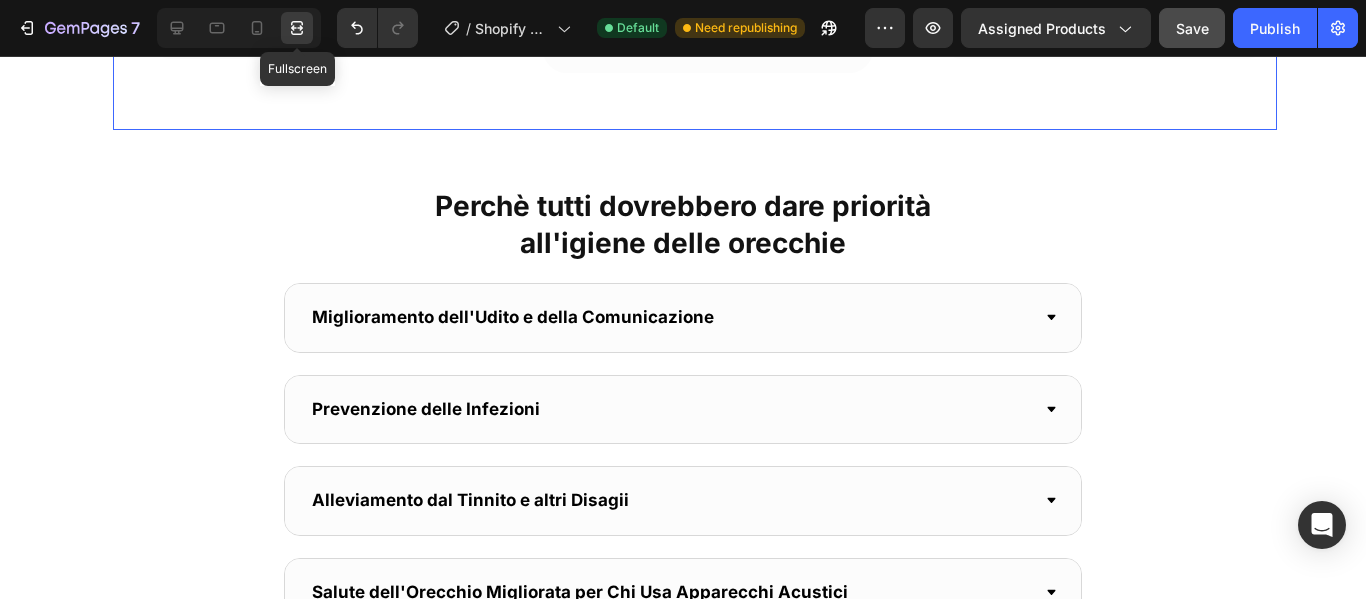 scroll, scrollTop: 1825, scrollLeft: 0, axis: vertical 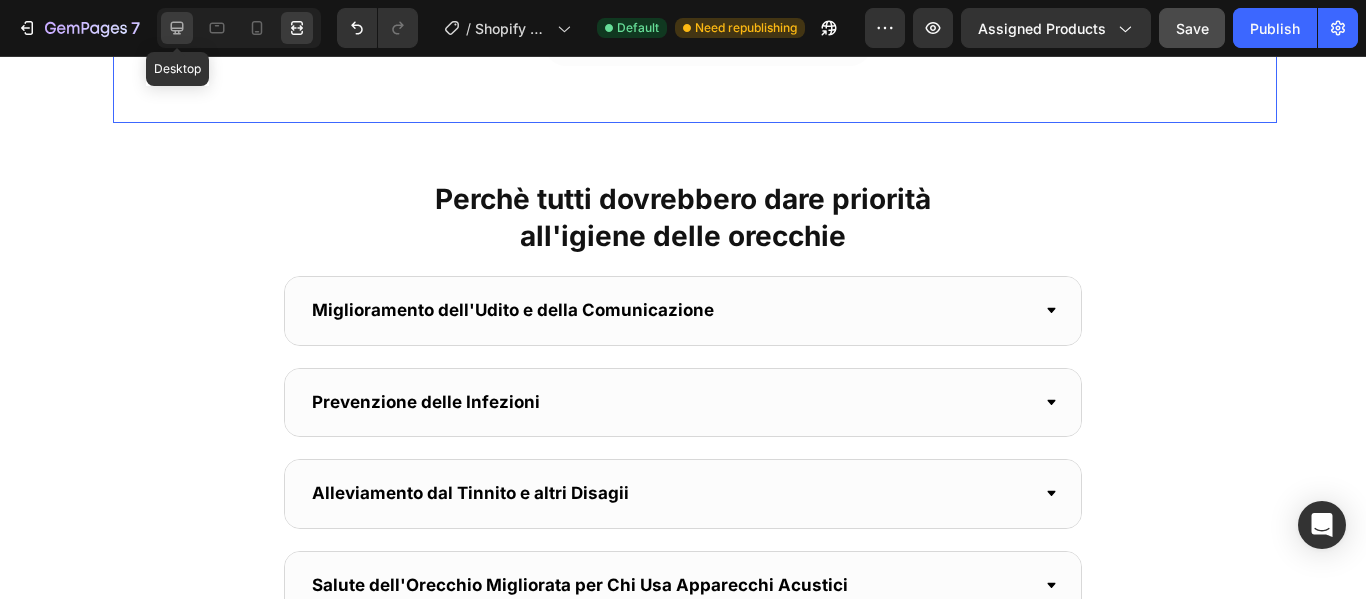 click 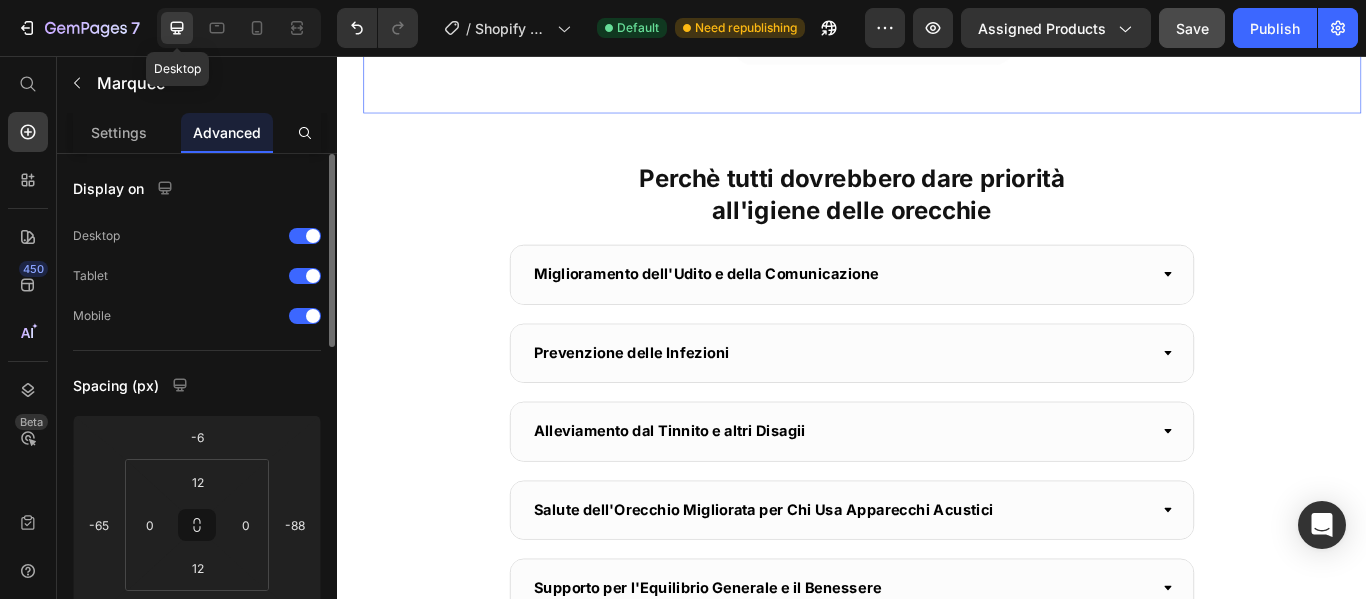 scroll, scrollTop: 1818, scrollLeft: 0, axis: vertical 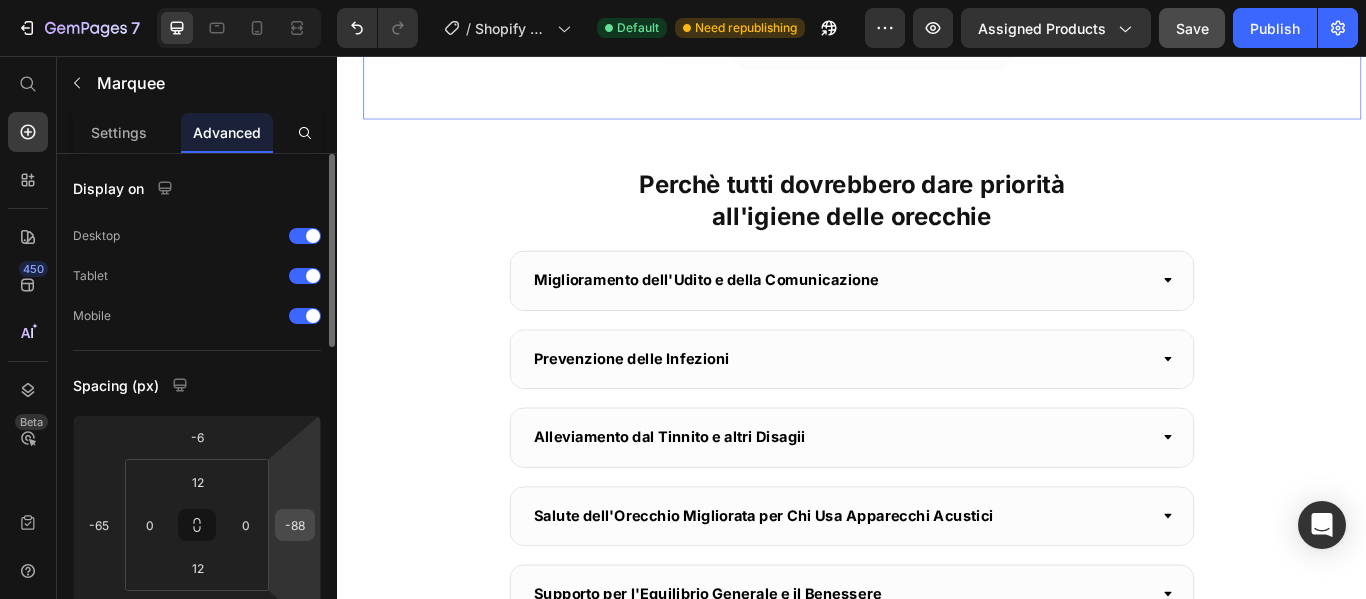 click on "-88" at bounding box center (295, 525) 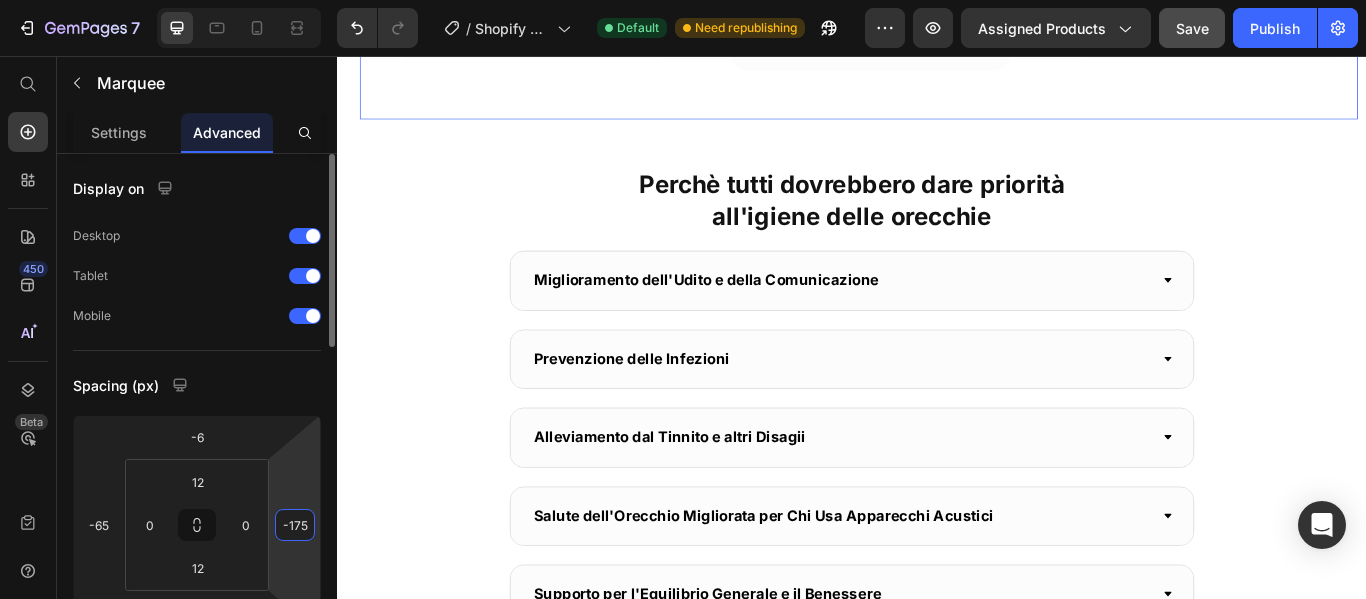 type on "-176" 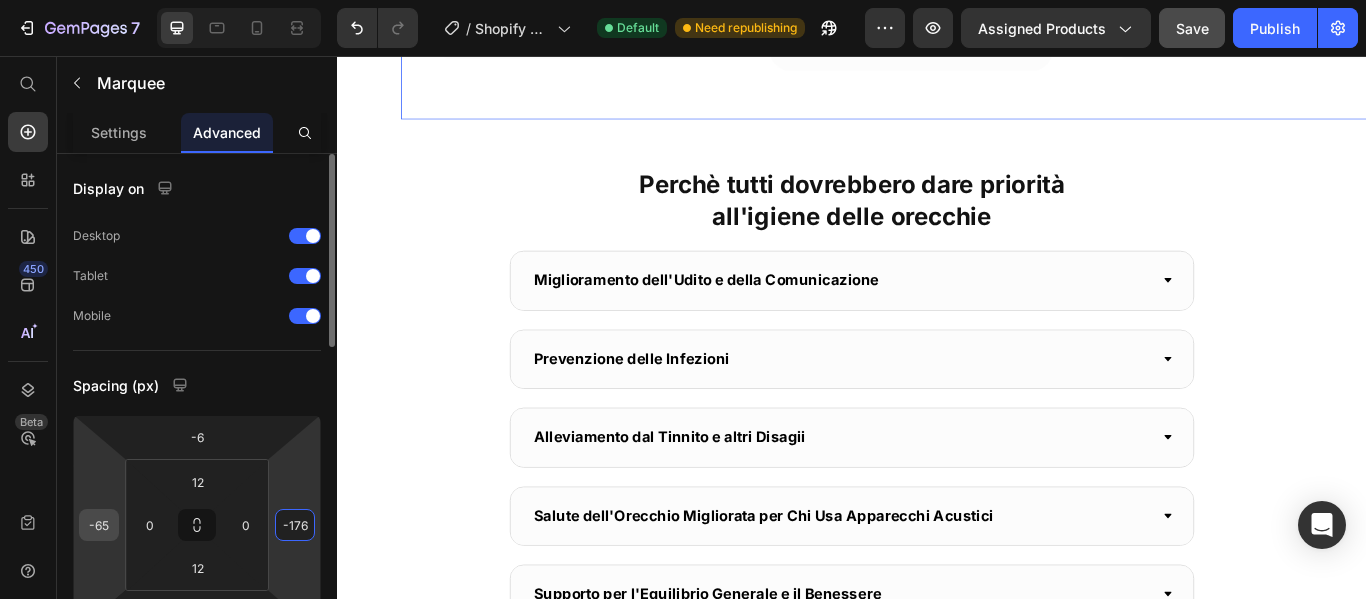 click on "-65" at bounding box center (99, 525) 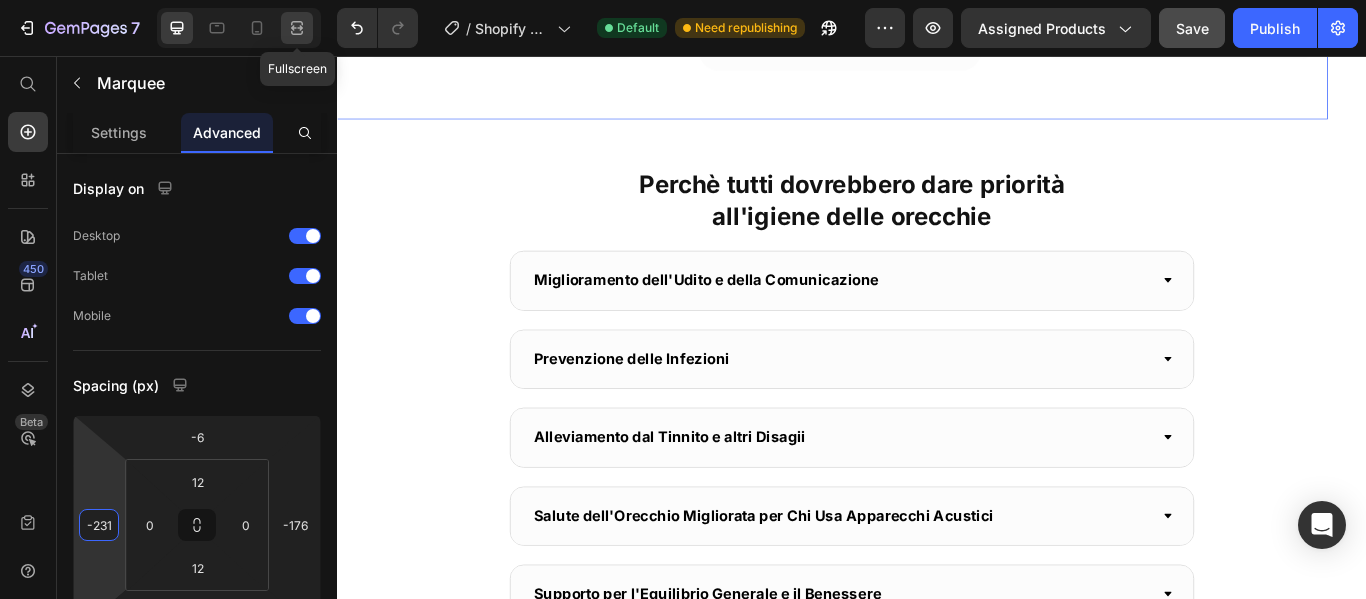 click 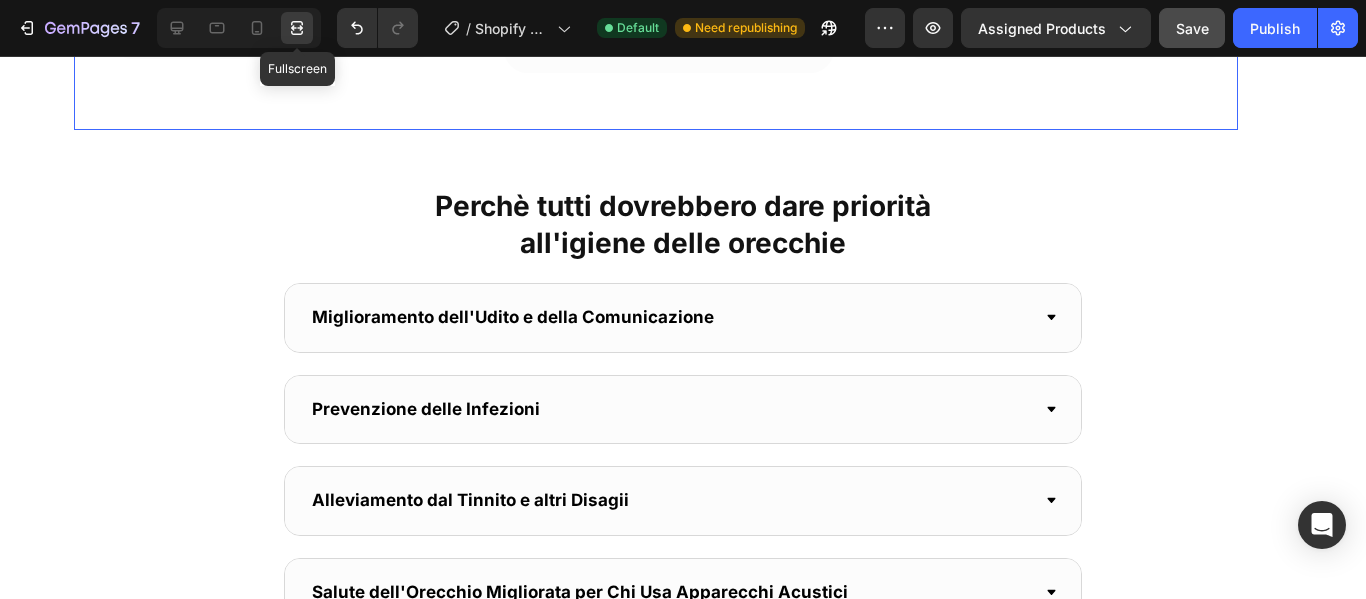 scroll, scrollTop: 1825, scrollLeft: 0, axis: vertical 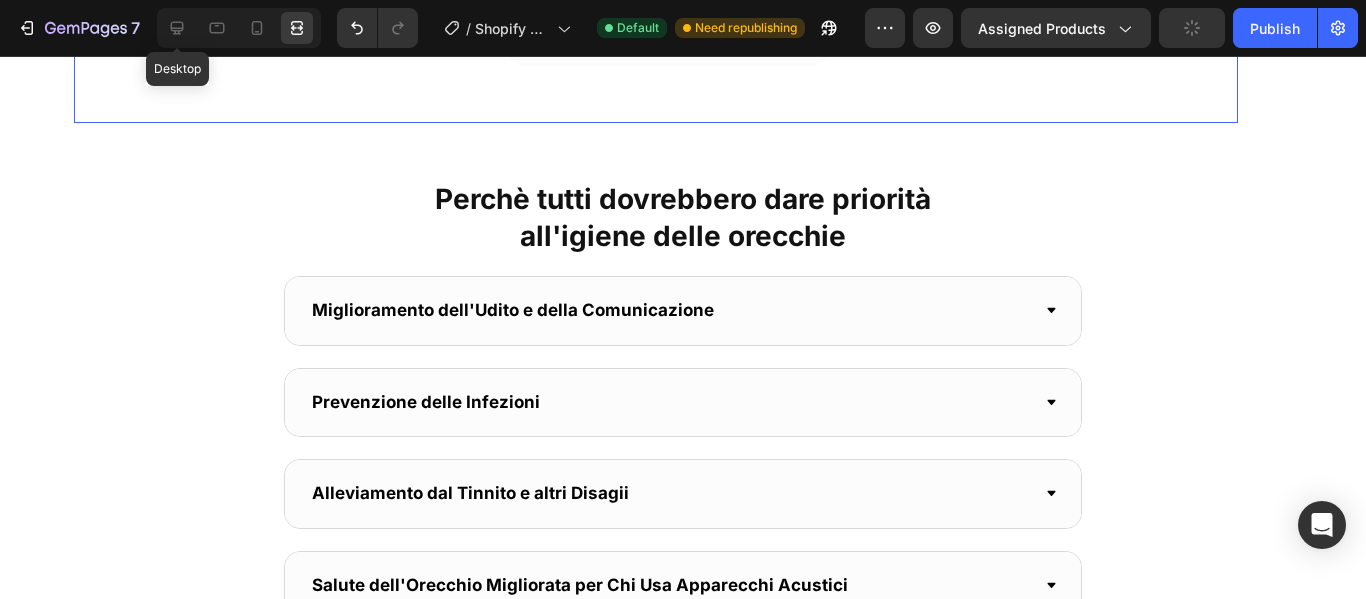 click 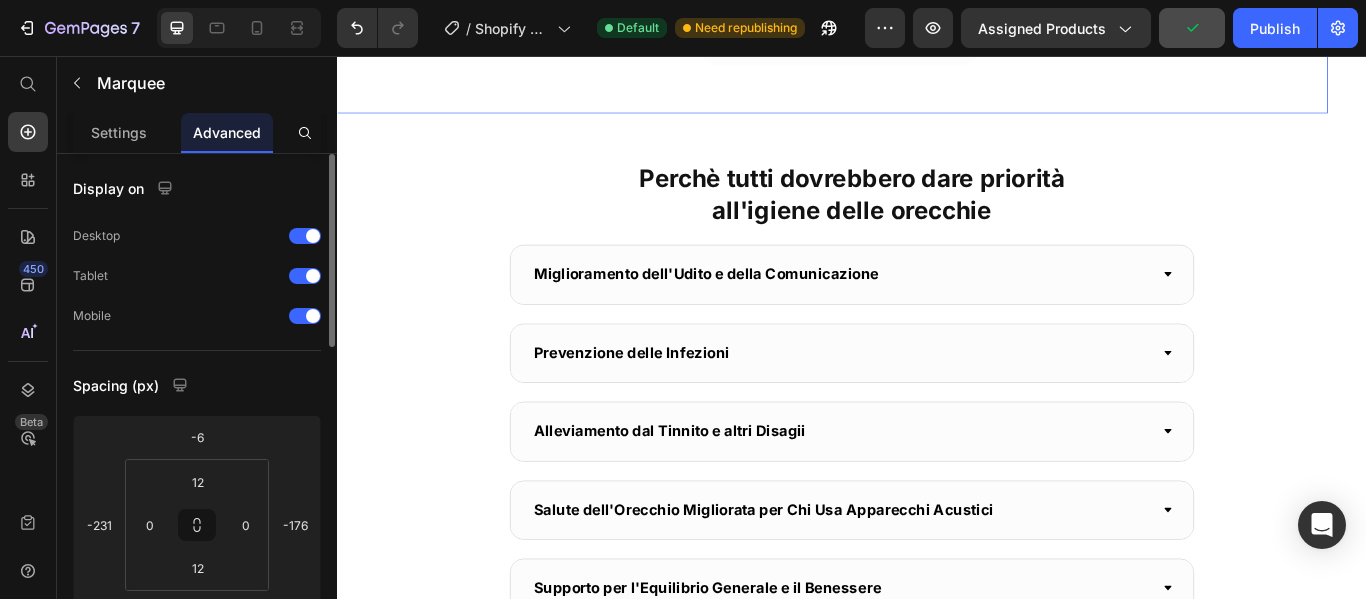 scroll, scrollTop: 1818, scrollLeft: 0, axis: vertical 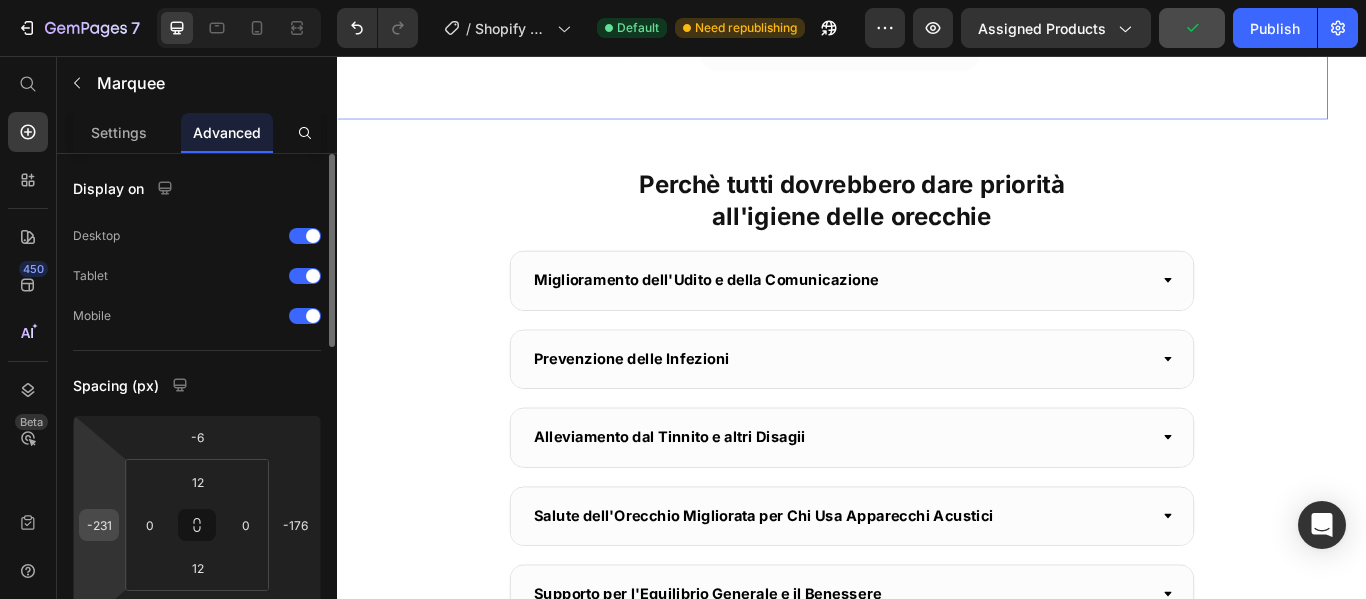 click on "-231" at bounding box center [99, 525] 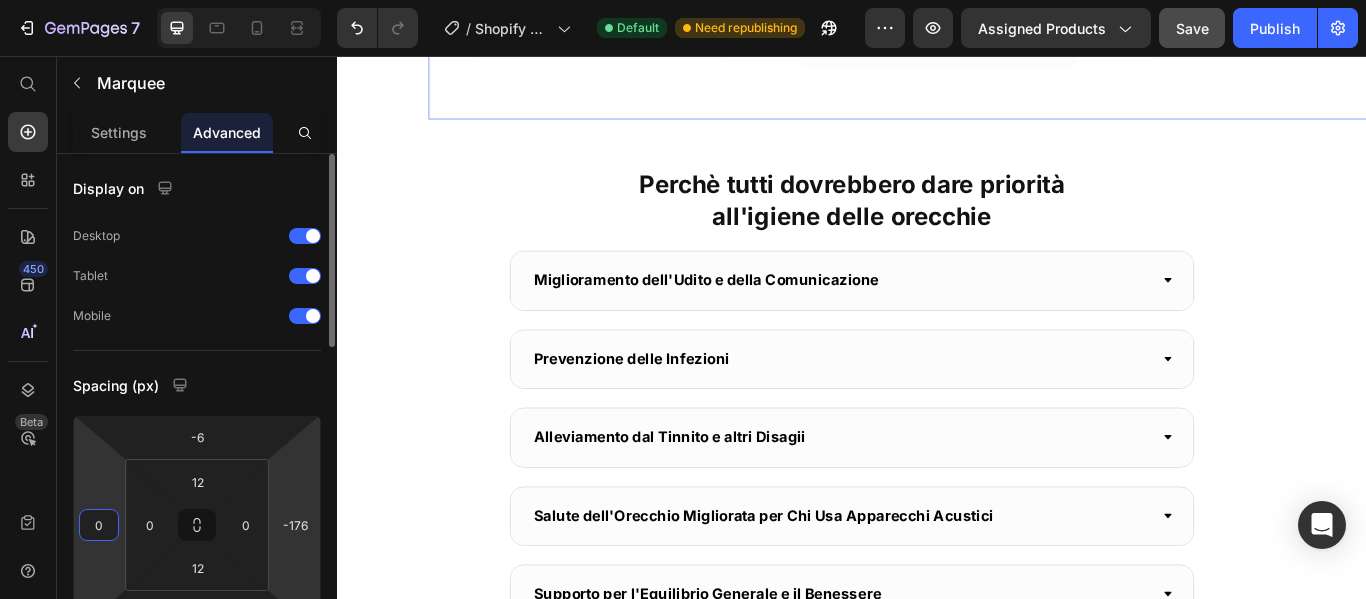 type on "0" 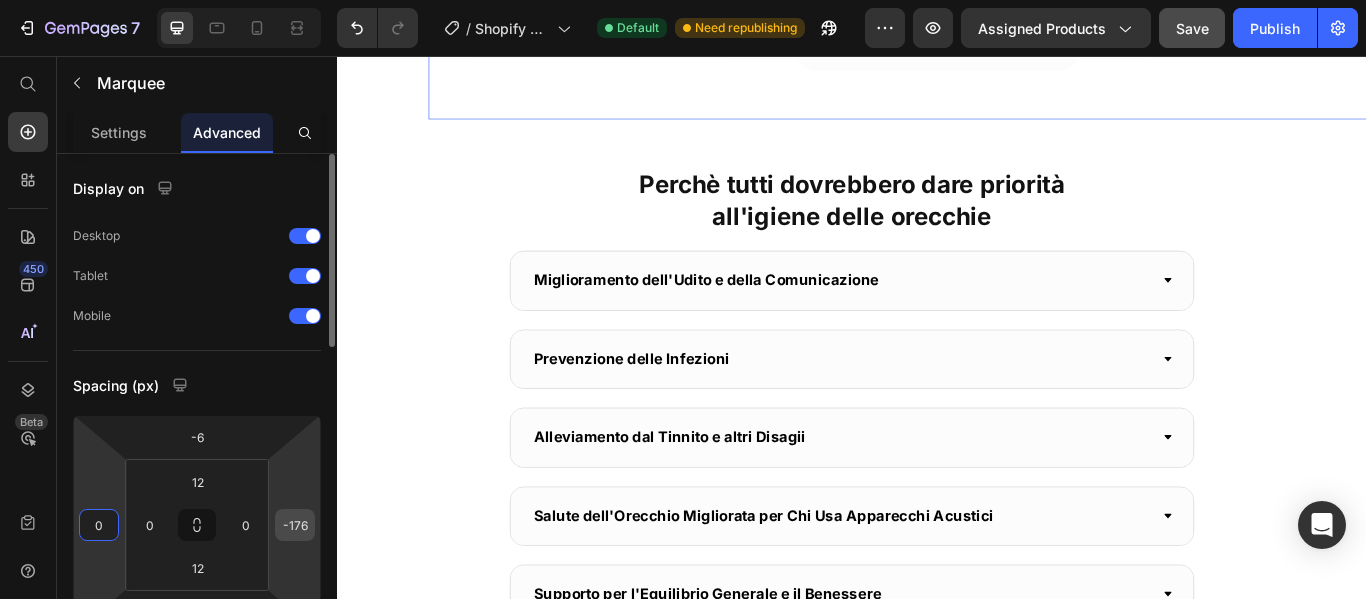 drag, startPoint x: 303, startPoint y: 543, endPoint x: 306, endPoint y: 525, distance: 18.248287 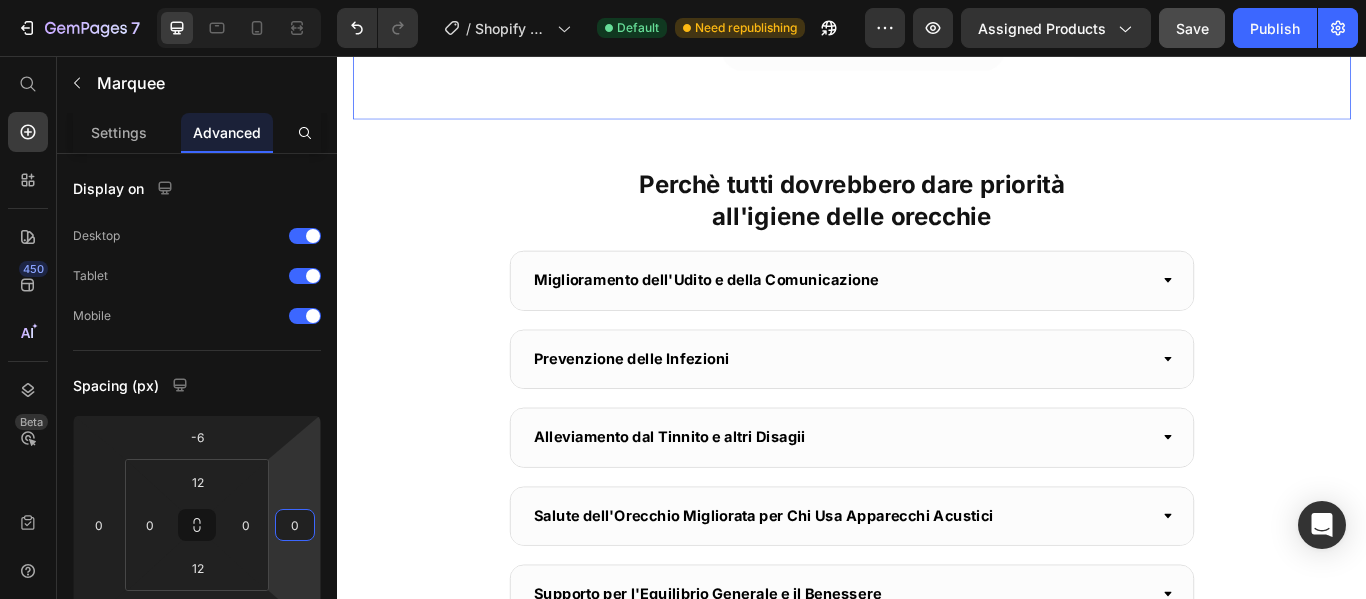 type on "0" 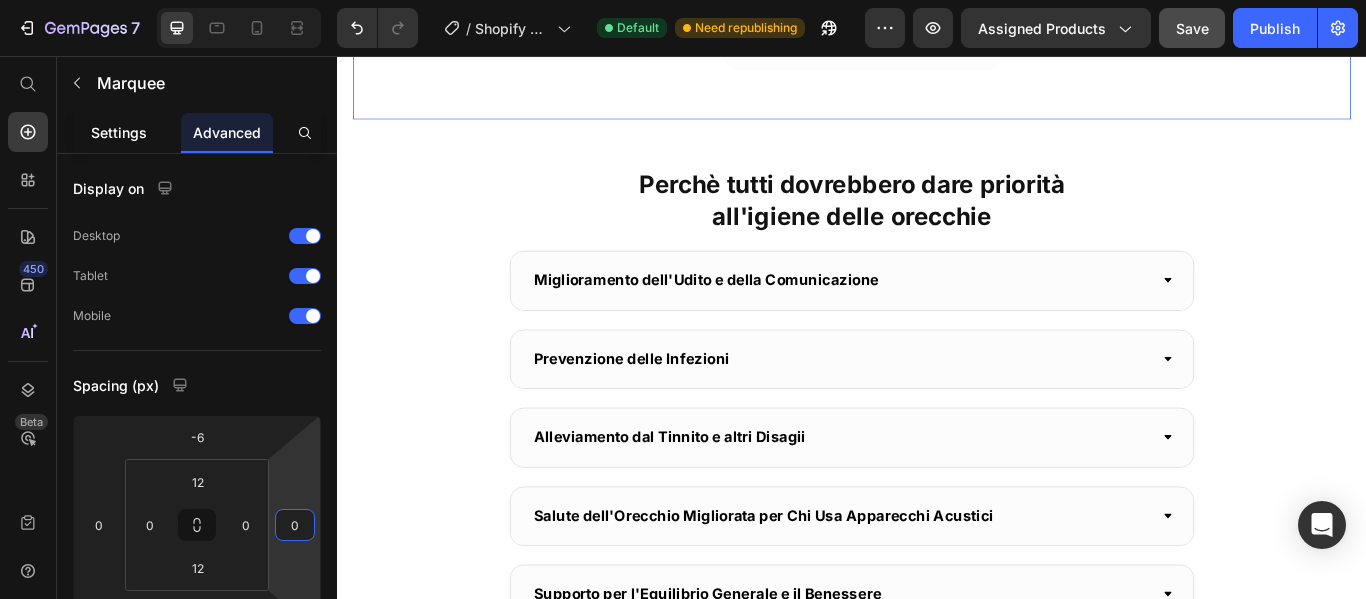 click on "Settings" at bounding box center [119, 132] 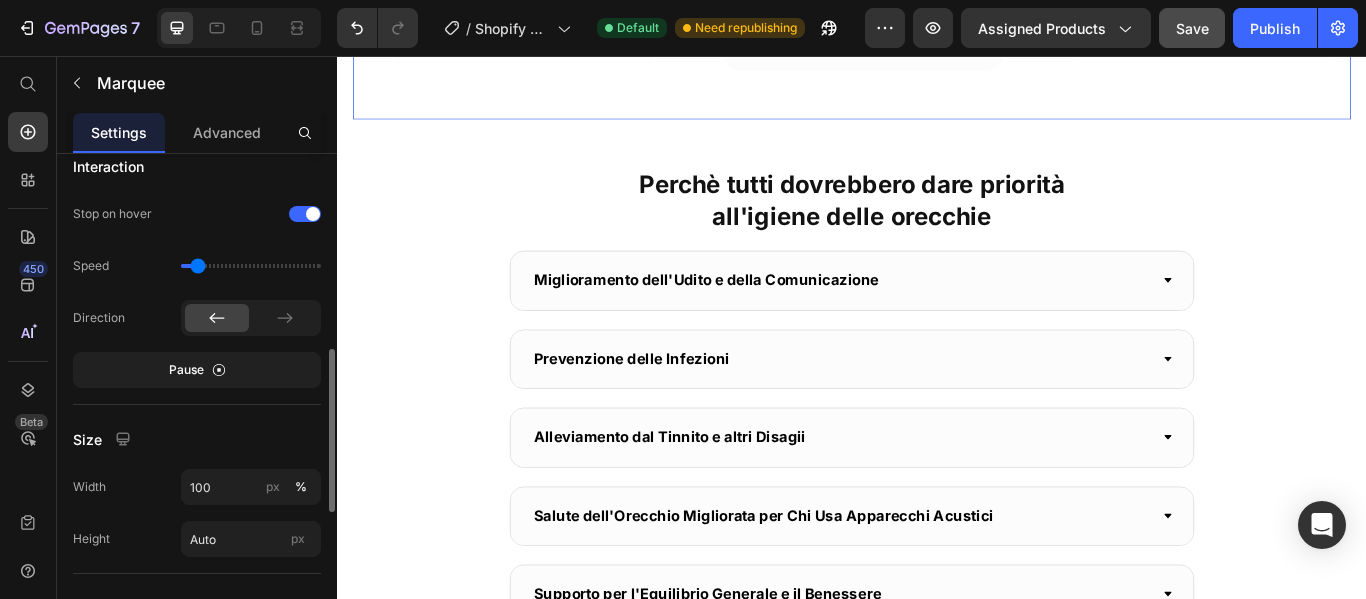 scroll, scrollTop: 700, scrollLeft: 0, axis: vertical 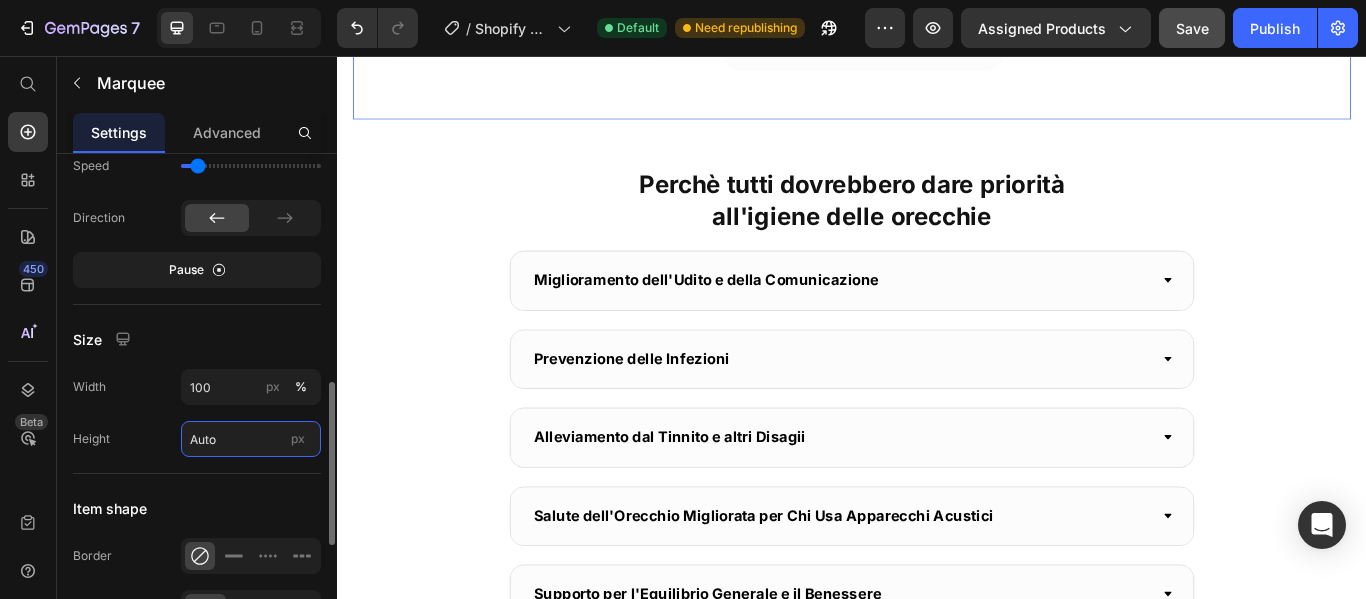click on "Auto" at bounding box center [251, 439] 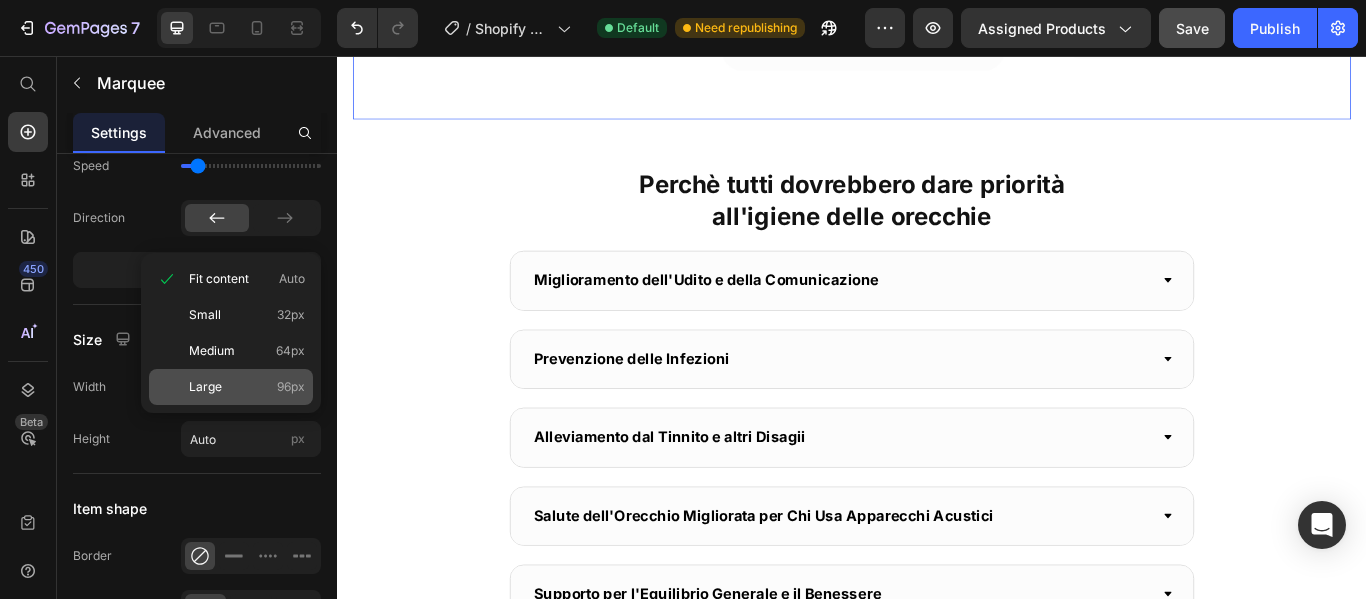 click on "Large 96px" 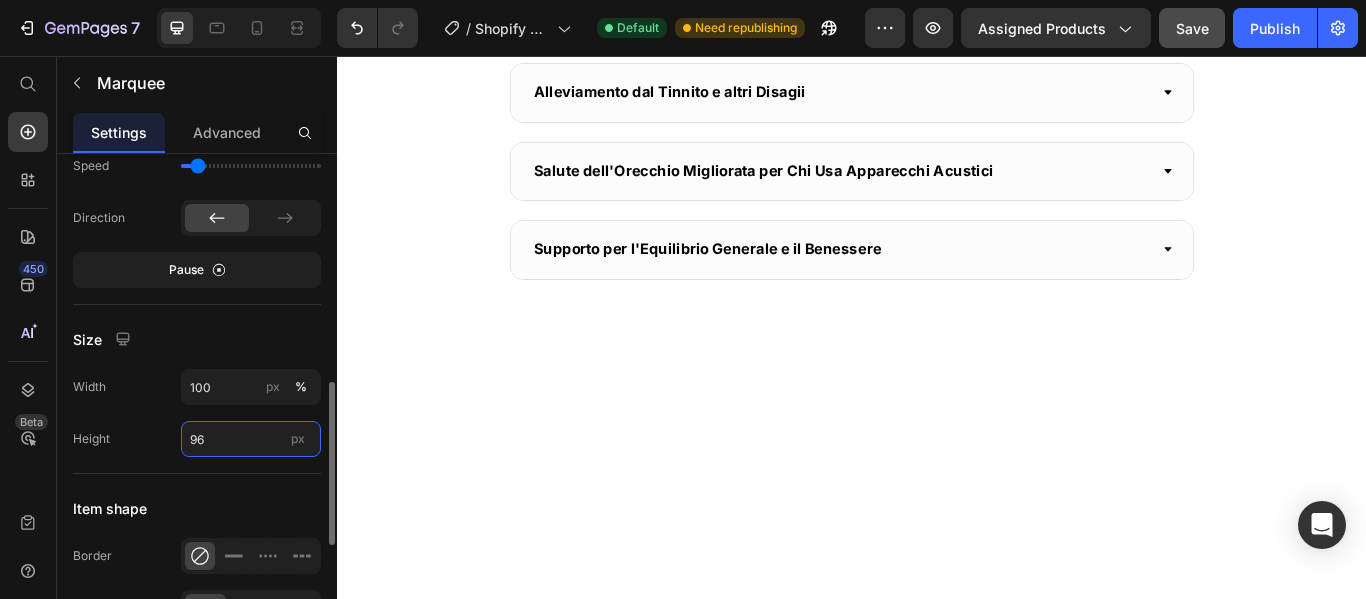 click on "96" at bounding box center [251, 439] 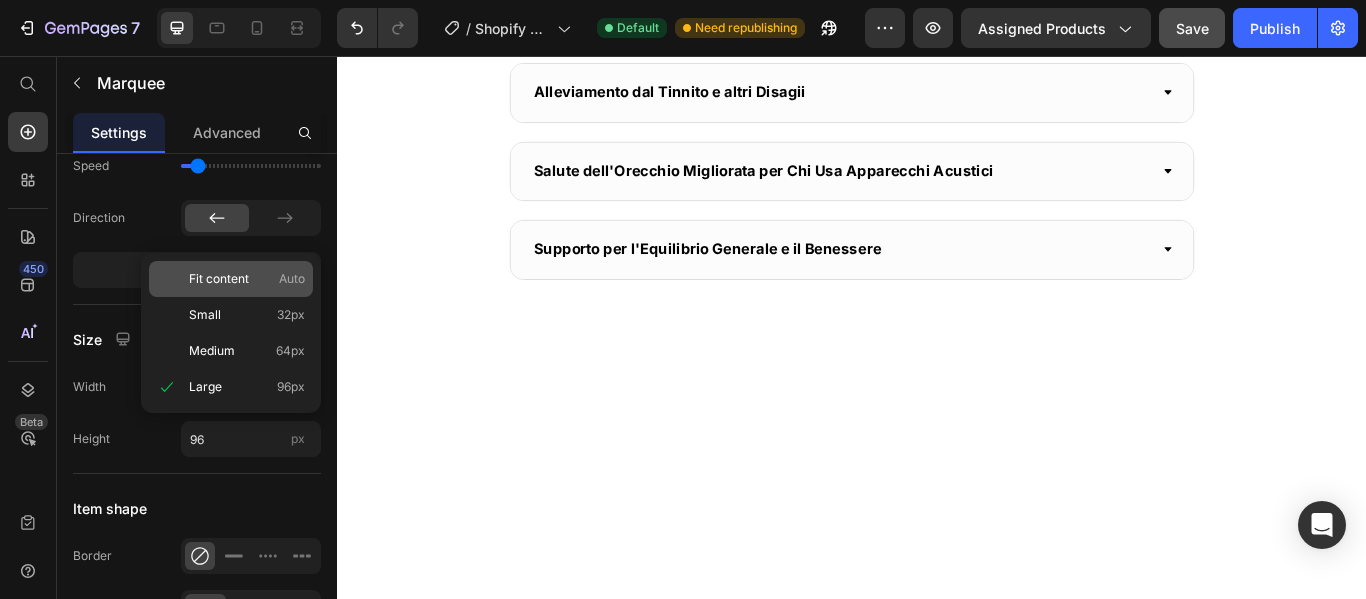 click on "Fit content" at bounding box center (219, 279) 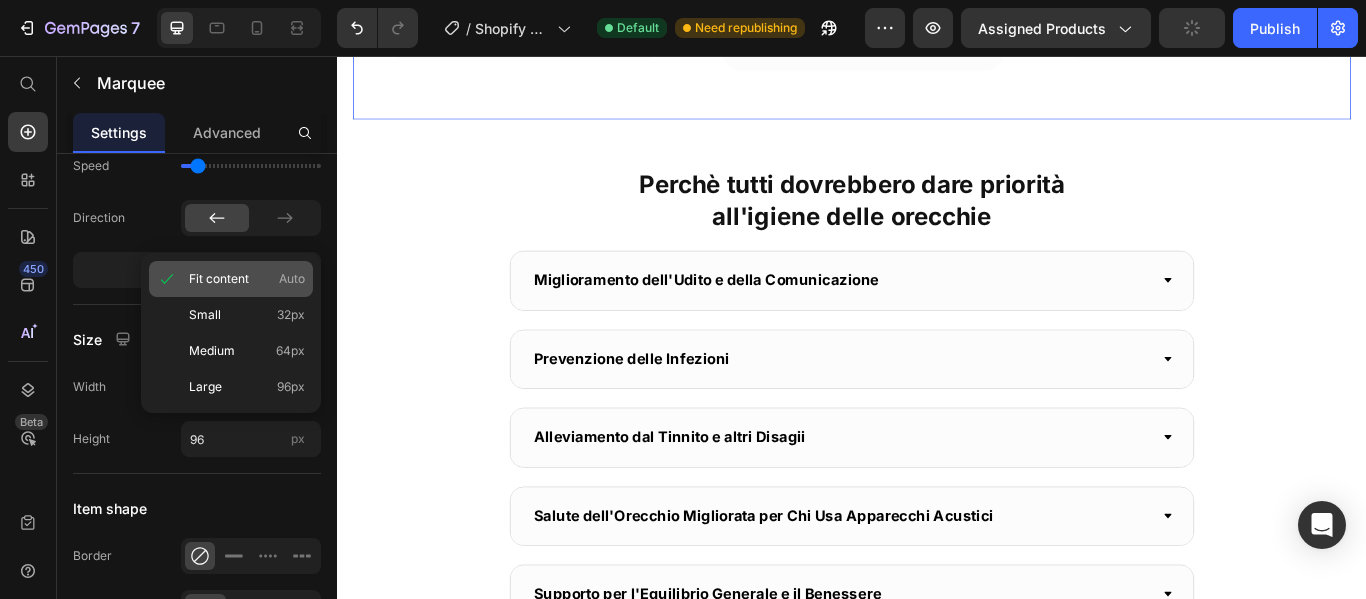 type on "Auto" 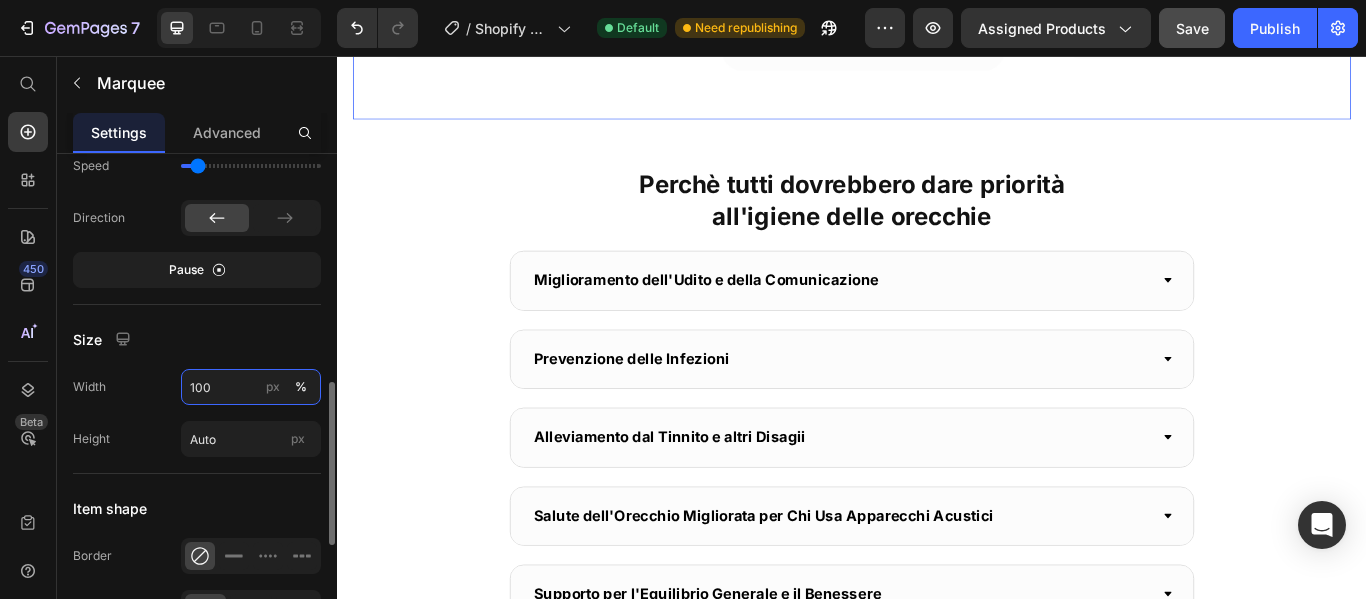 click on "100" at bounding box center (251, 387) 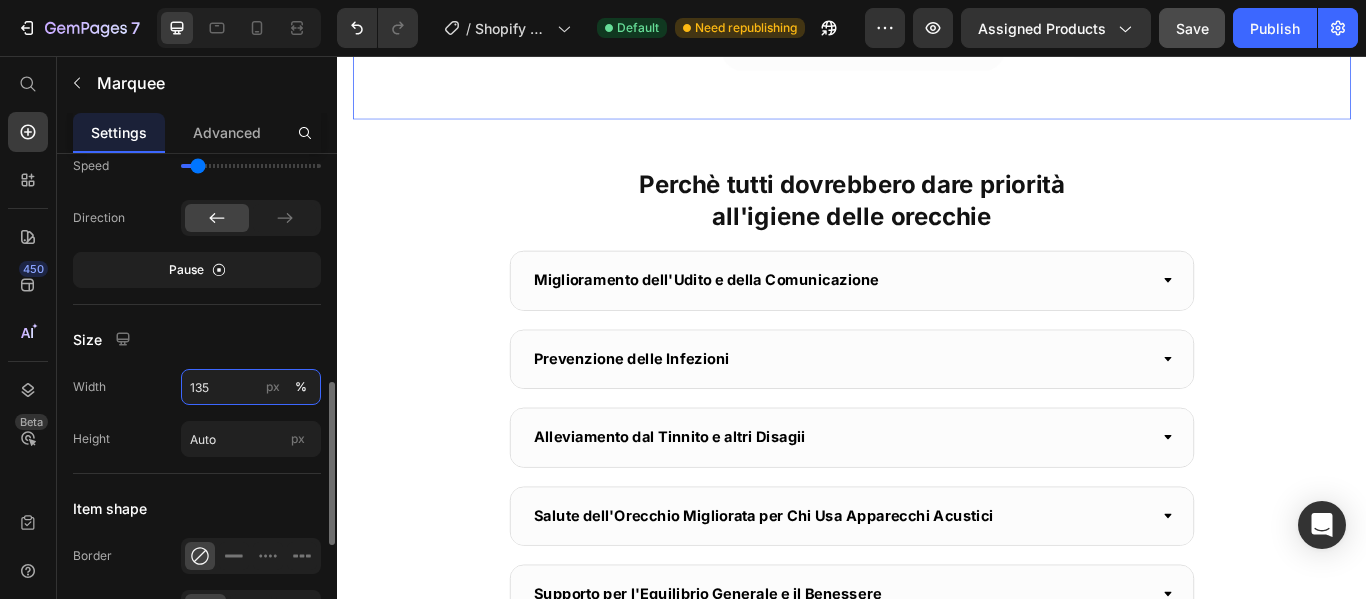 click on "135" at bounding box center [251, 387] 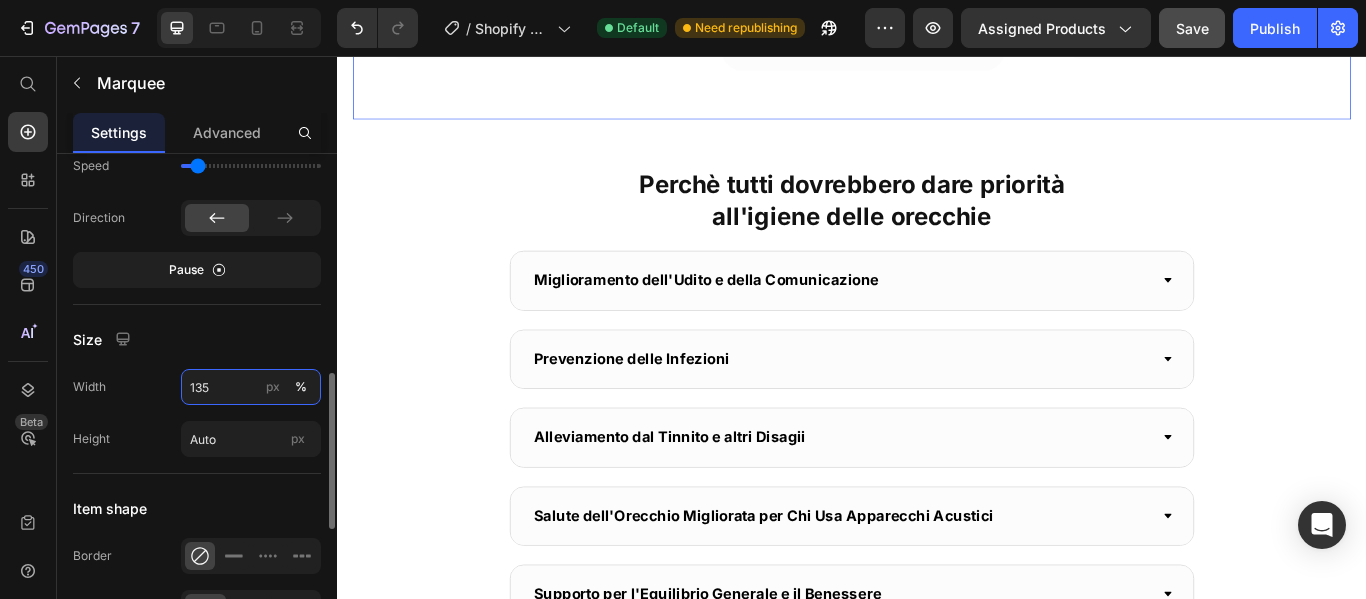 click on "135" at bounding box center [251, 387] 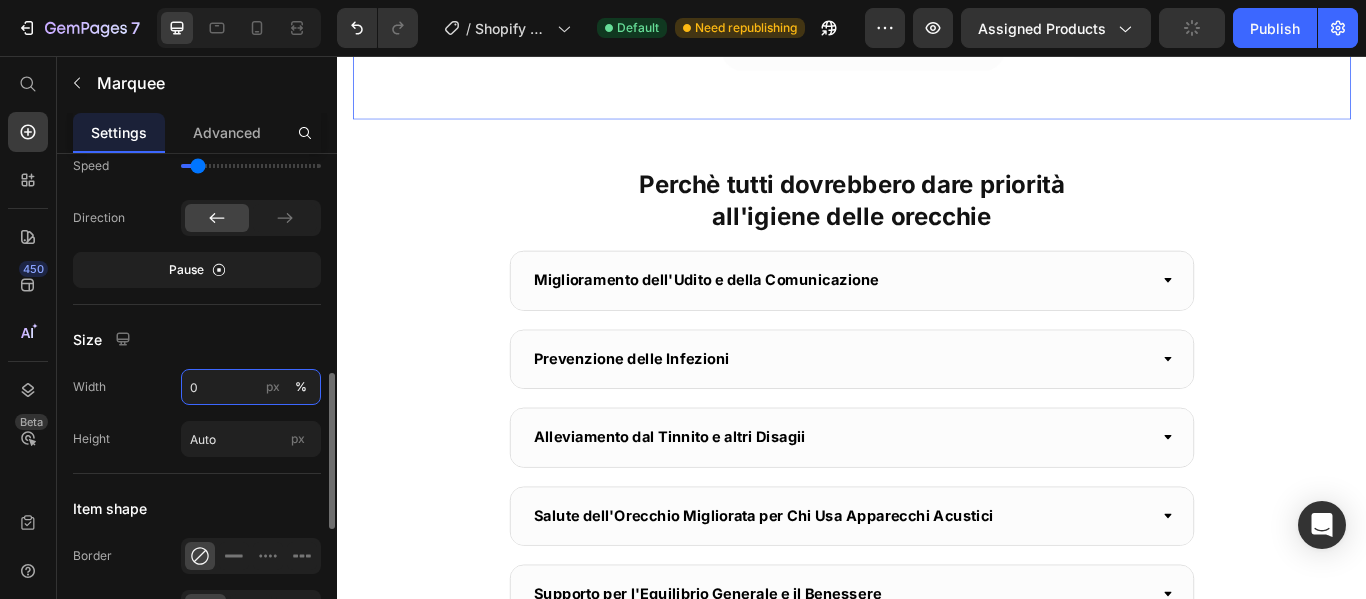 type on "1" 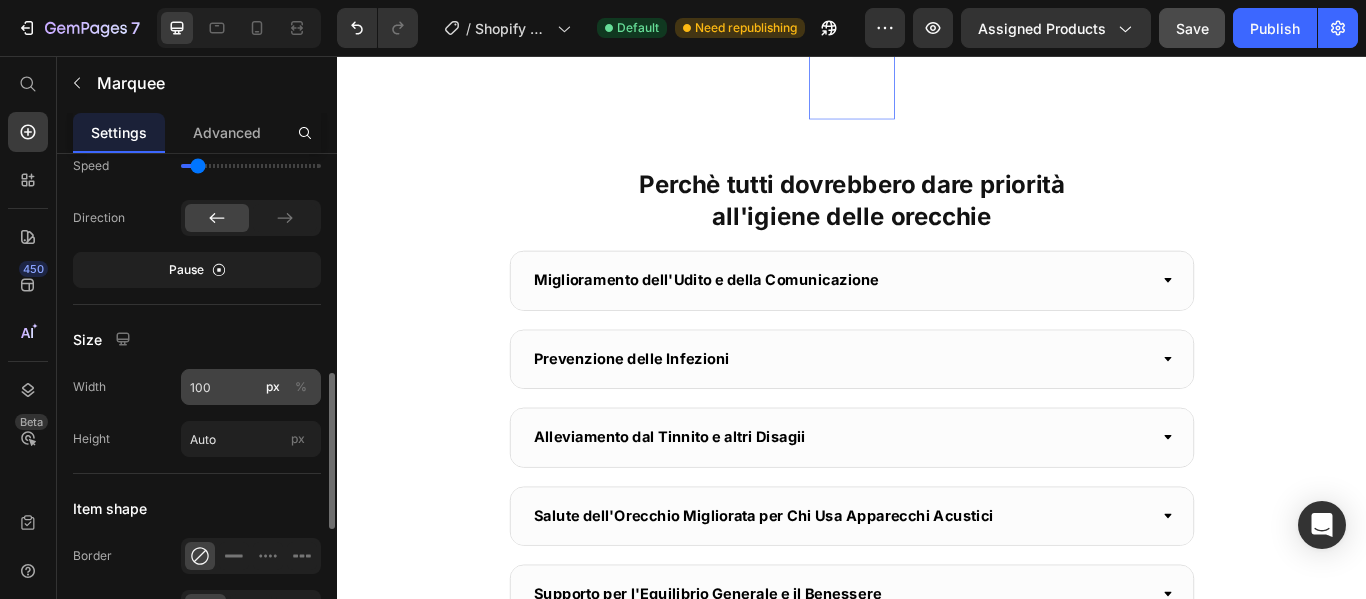 click on "%" at bounding box center [301, 387] 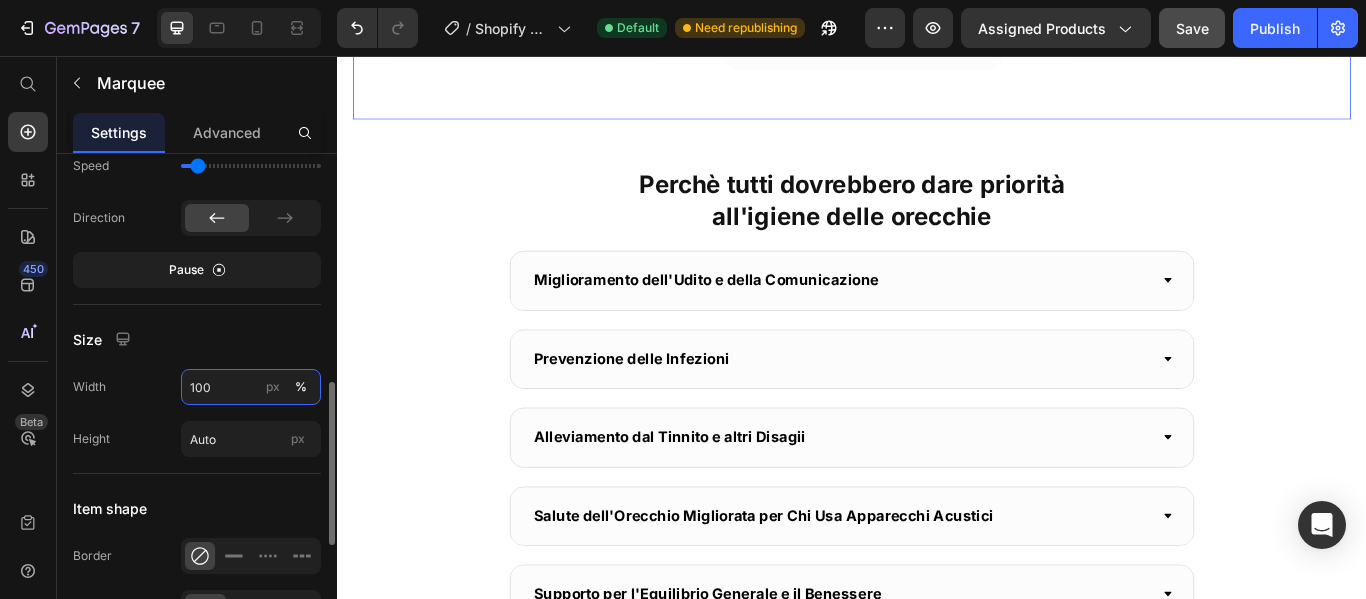 click on "100" at bounding box center (251, 387) 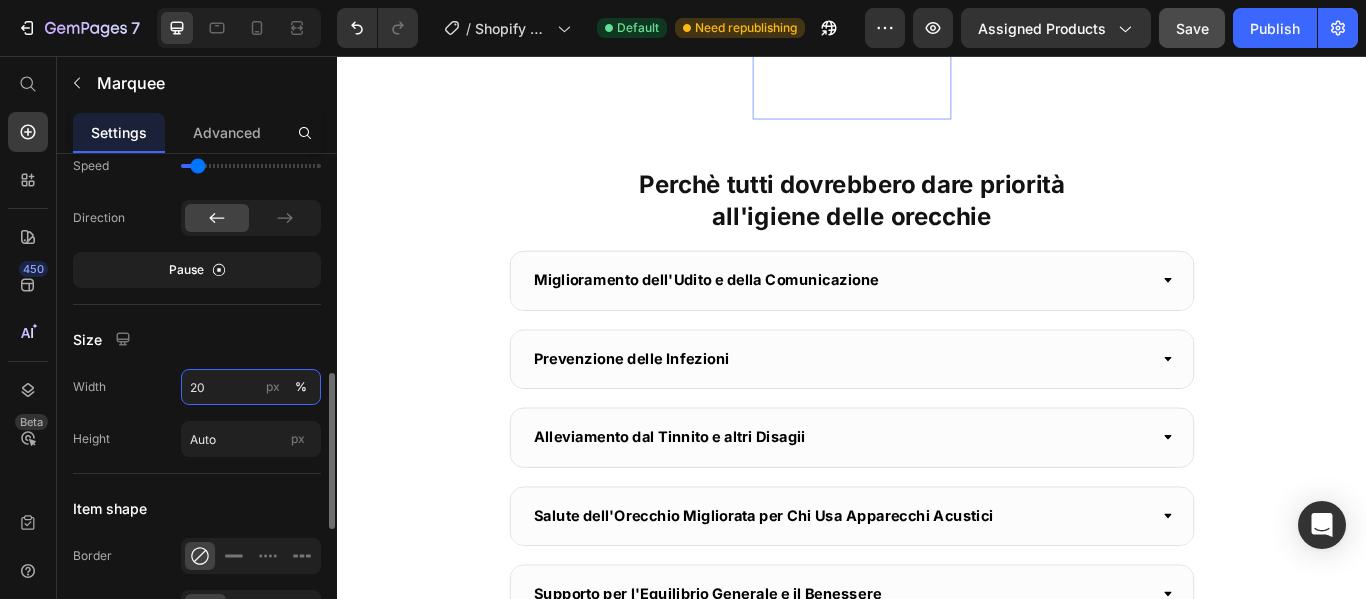 type on "2" 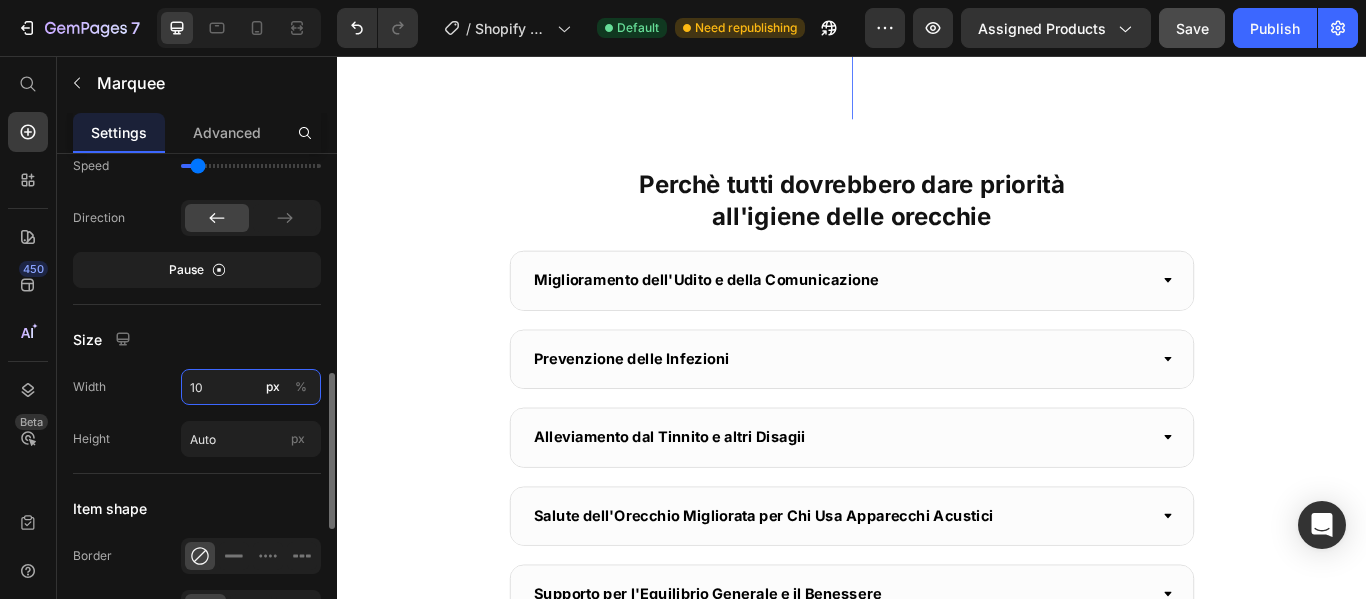 type on "100" 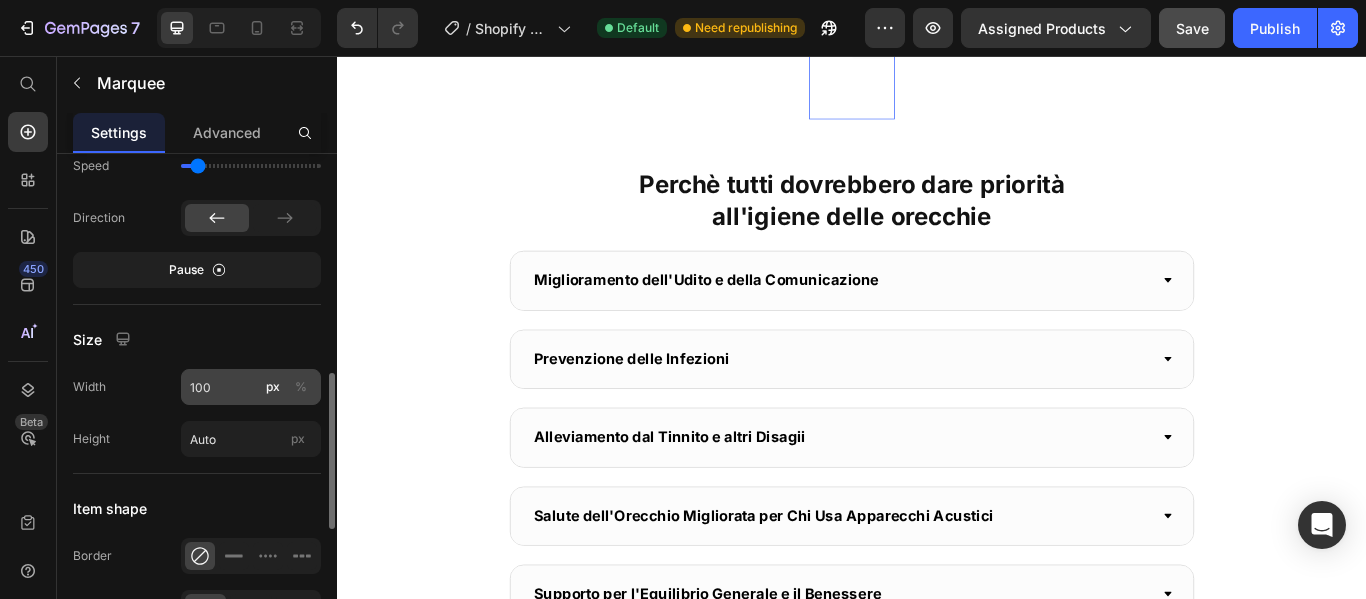click on "%" at bounding box center [301, 387] 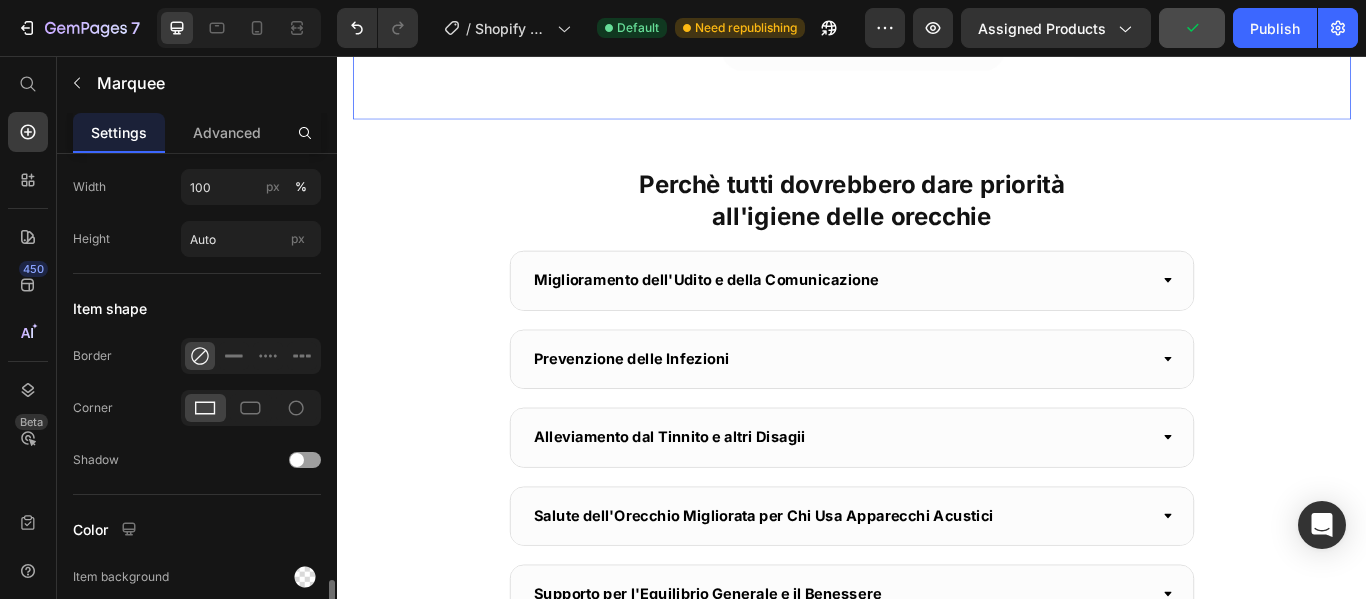 scroll, scrollTop: 1000, scrollLeft: 0, axis: vertical 